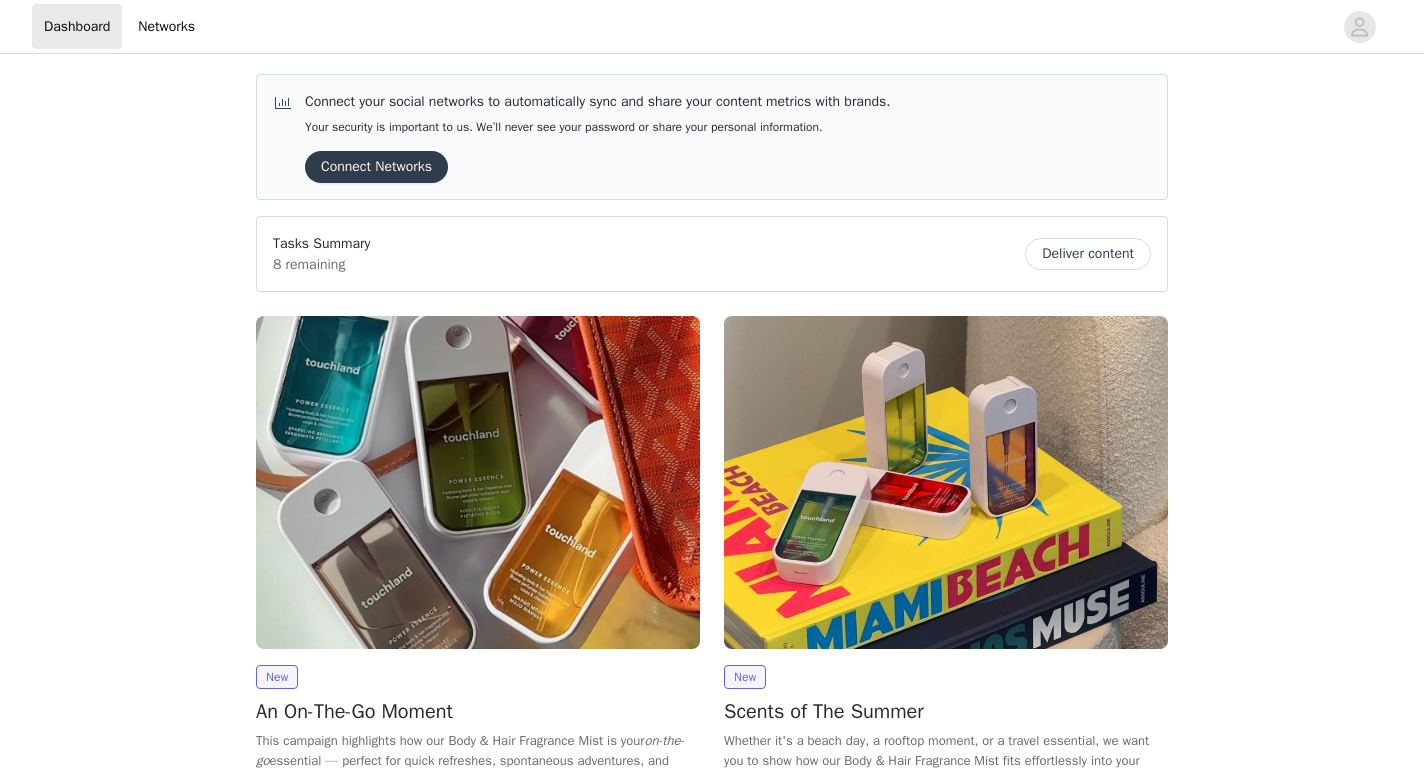 scroll, scrollTop: 0, scrollLeft: 0, axis: both 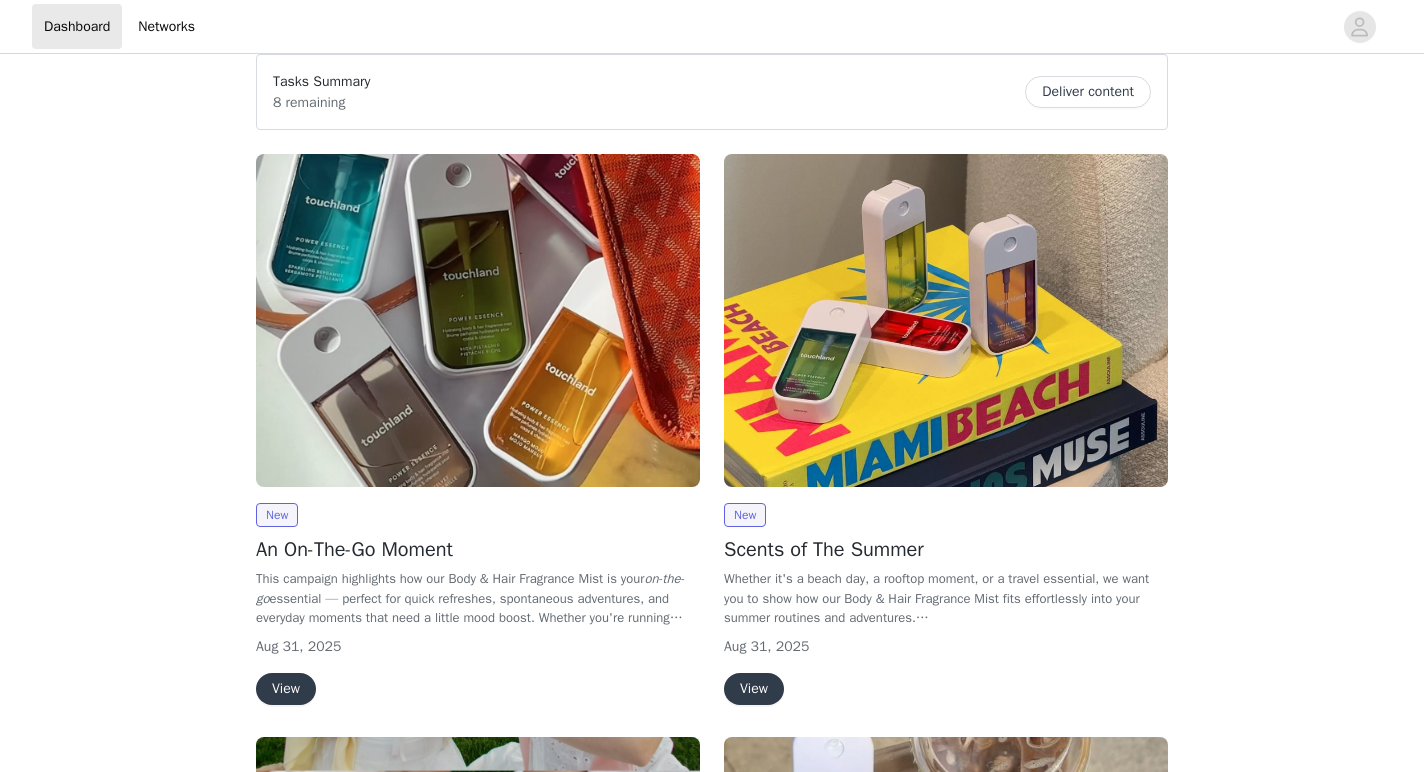 click on "View" at bounding box center (286, 689) 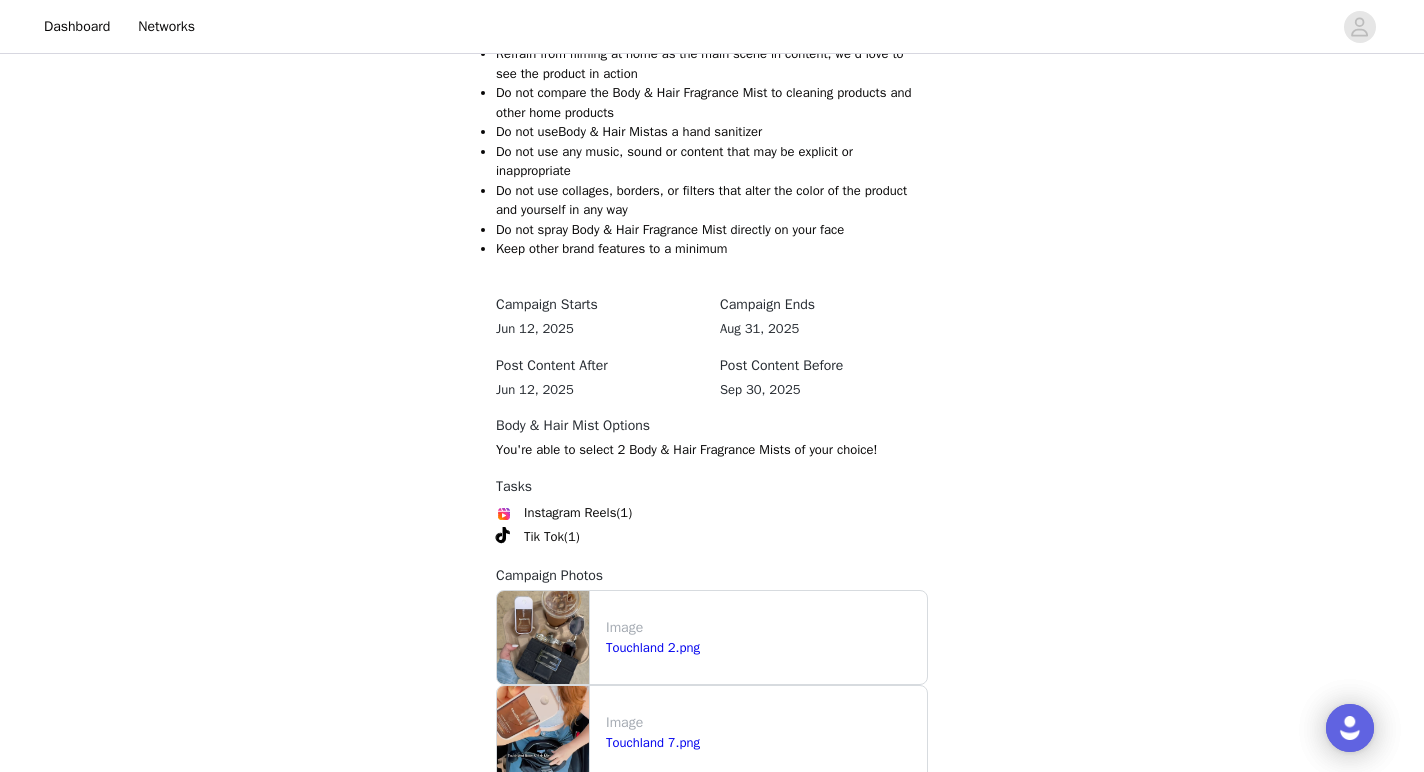 scroll, scrollTop: 1851, scrollLeft: 0, axis: vertical 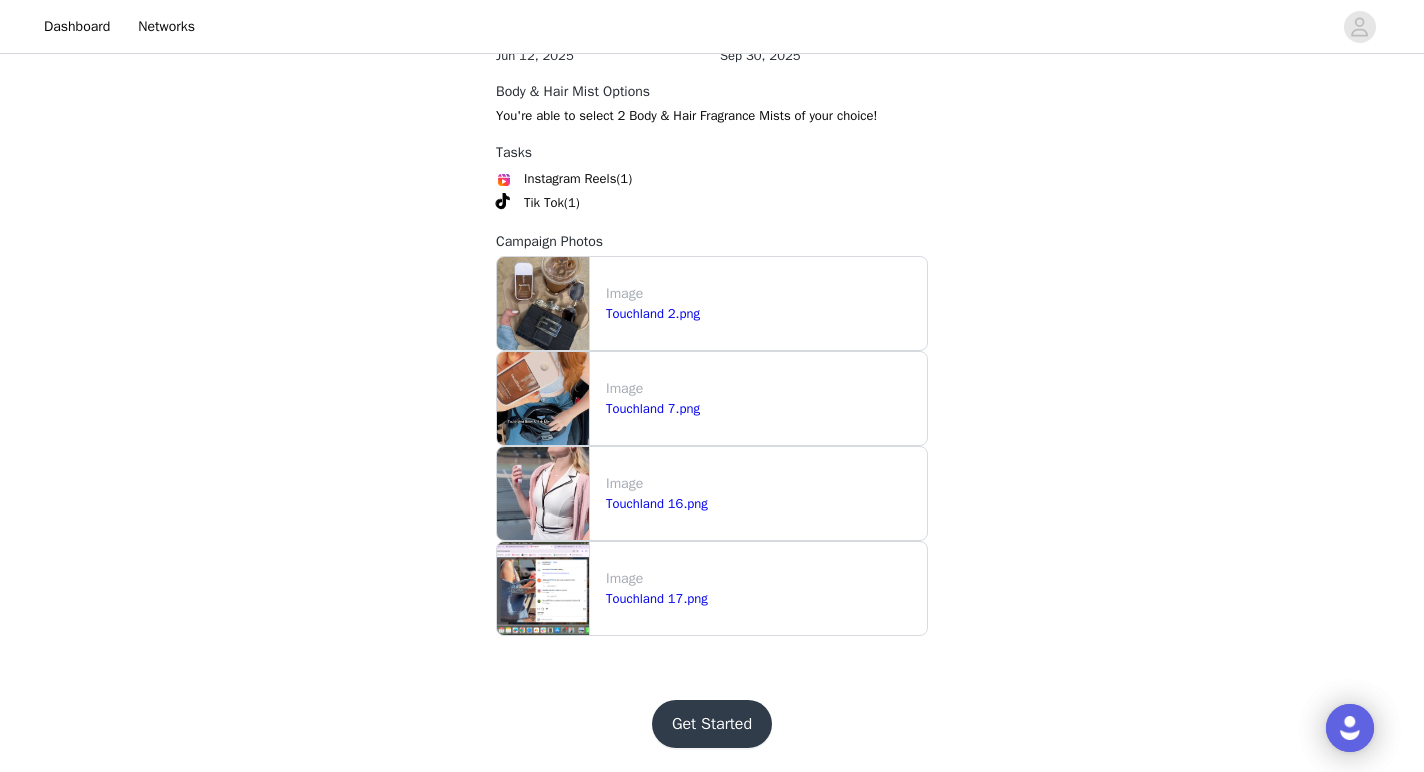 click on "Get Started" at bounding box center [712, 724] 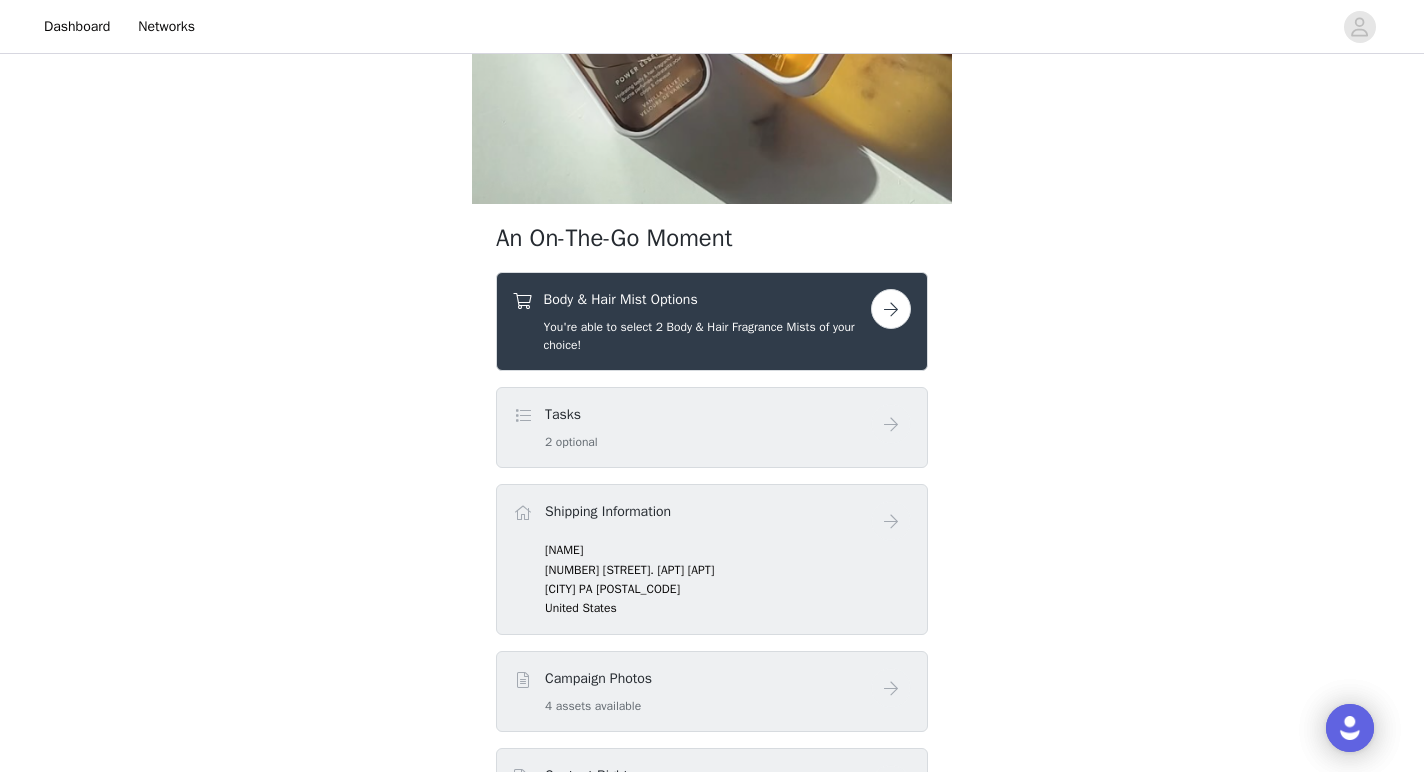 scroll, scrollTop: 439, scrollLeft: 0, axis: vertical 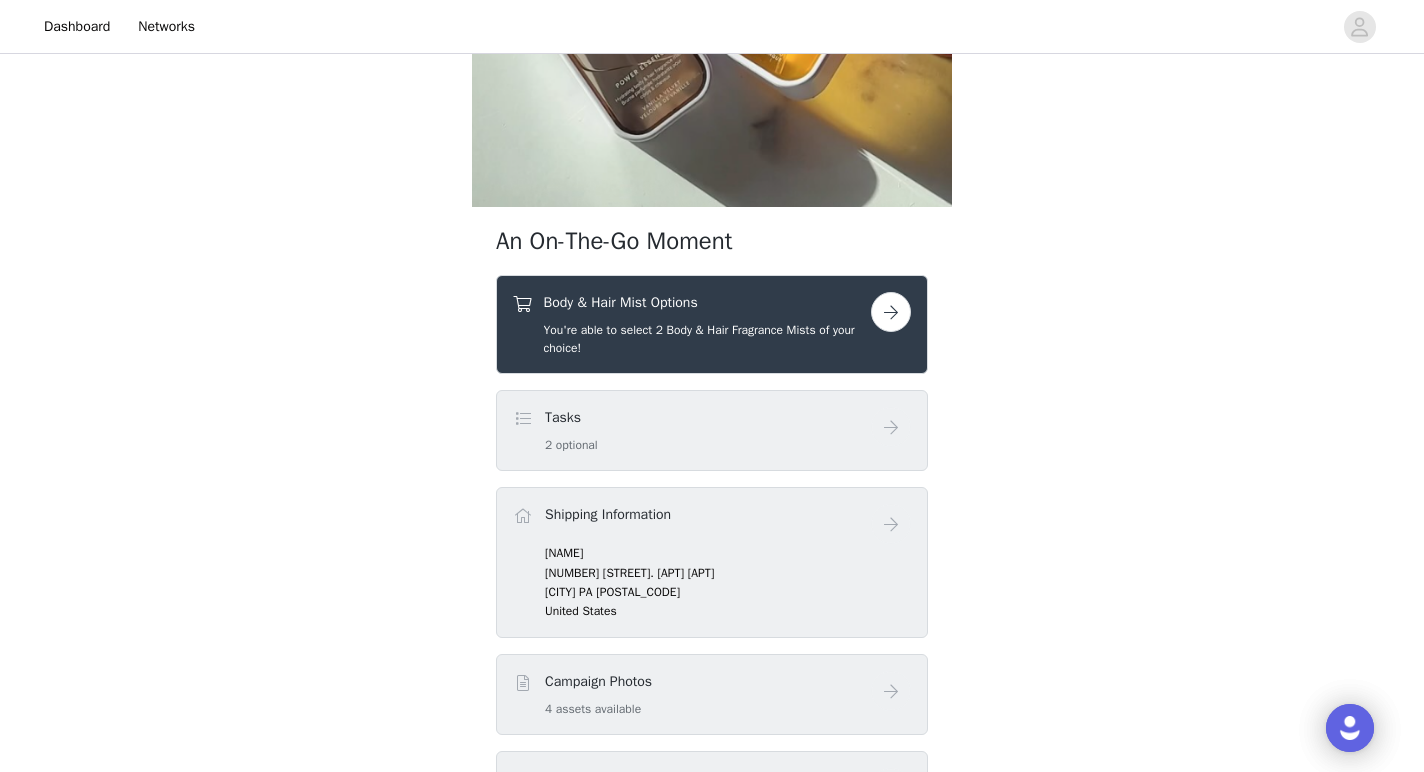 click at bounding box center [891, 312] 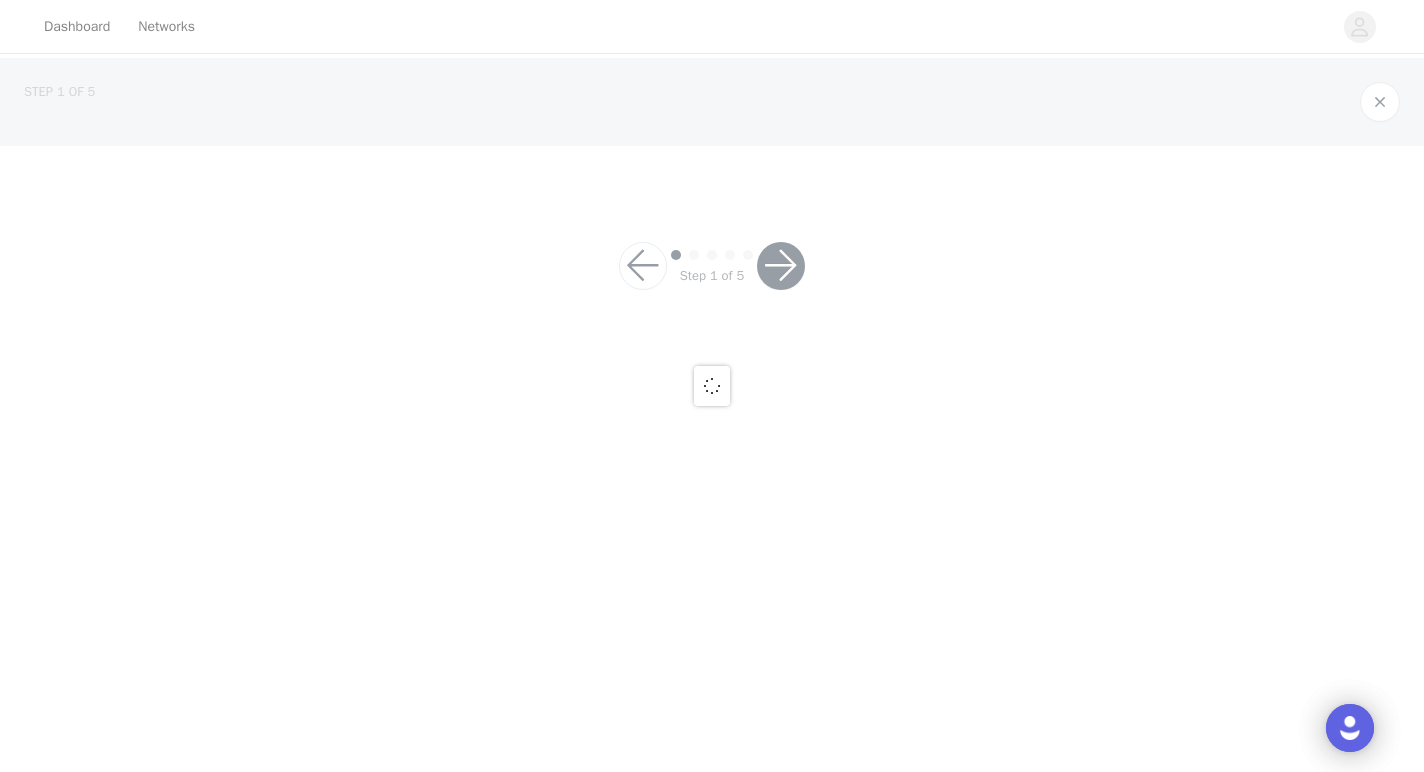 scroll, scrollTop: 0, scrollLeft: 0, axis: both 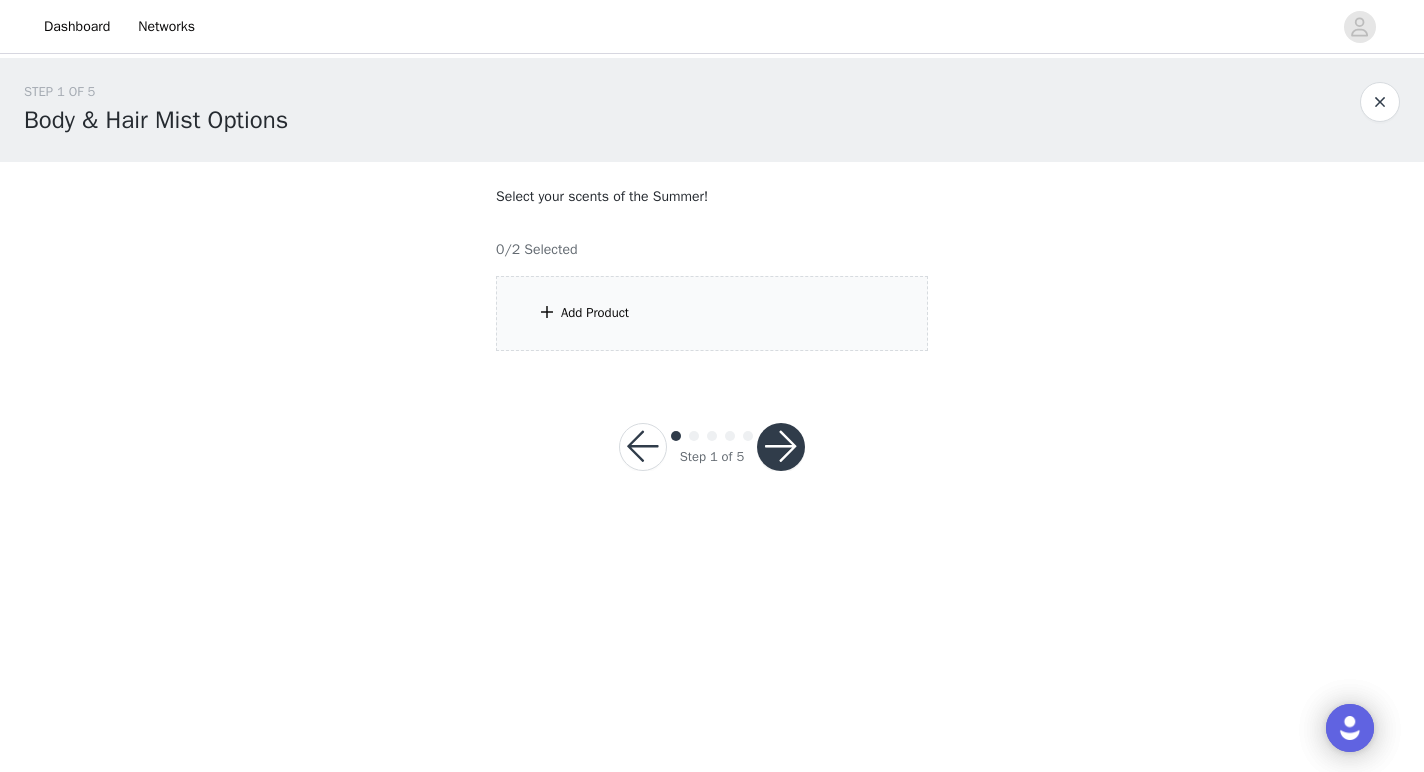 click on "Add Product" at bounding box center [712, 313] 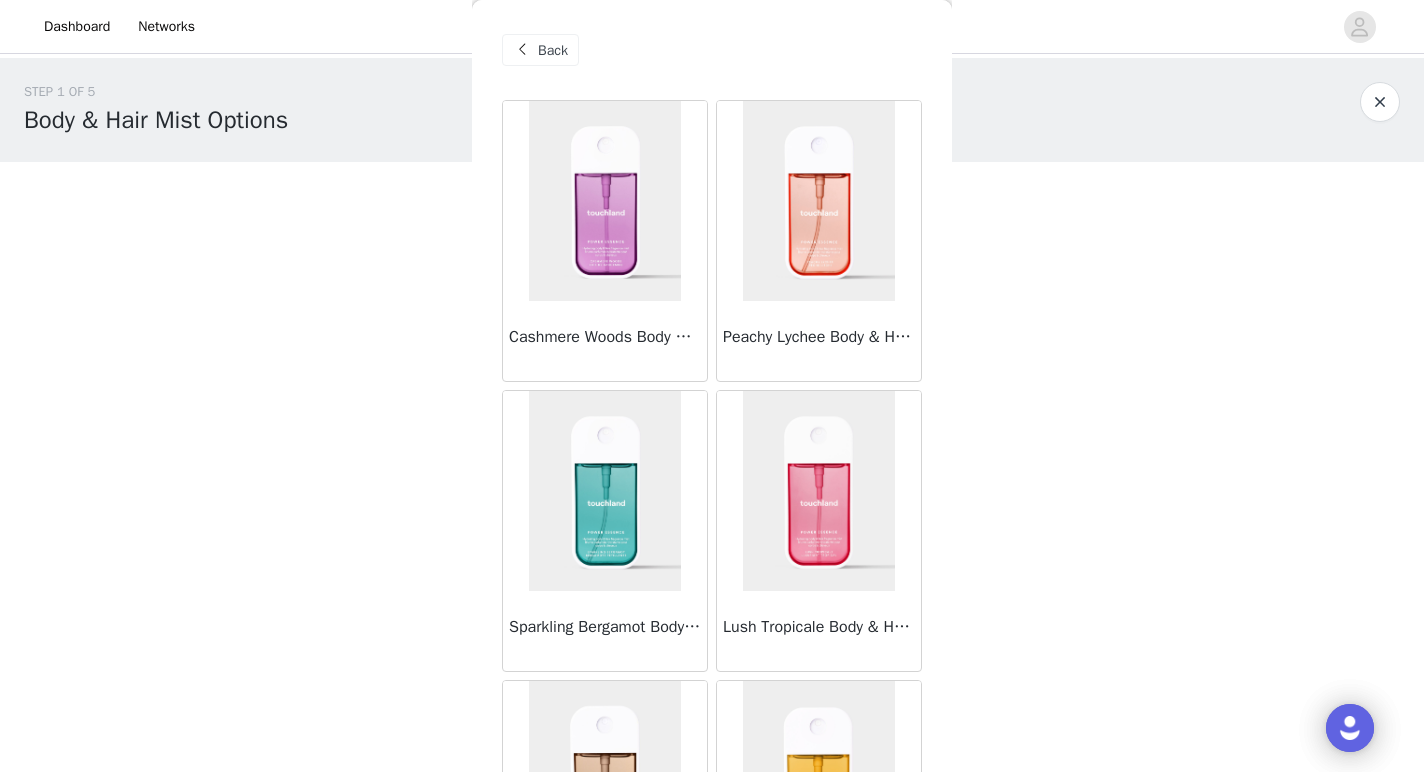 scroll, scrollTop: 484, scrollLeft: 0, axis: vertical 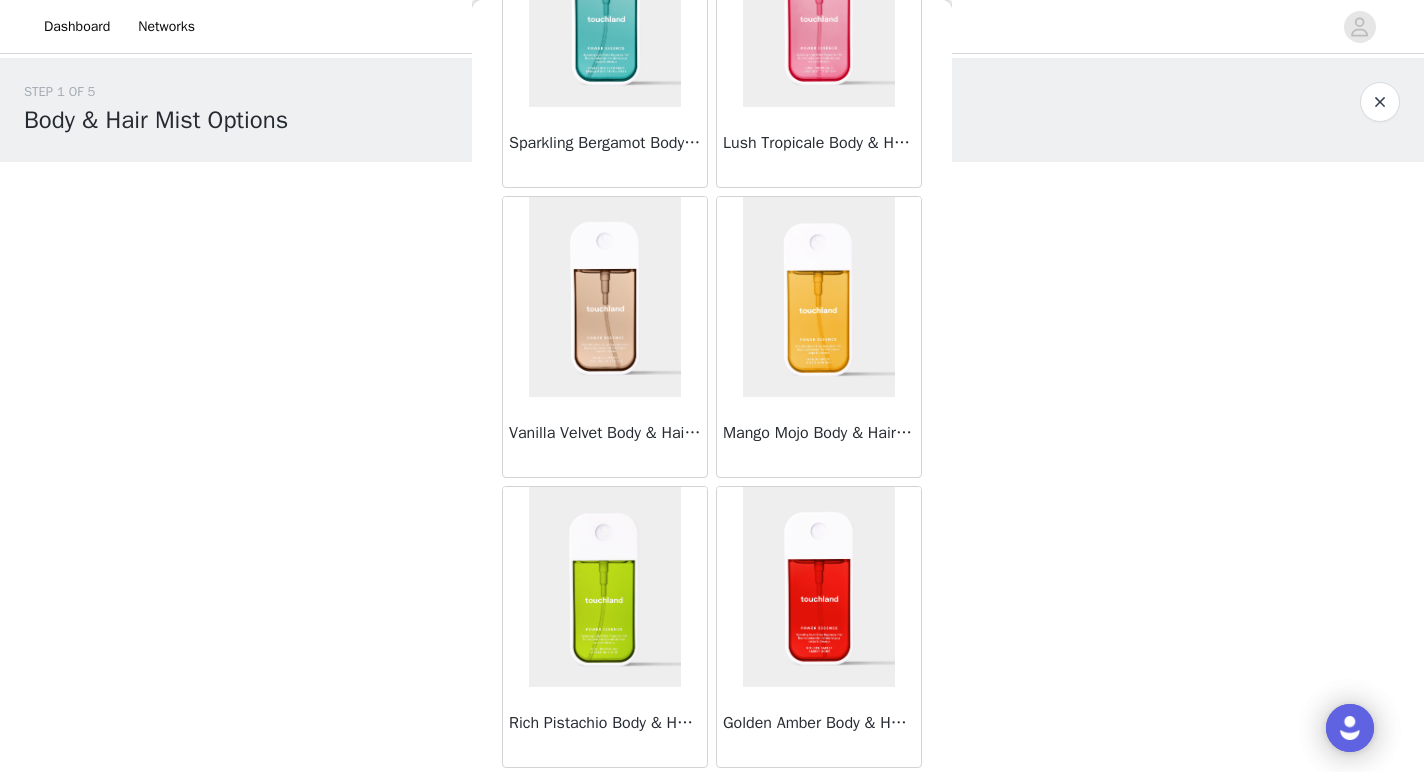 click at bounding box center [819, 587] 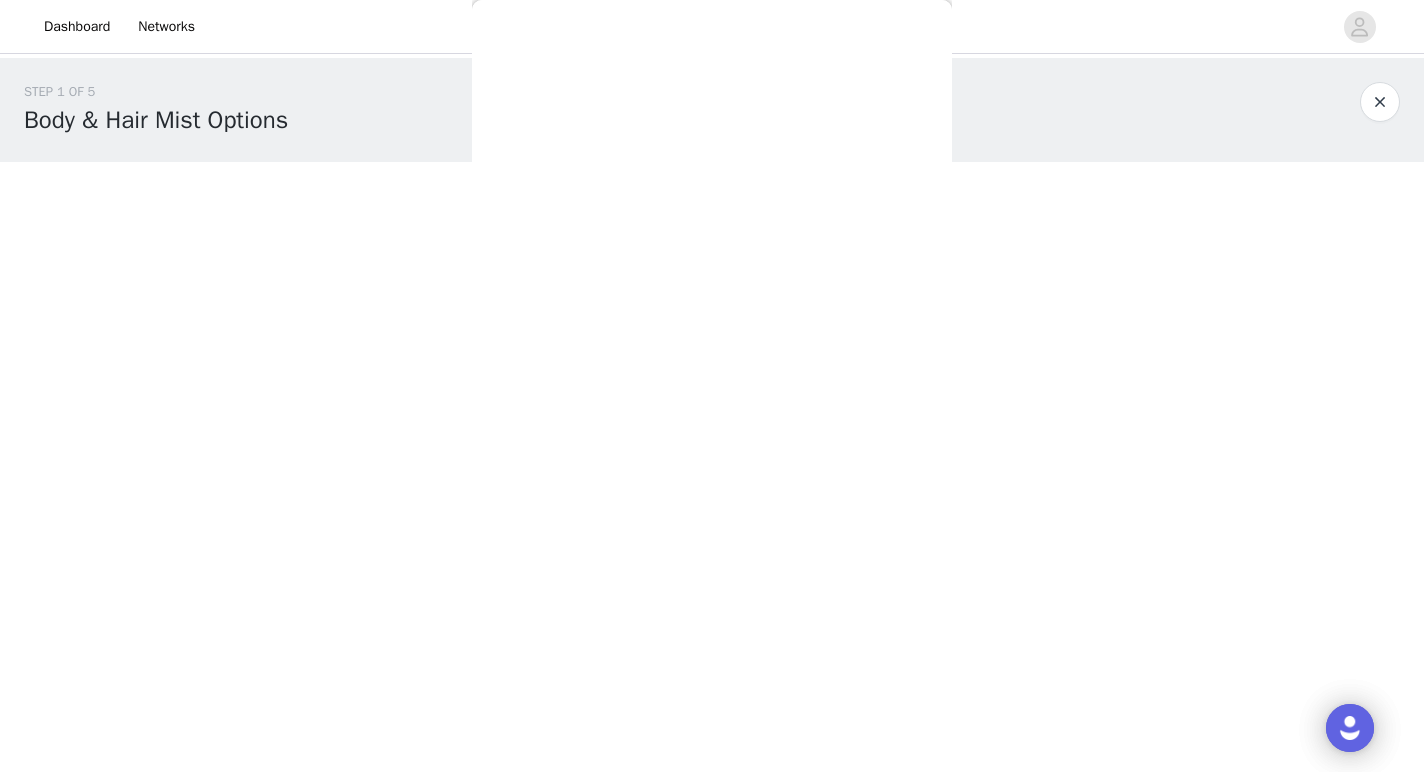 scroll, scrollTop: 19, scrollLeft: 0, axis: vertical 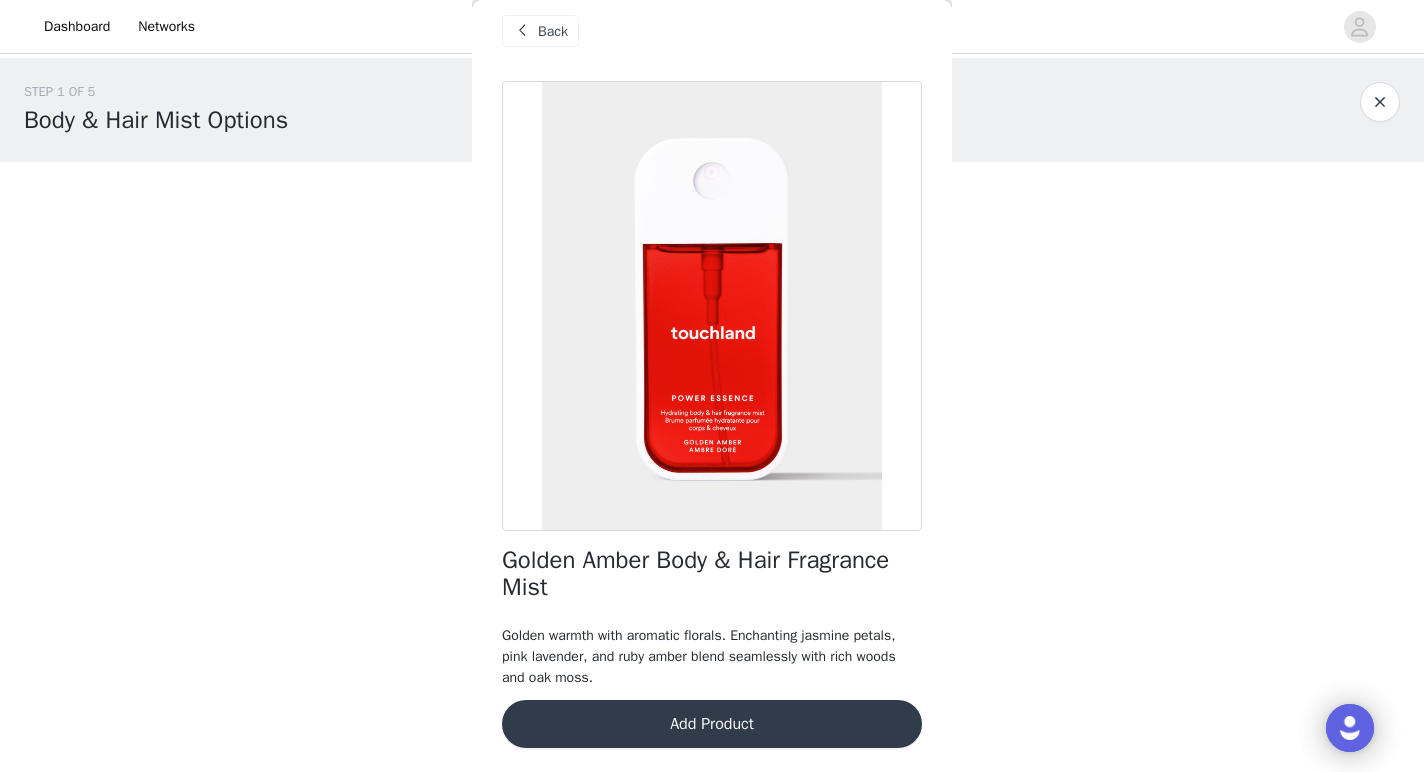 click on "Back" at bounding box center (553, 31) 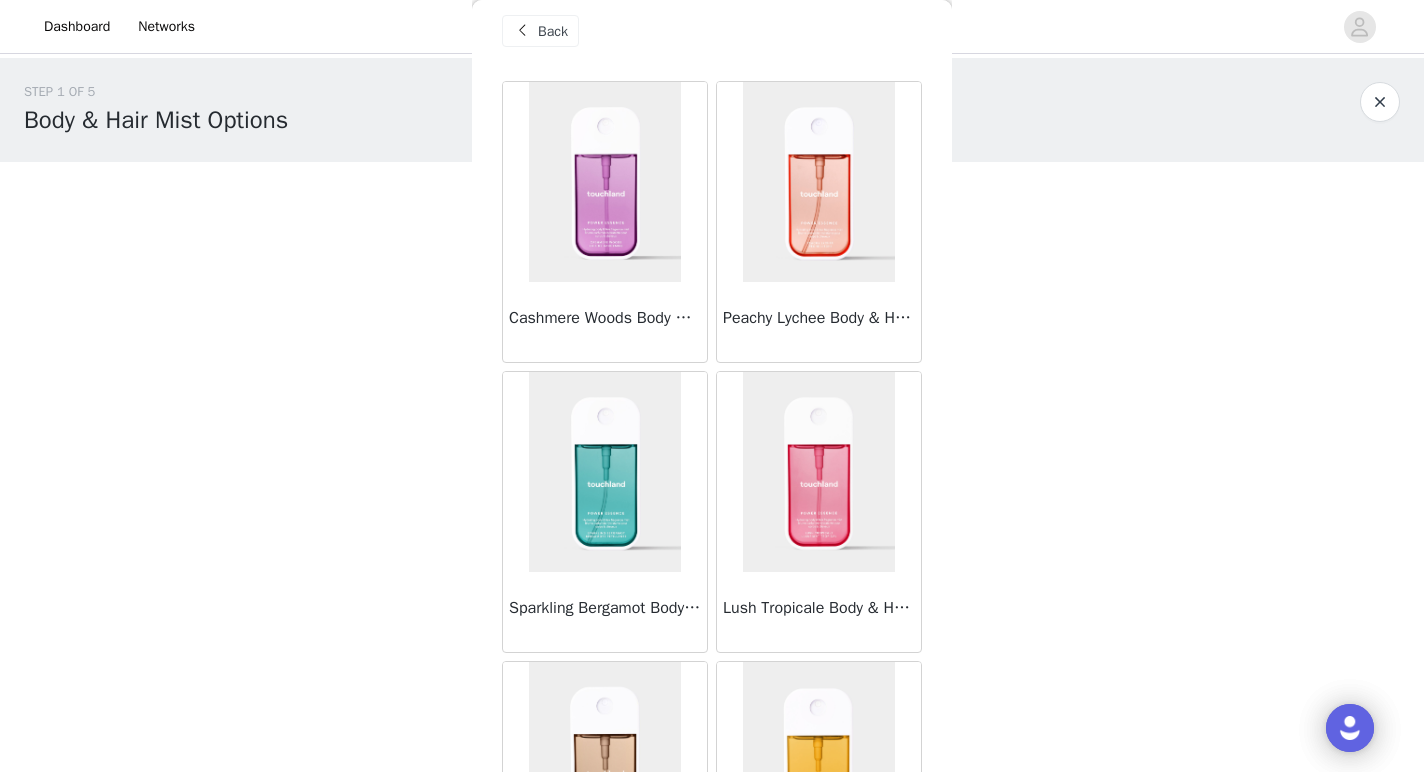 scroll, scrollTop: 246, scrollLeft: 0, axis: vertical 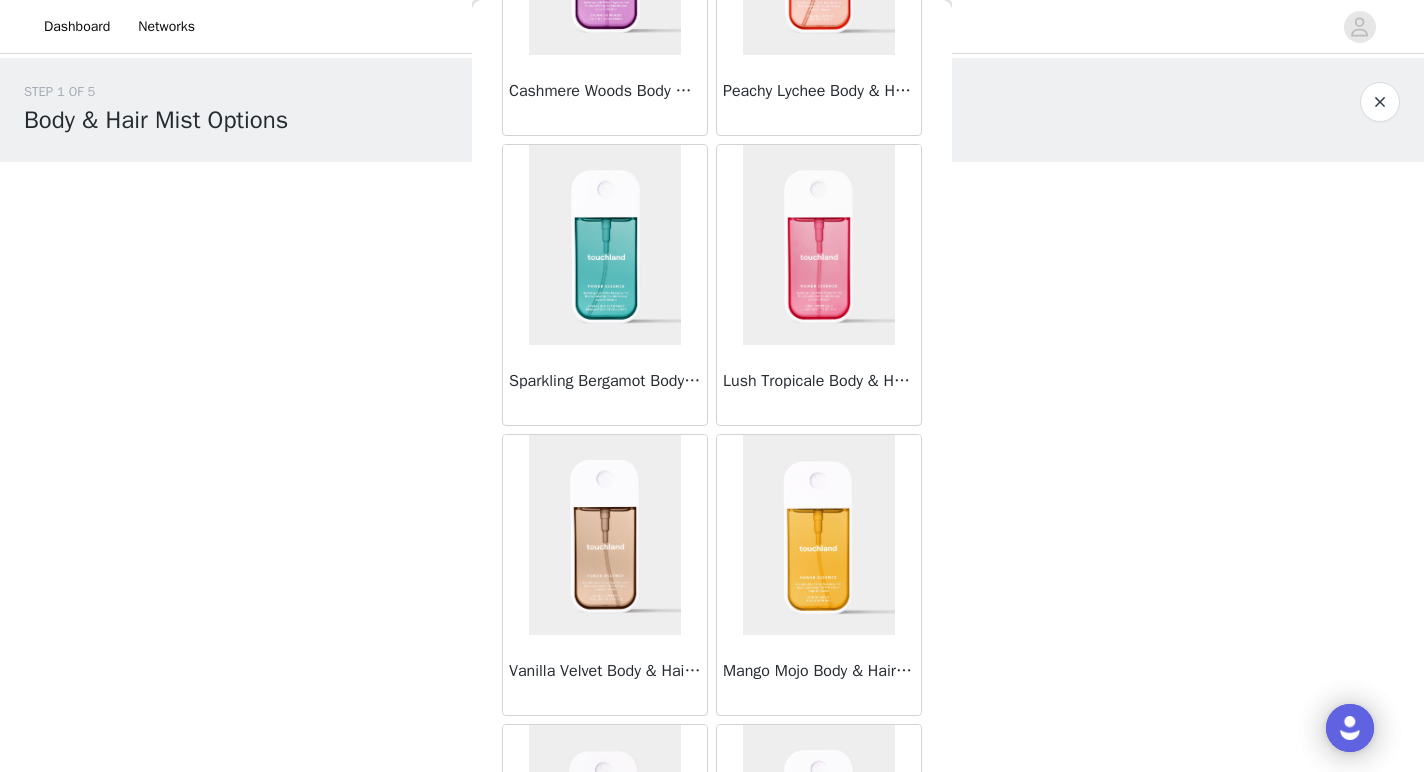click at bounding box center (605, 245) 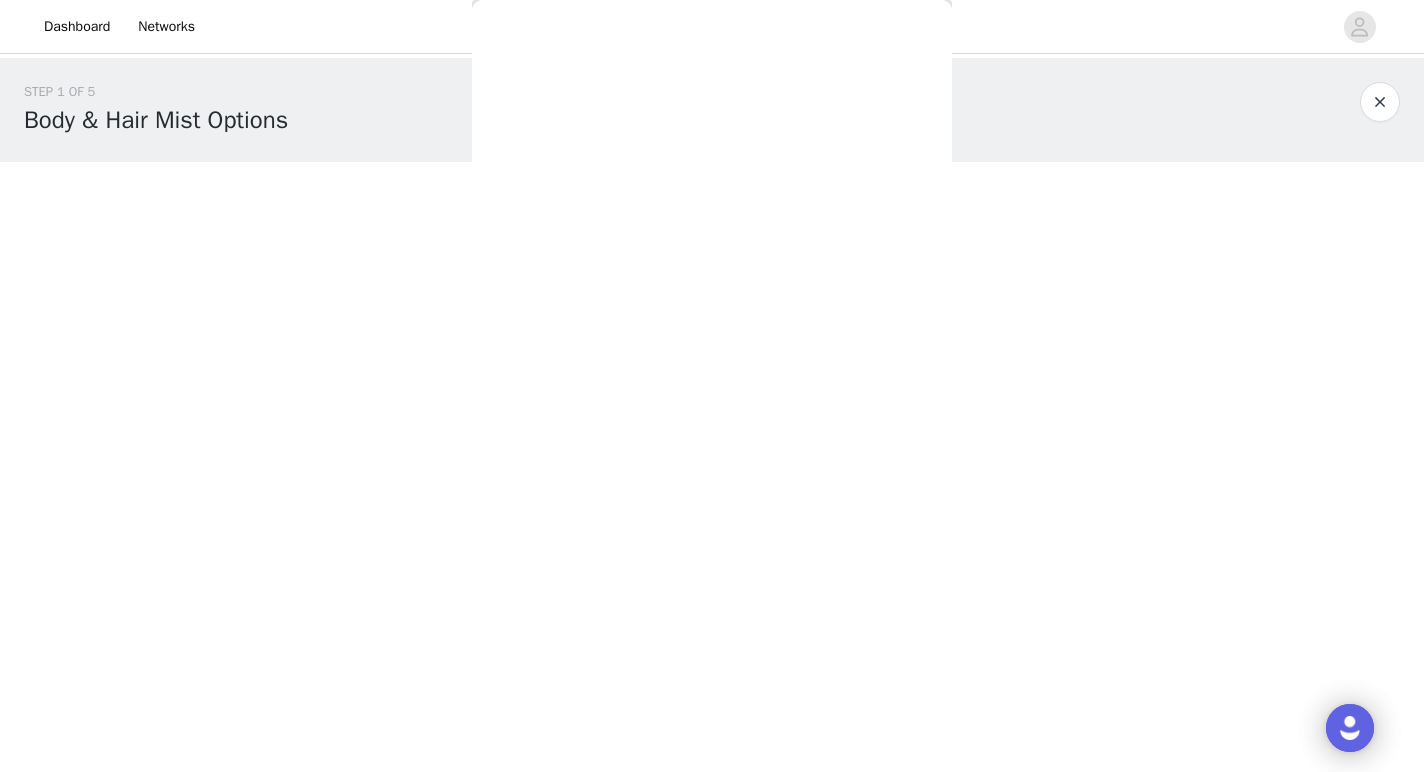 scroll, scrollTop: 19, scrollLeft: 0, axis: vertical 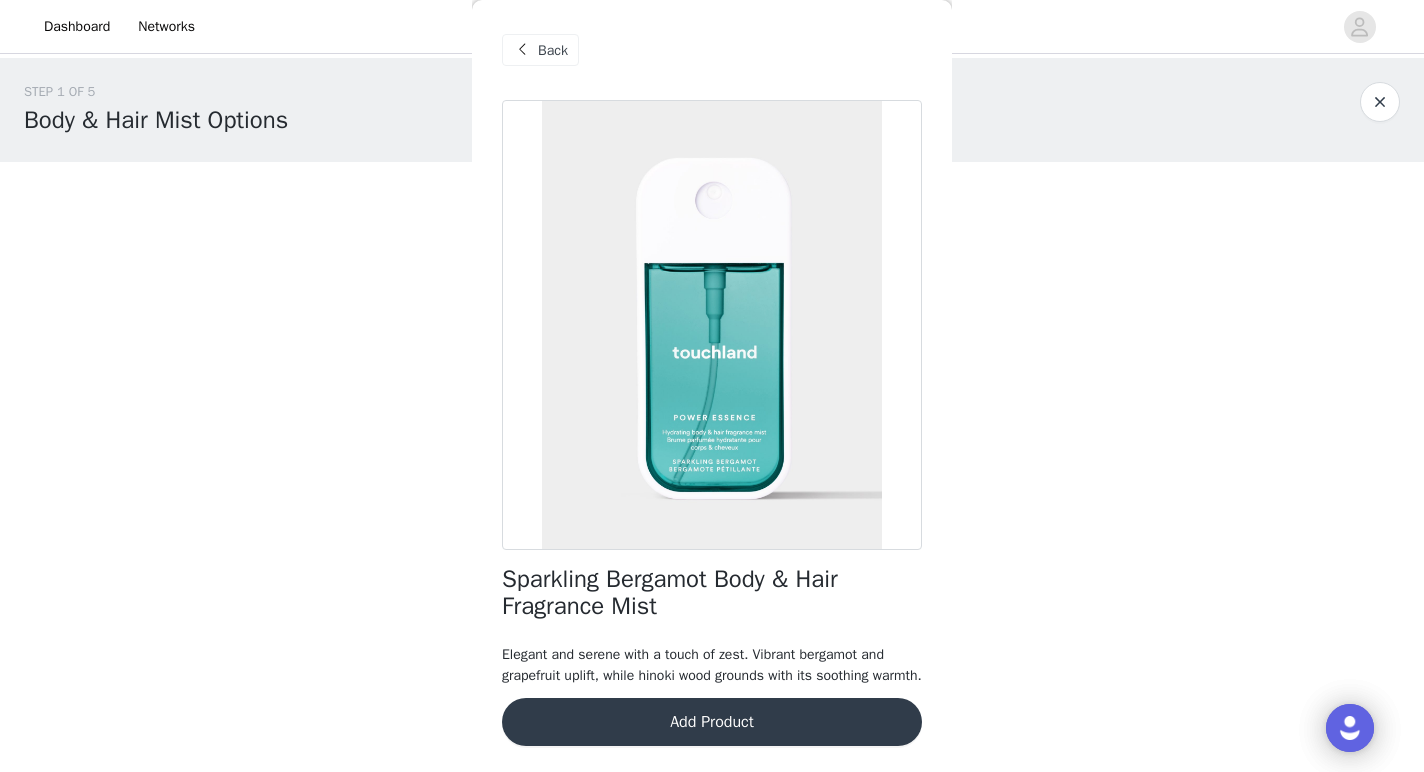 click on "Back" at bounding box center [540, 50] 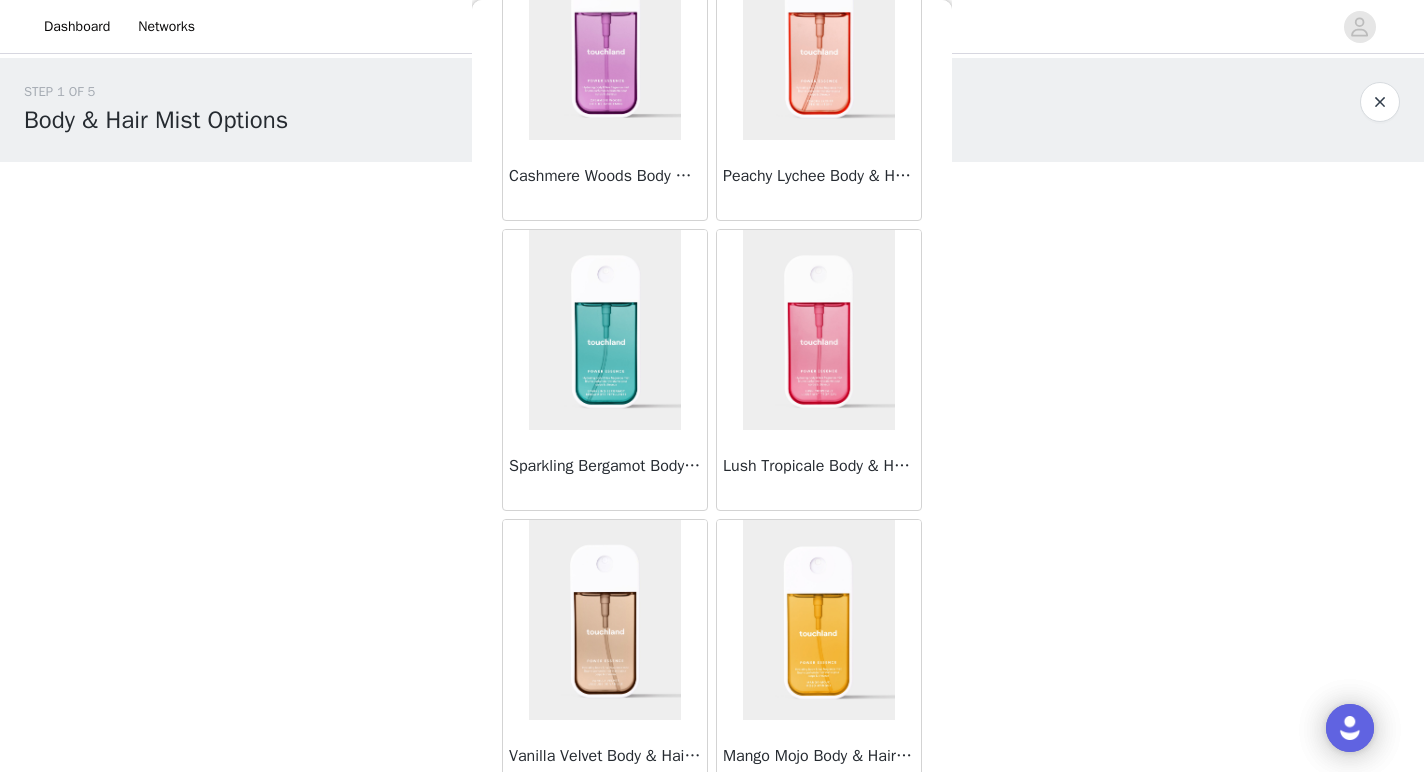 scroll, scrollTop: 0, scrollLeft: 0, axis: both 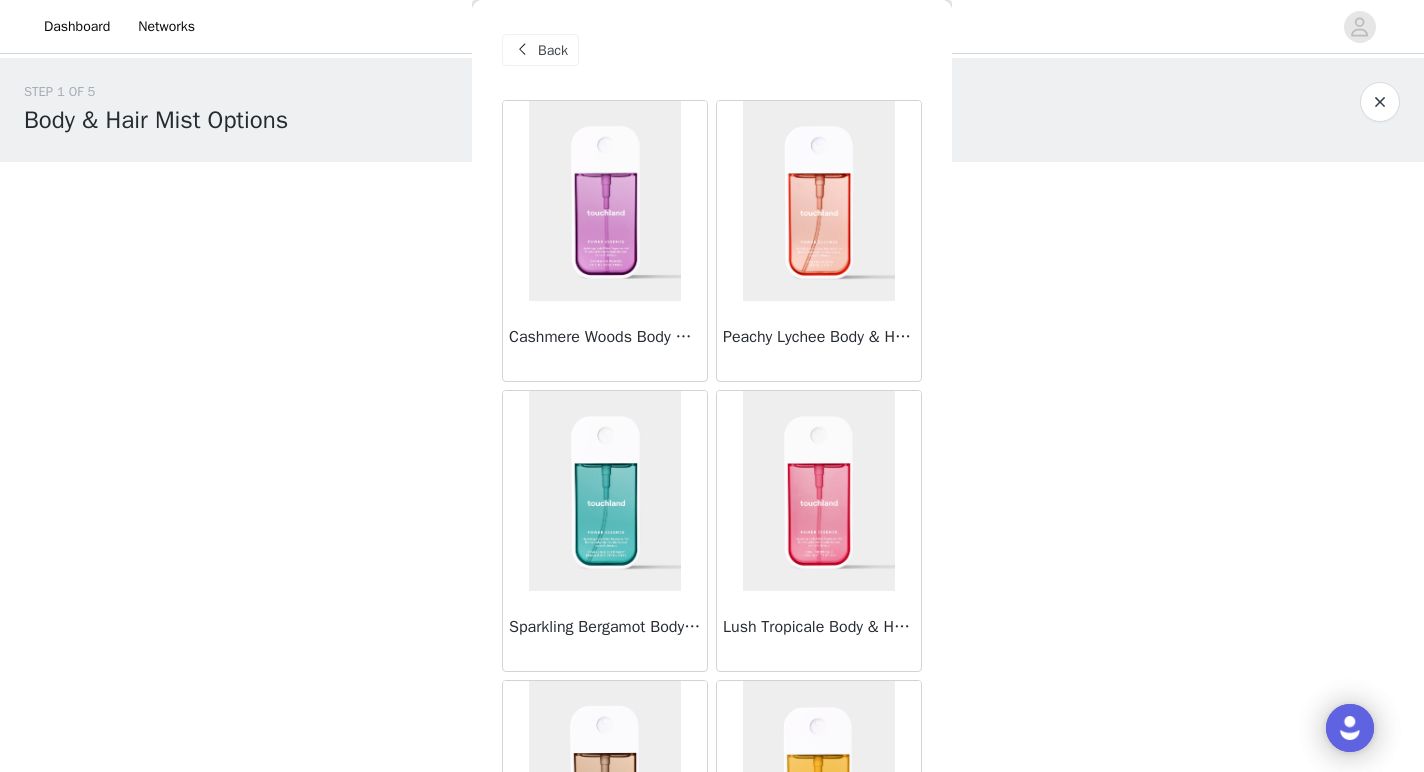 click at bounding box center (605, 201) 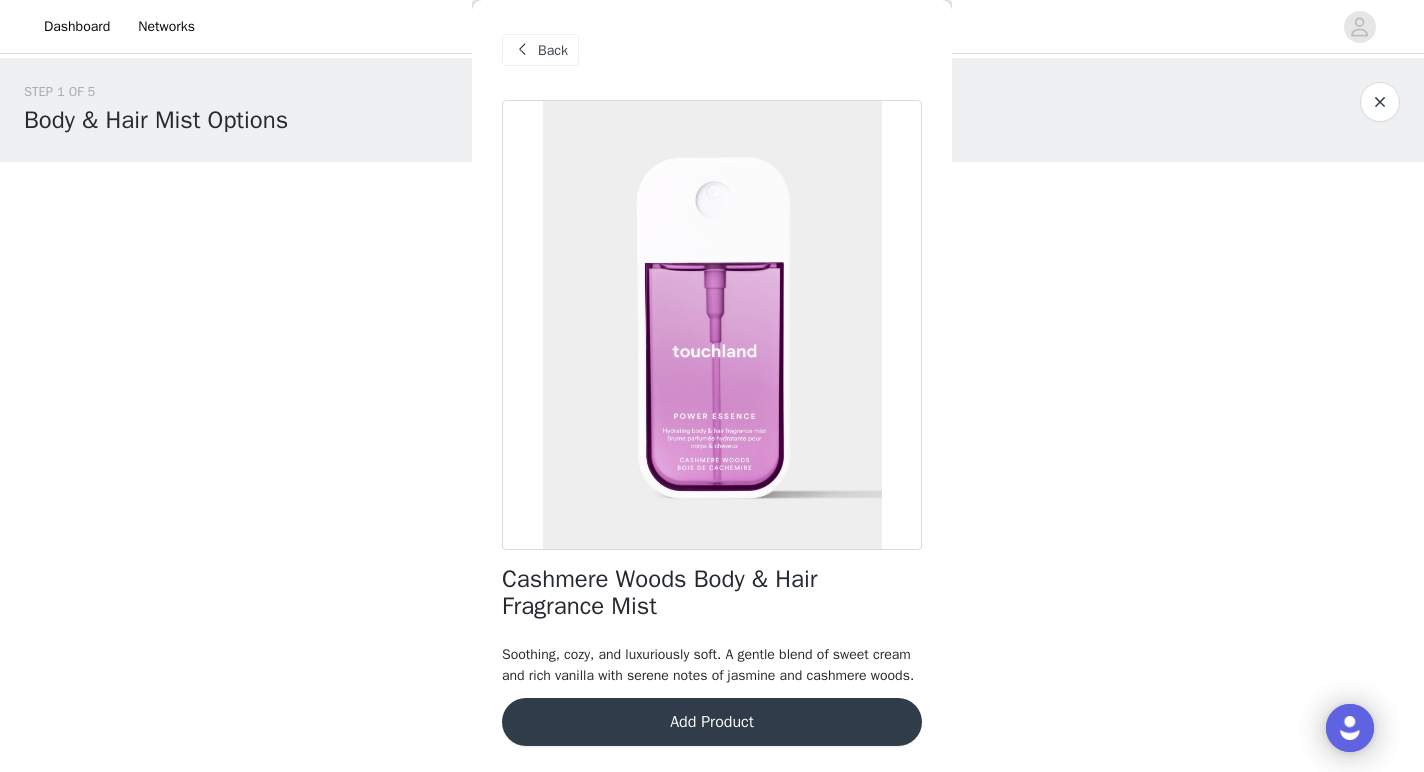 scroll, scrollTop: 19, scrollLeft: 0, axis: vertical 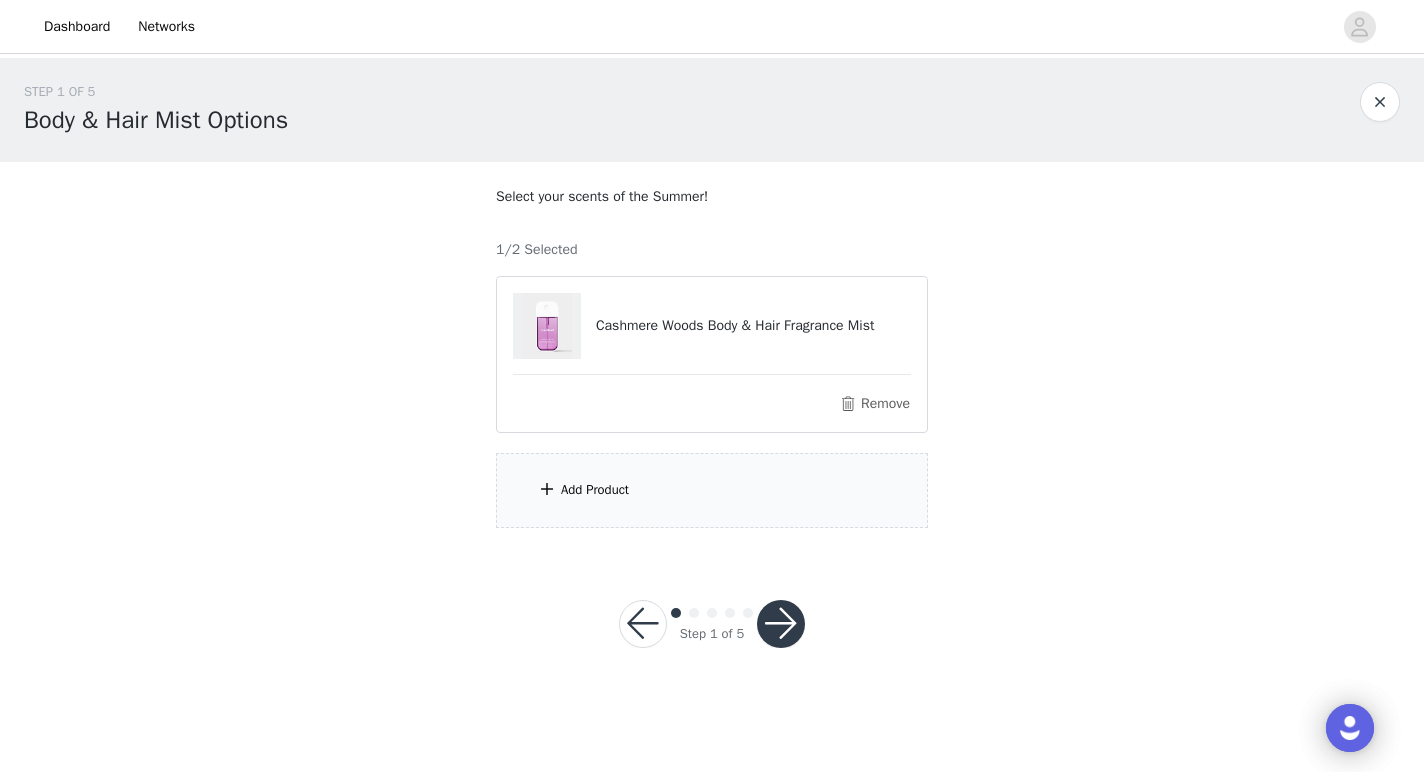 click on "Add Product" at bounding box center (595, 490) 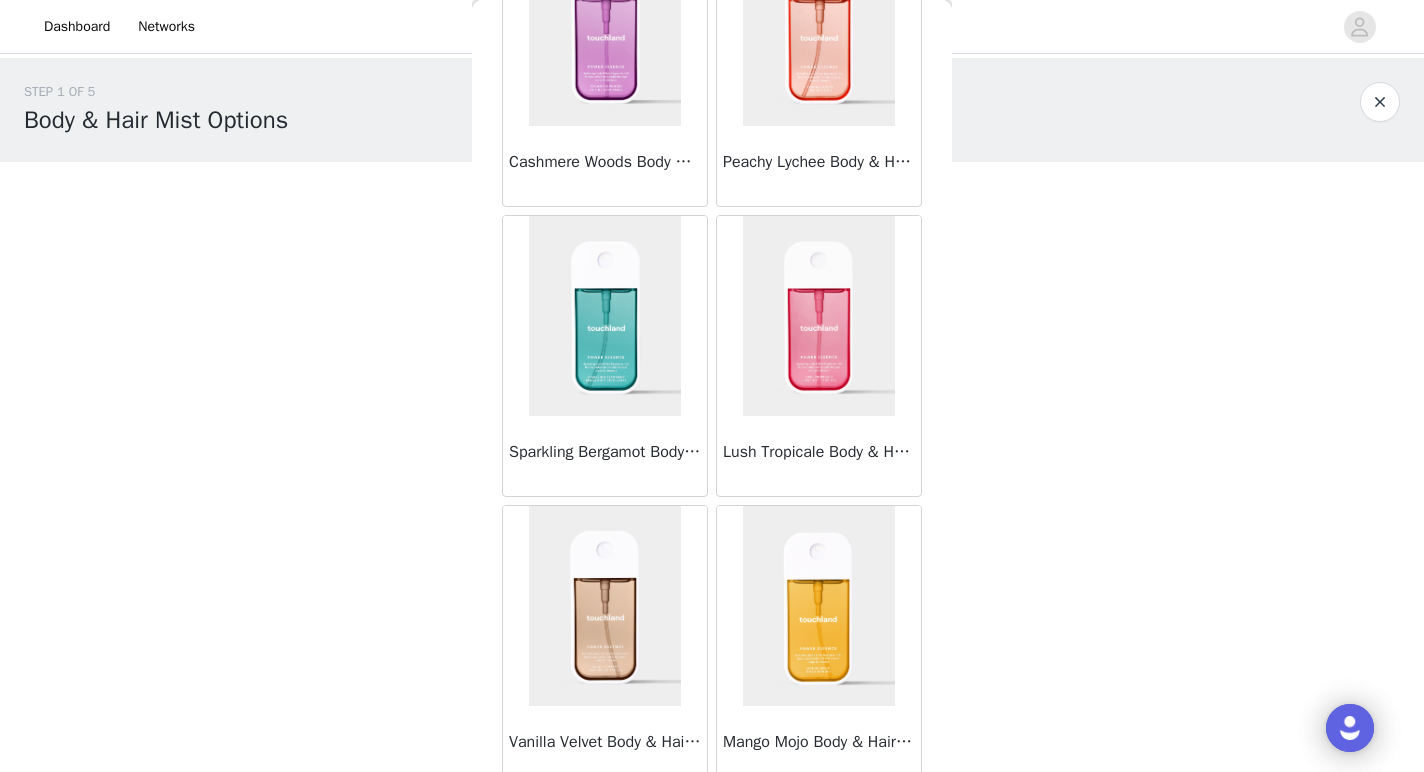 scroll, scrollTop: 484, scrollLeft: 0, axis: vertical 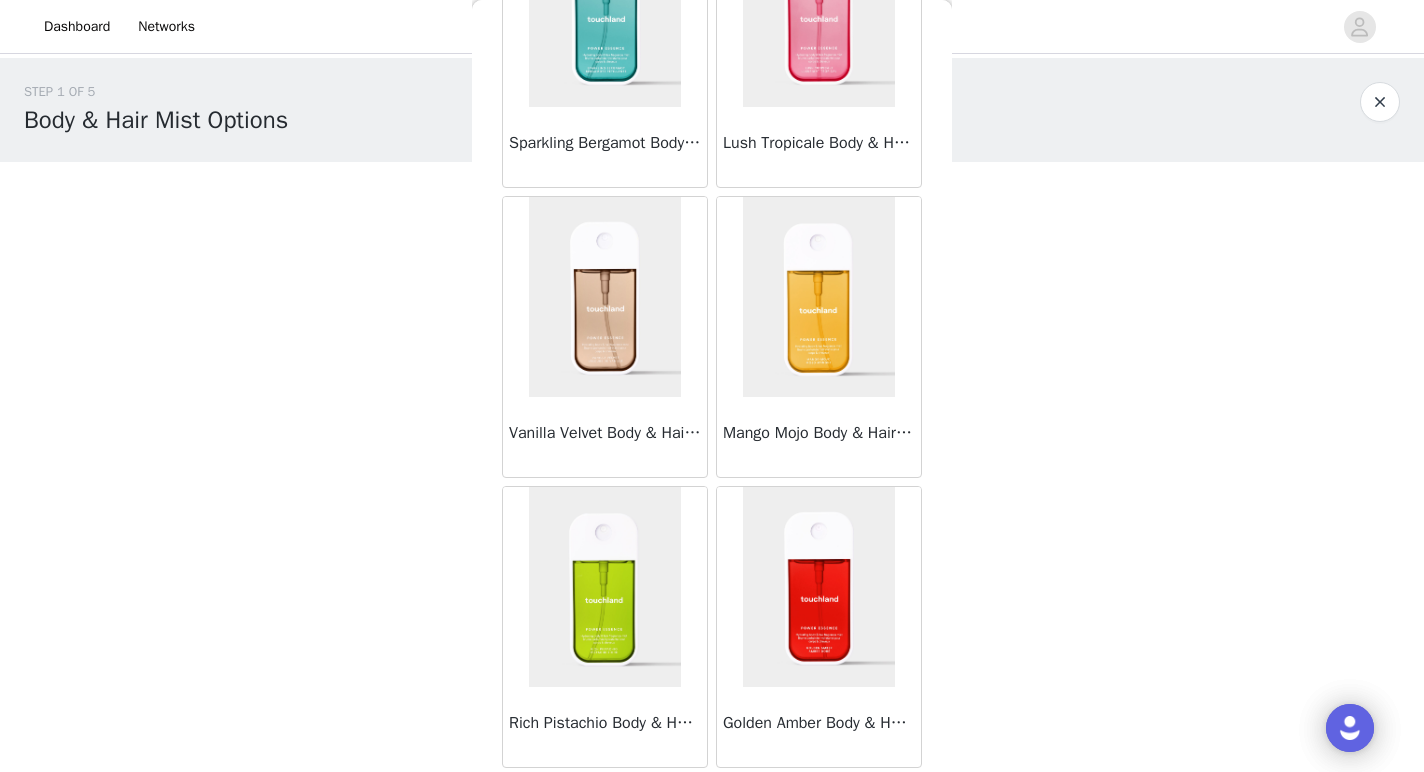 click on "Golden Amber Body & Hair Fragrance Mist" at bounding box center (819, 723) 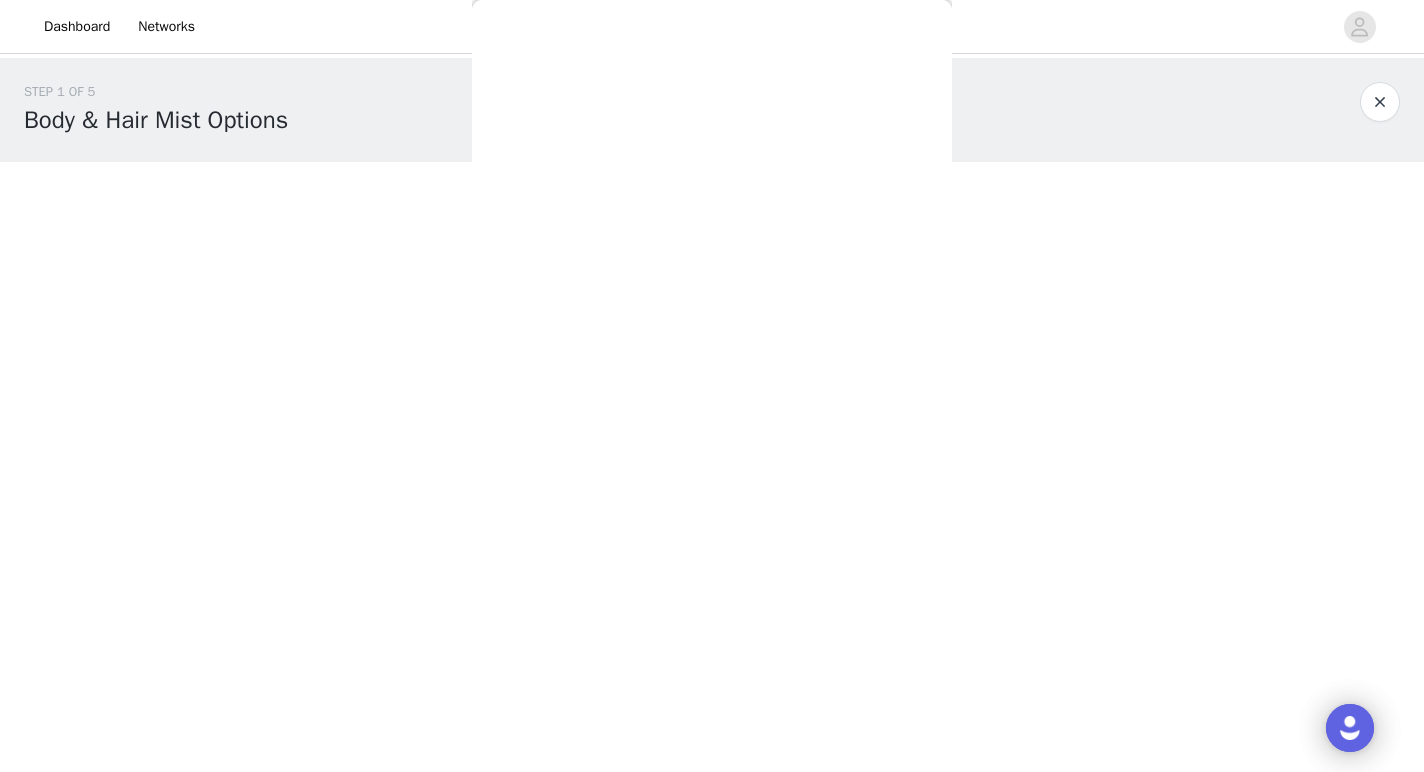 scroll, scrollTop: 19, scrollLeft: 0, axis: vertical 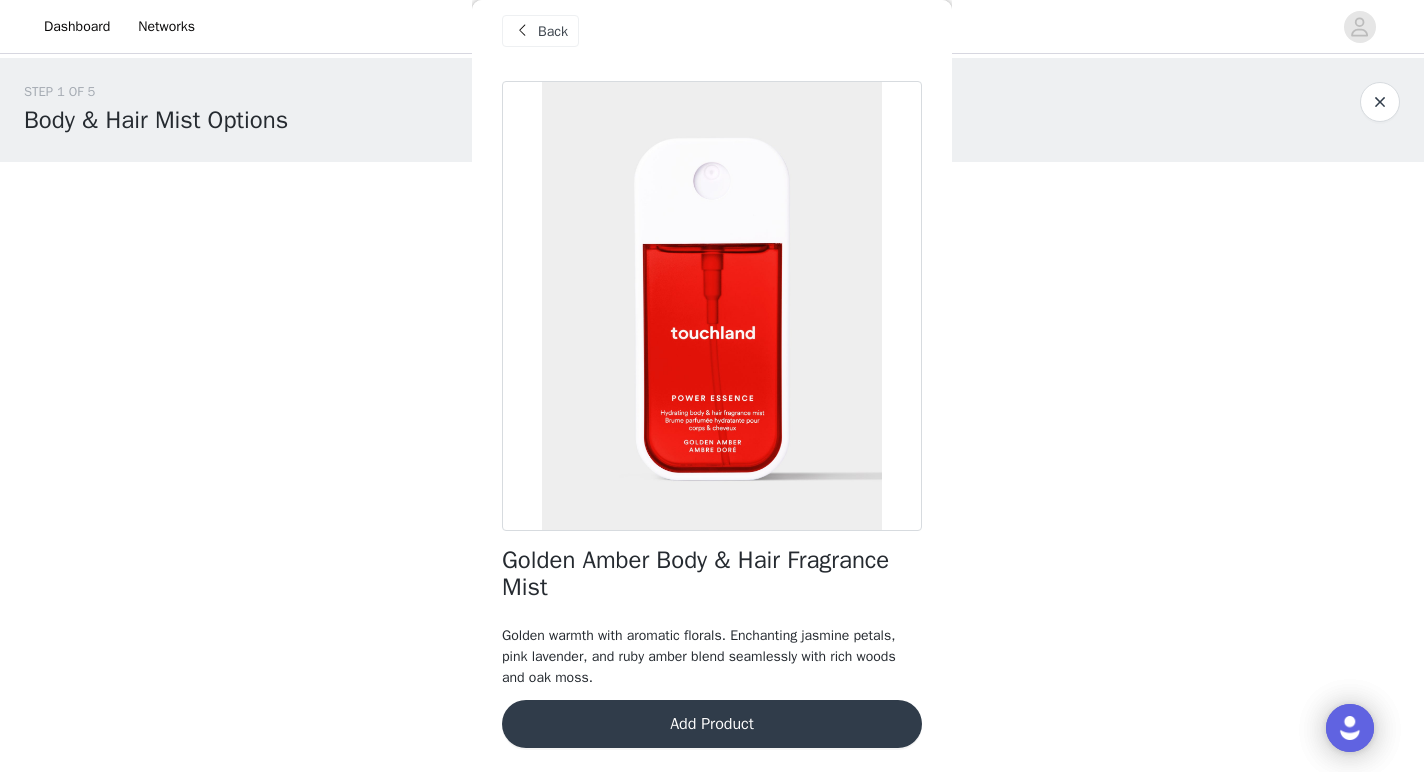 click on "Add Product" at bounding box center (712, 724) 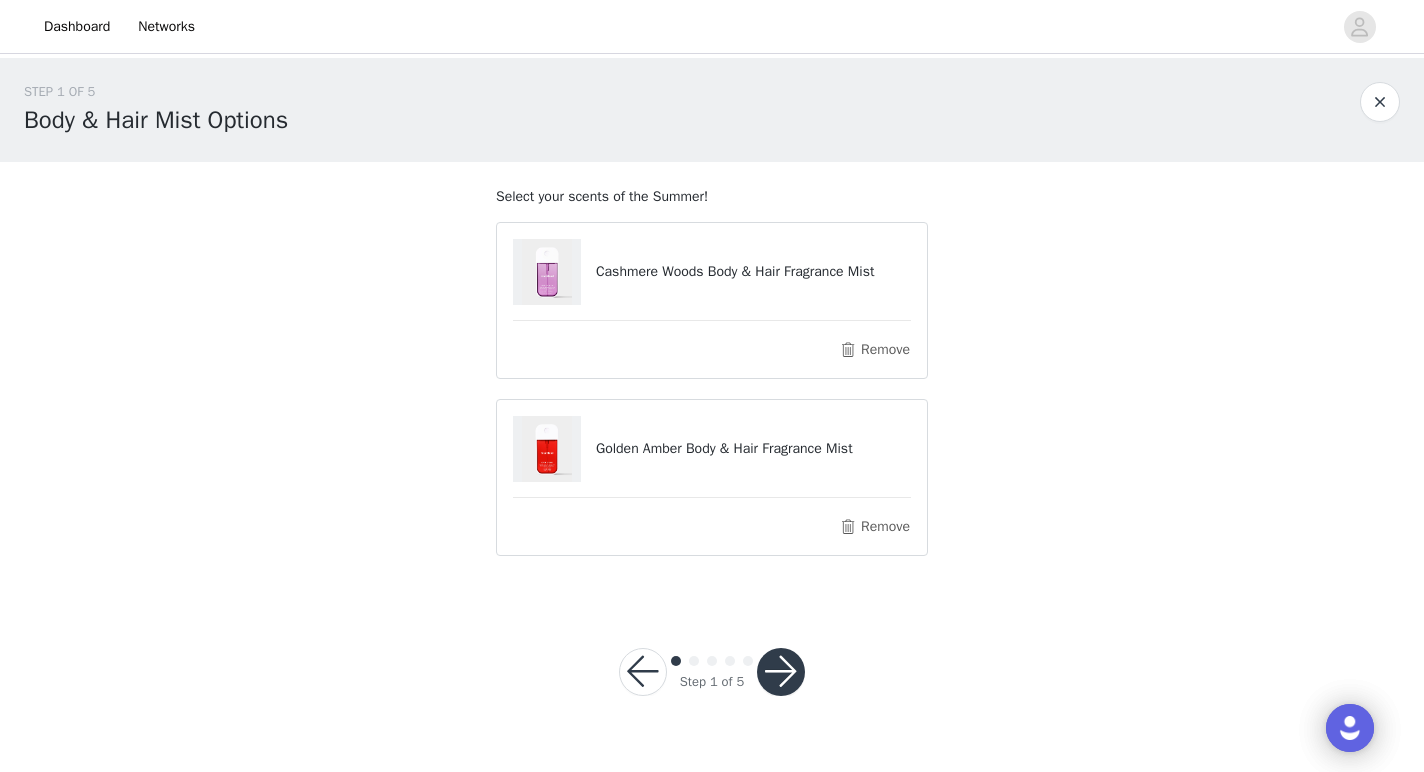 click at bounding box center [781, 672] 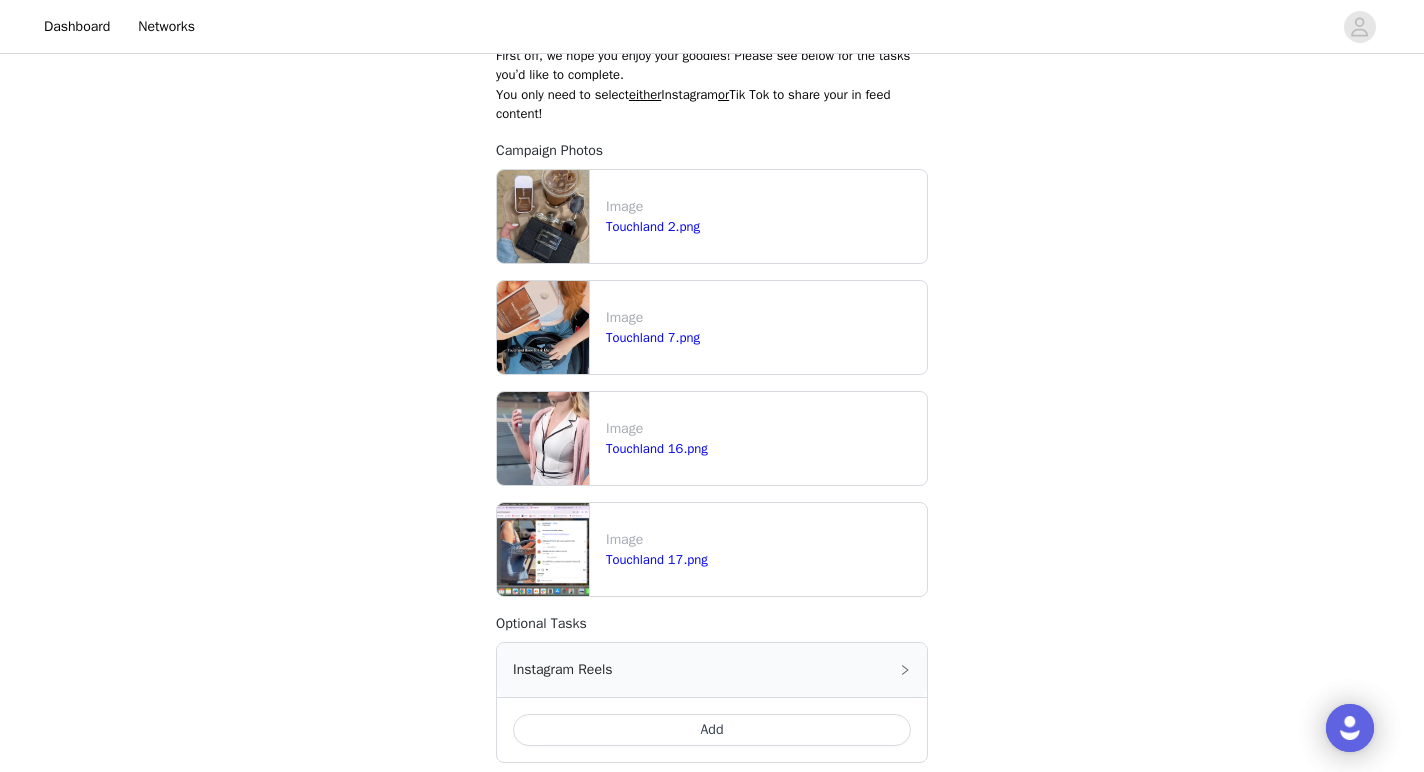 scroll, scrollTop: 767, scrollLeft: 0, axis: vertical 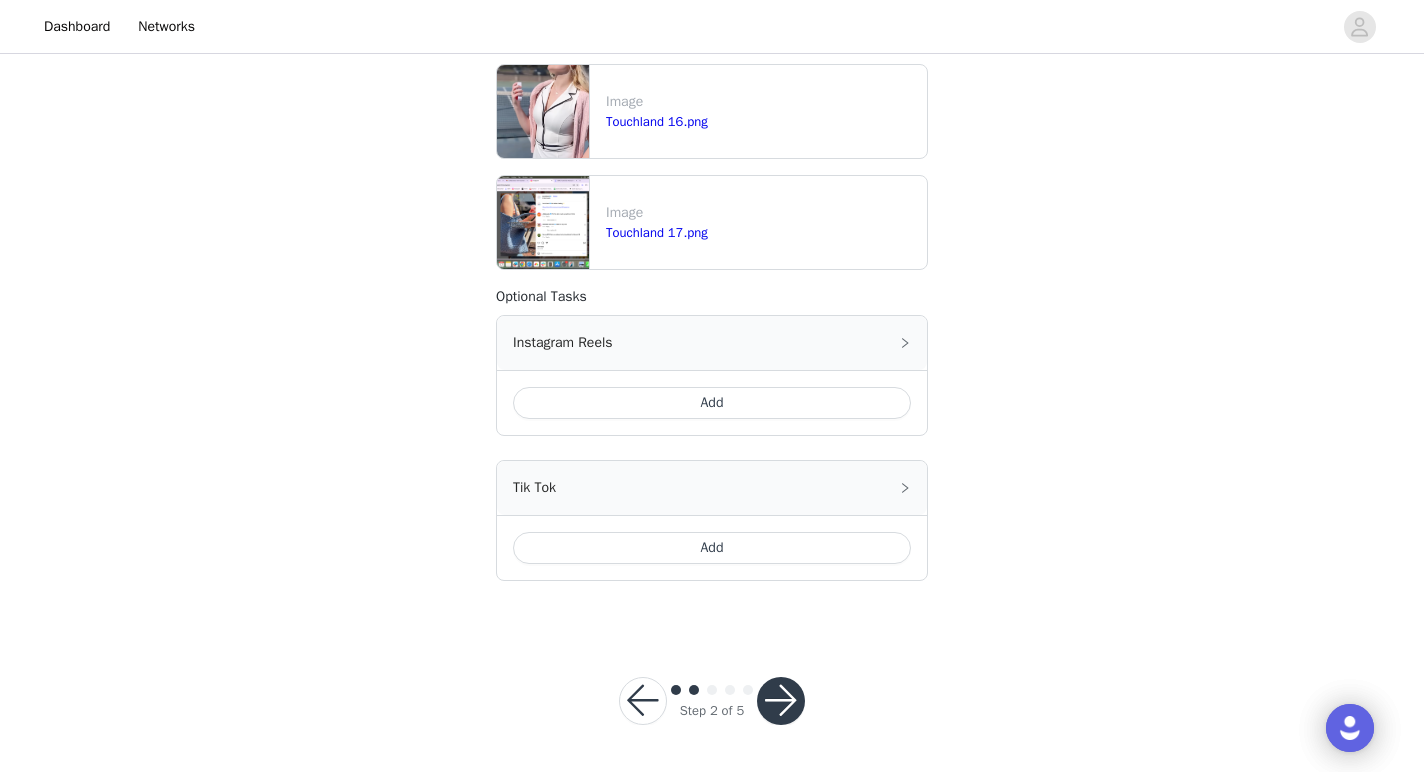 click on "Add" at bounding box center (712, 547) 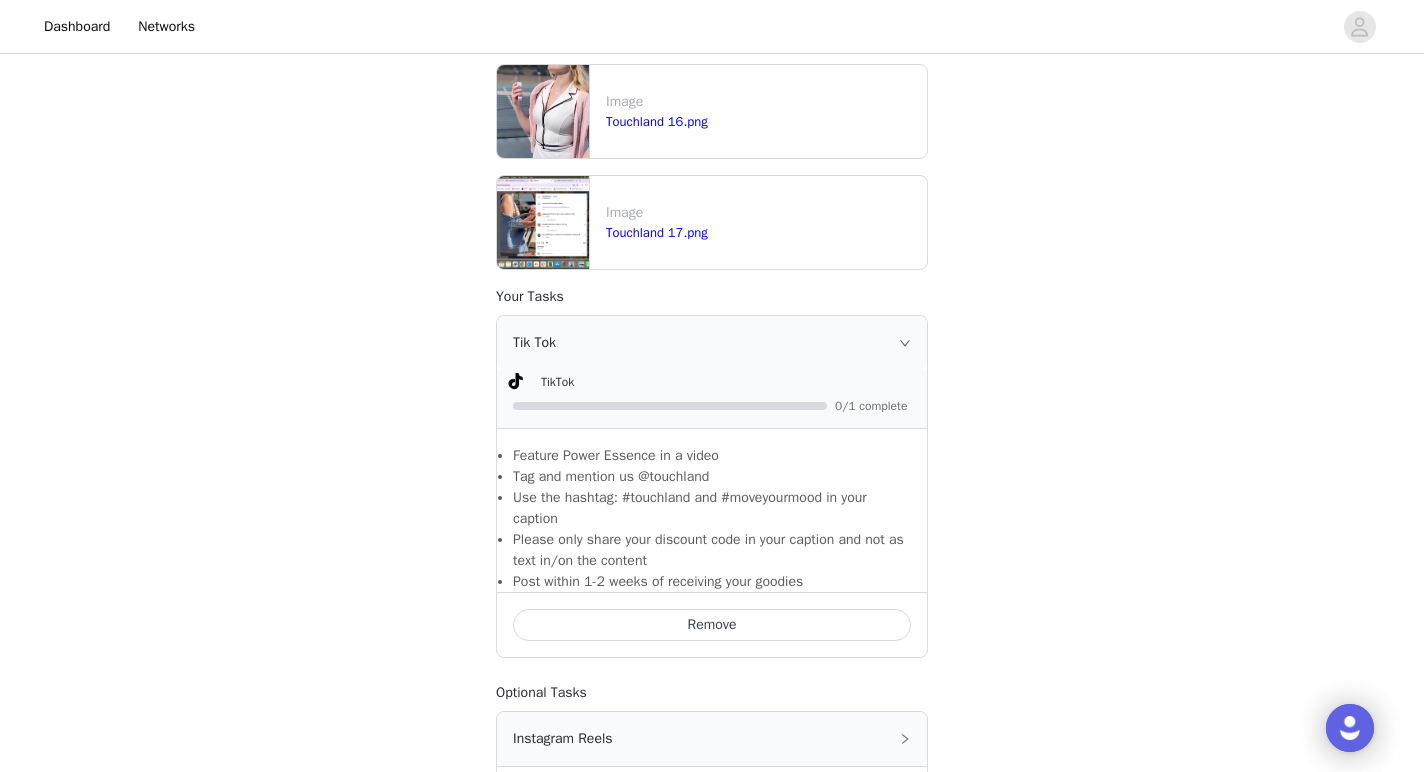 click on "Instagram Reels" at bounding box center (712, 739) 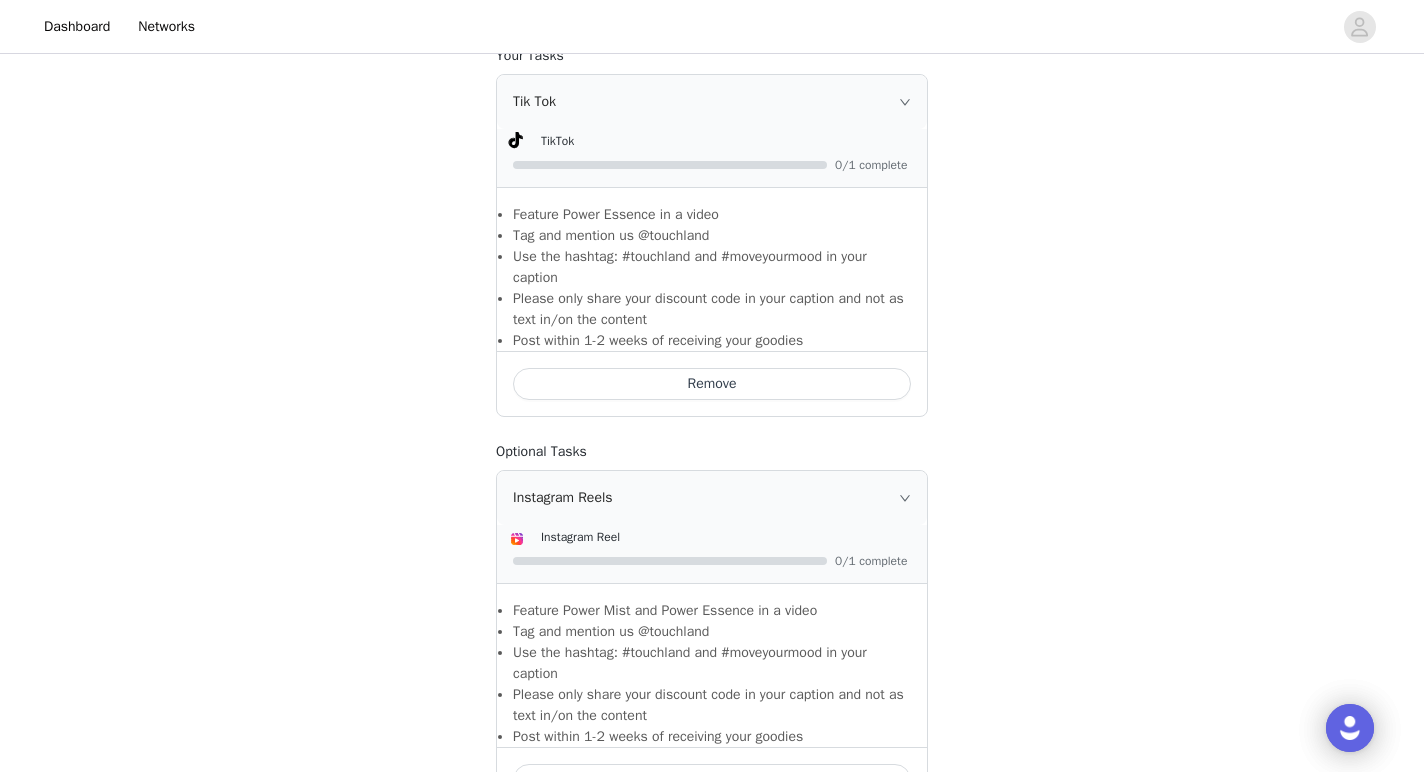 scroll, scrollTop: 1240, scrollLeft: 0, axis: vertical 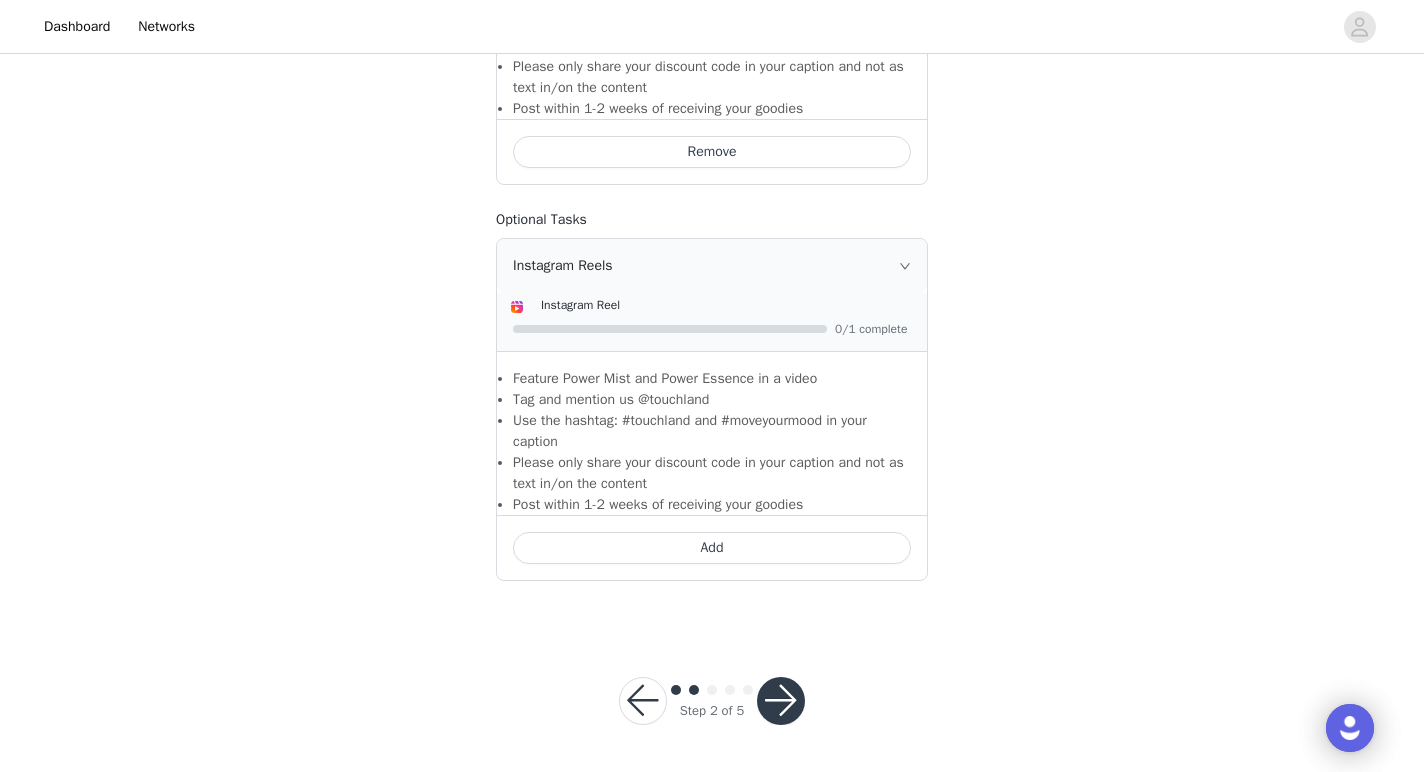 click at bounding box center (781, 701) 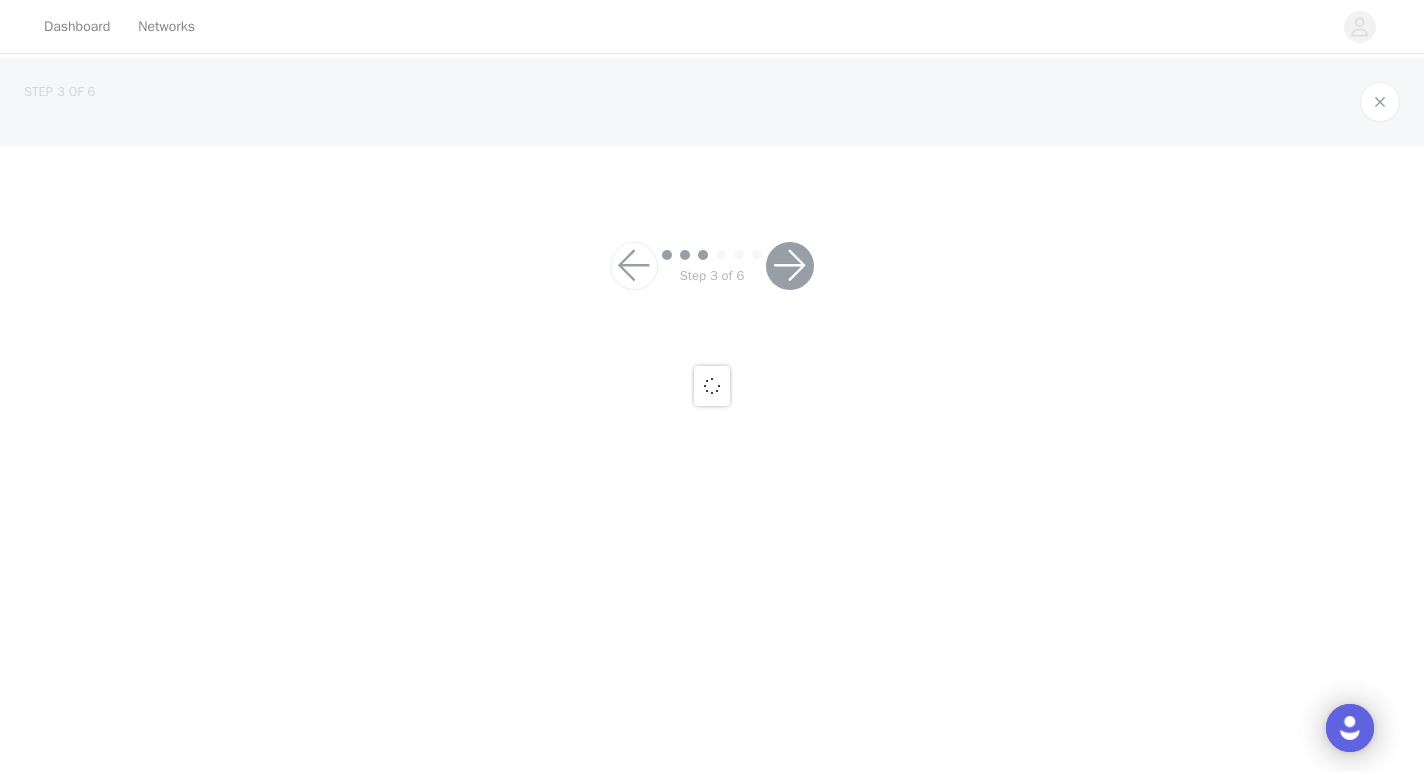 scroll, scrollTop: 0, scrollLeft: 0, axis: both 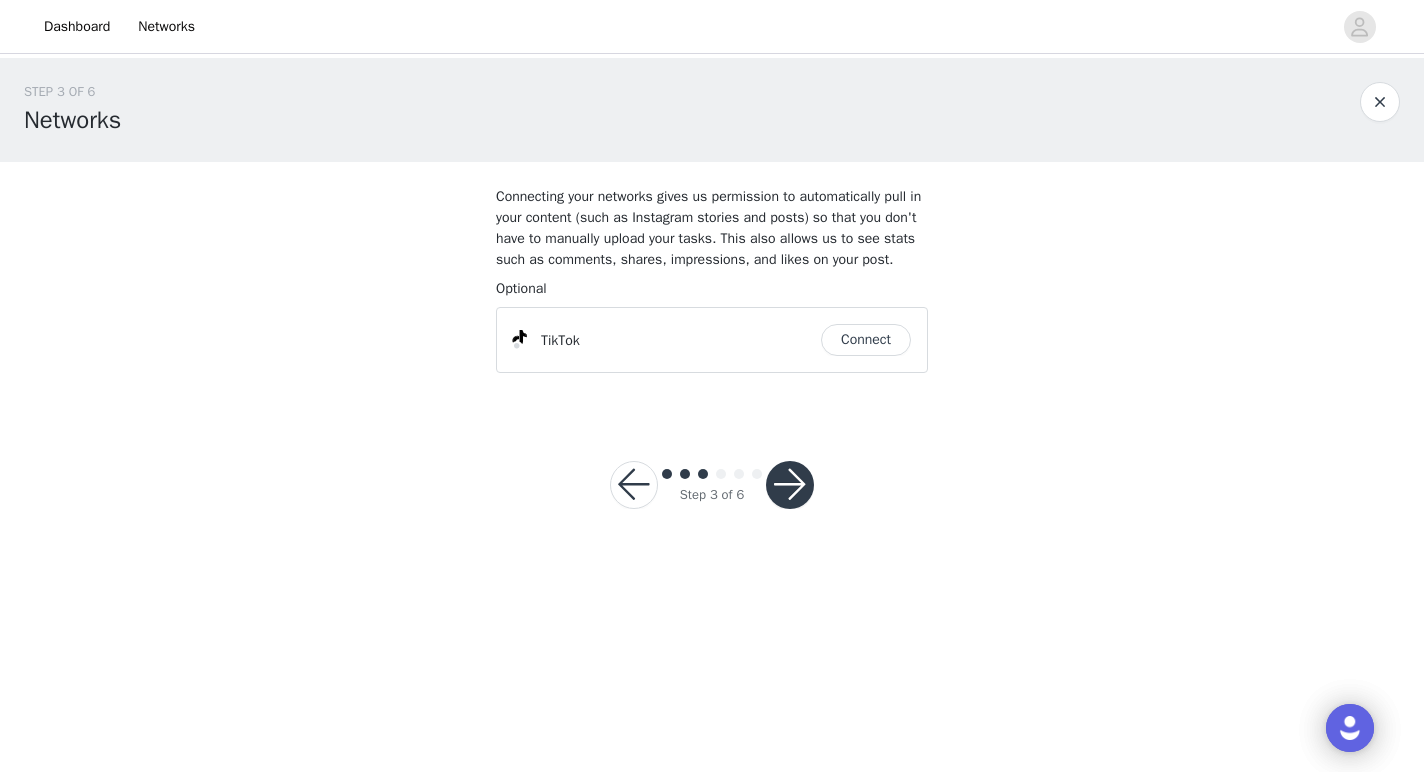 drag, startPoint x: 778, startPoint y: 518, endPoint x: 883, endPoint y: 439, distance: 131.40015 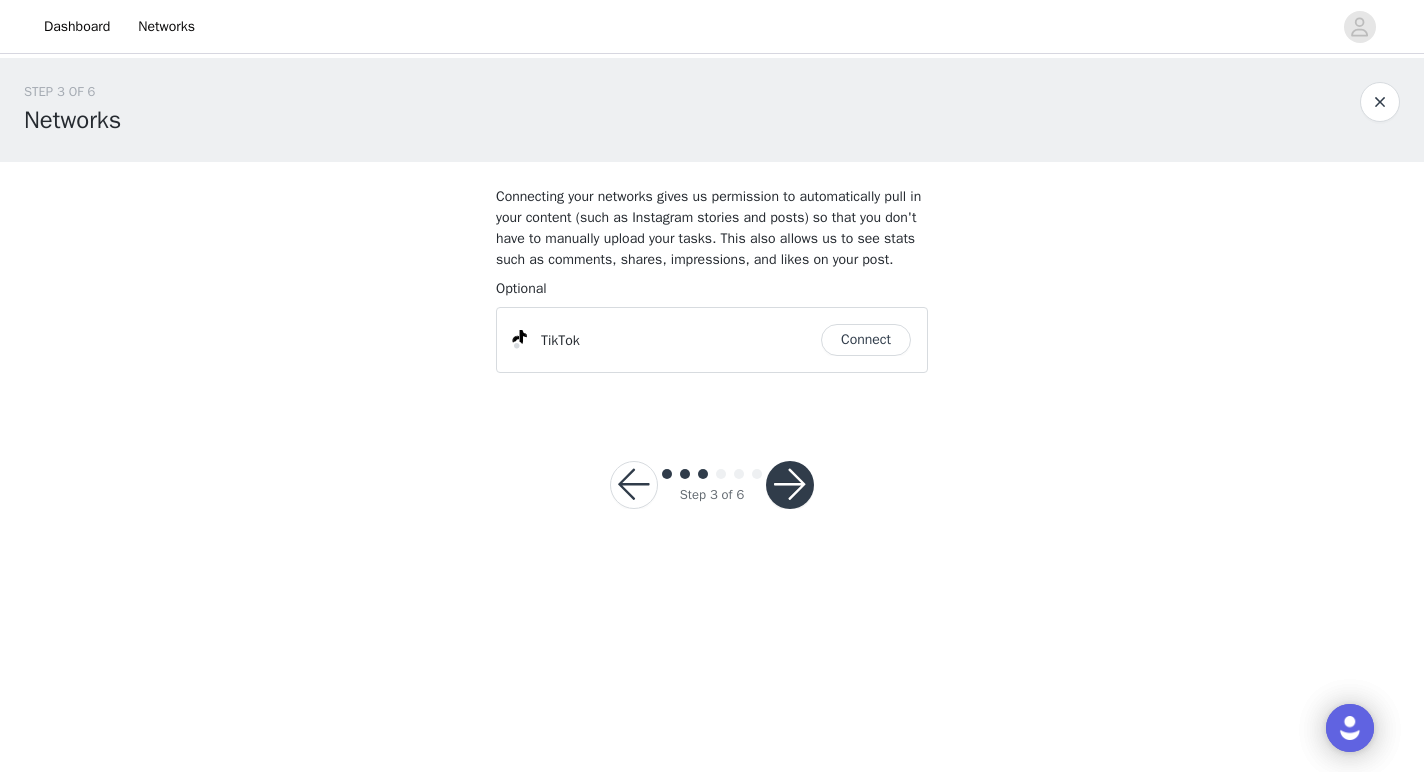 click on "TikTok         Connect" at bounding box center (712, 340) 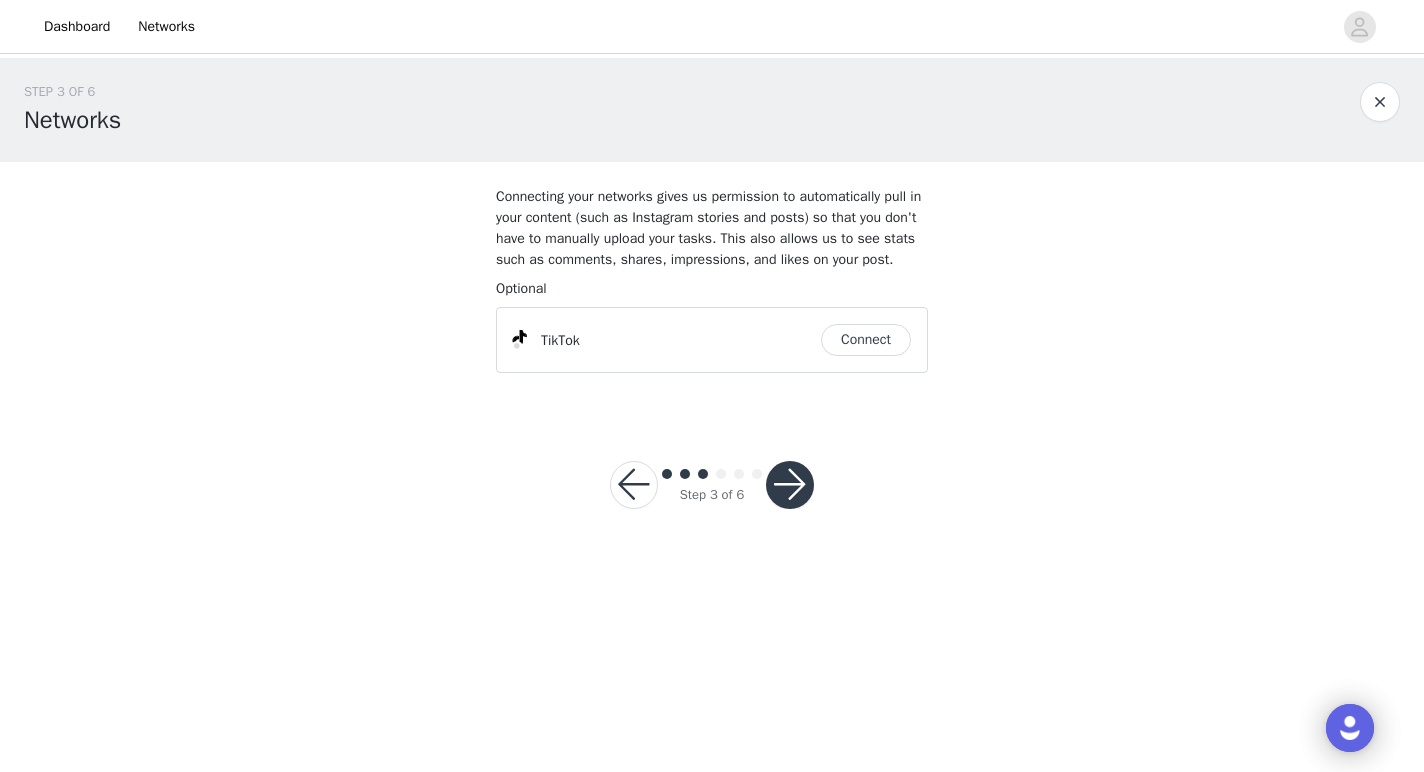 click on "Connect" at bounding box center (866, 340) 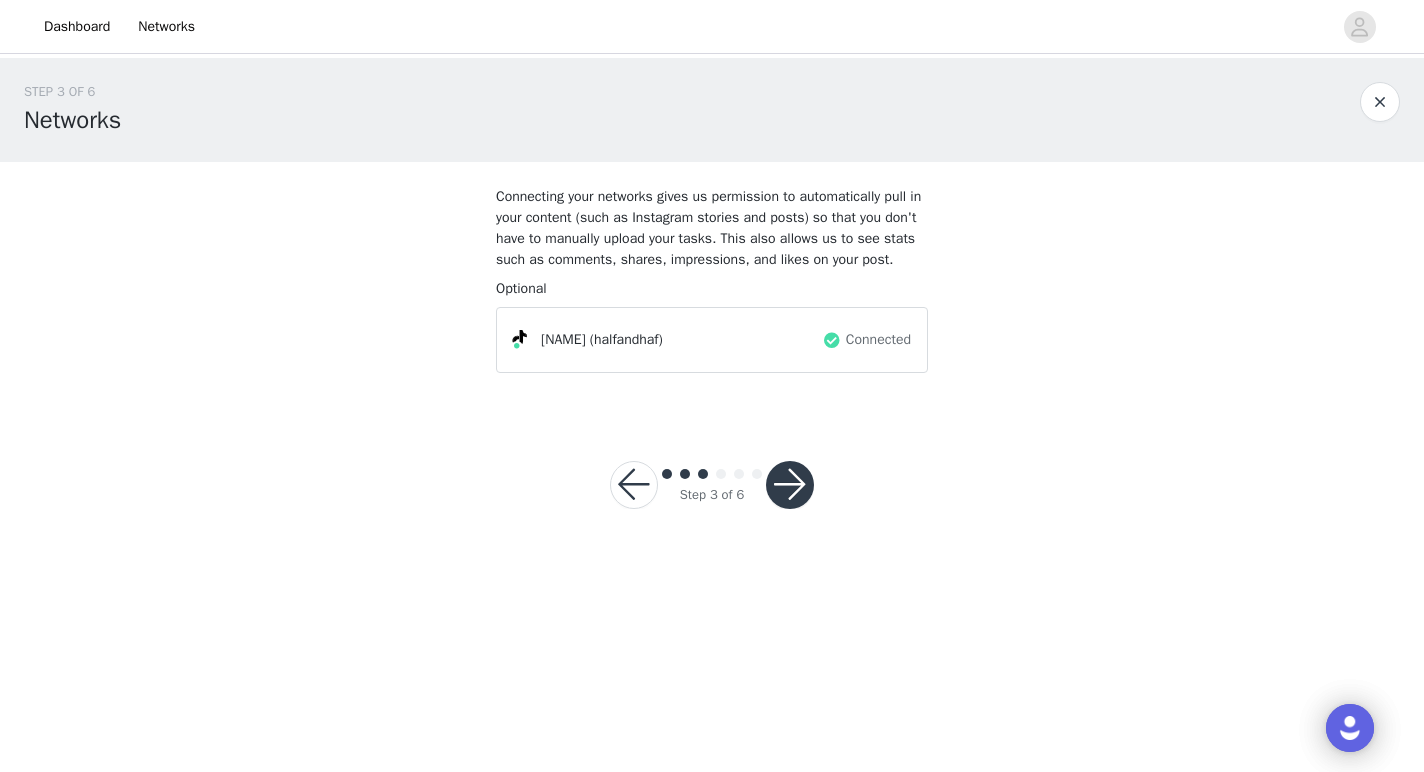 click at bounding box center (790, 485) 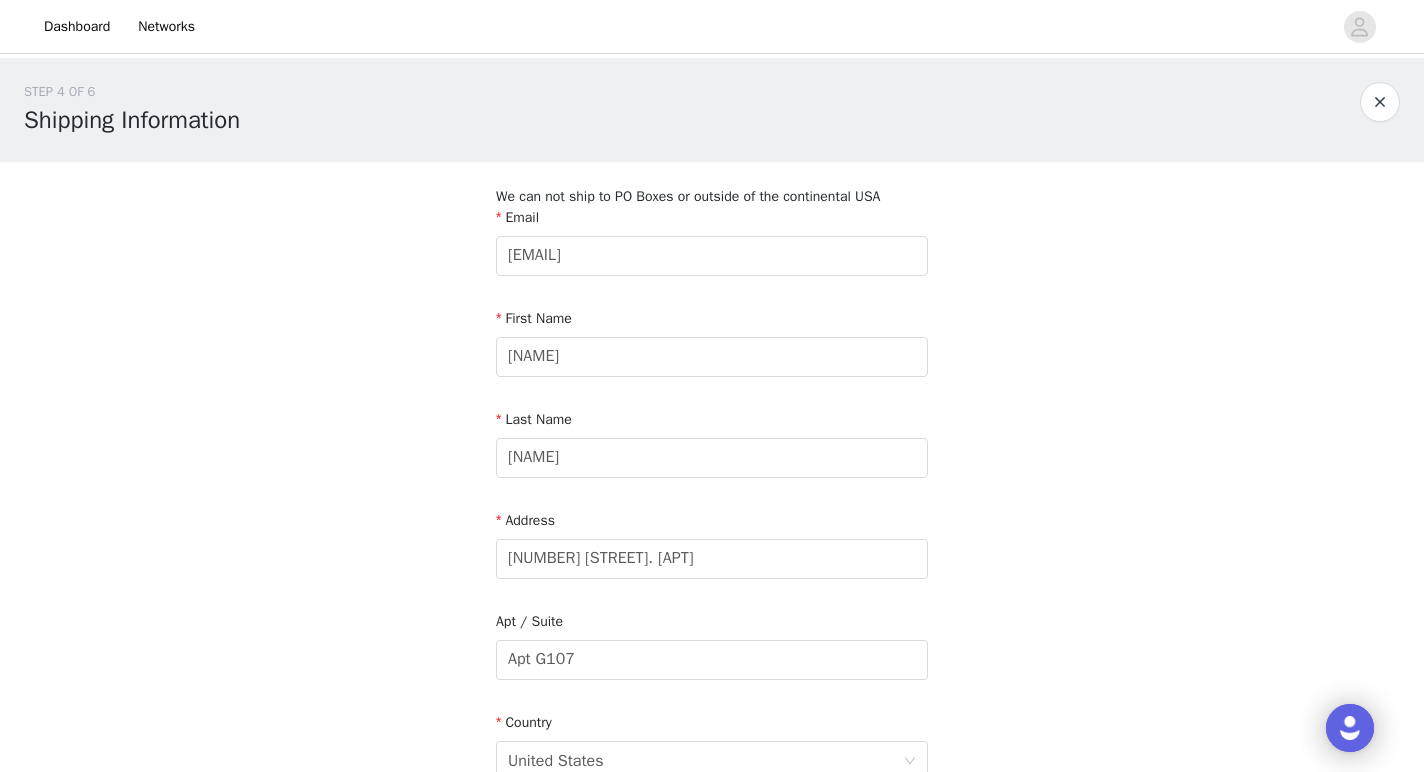 scroll, scrollTop: 612, scrollLeft: 0, axis: vertical 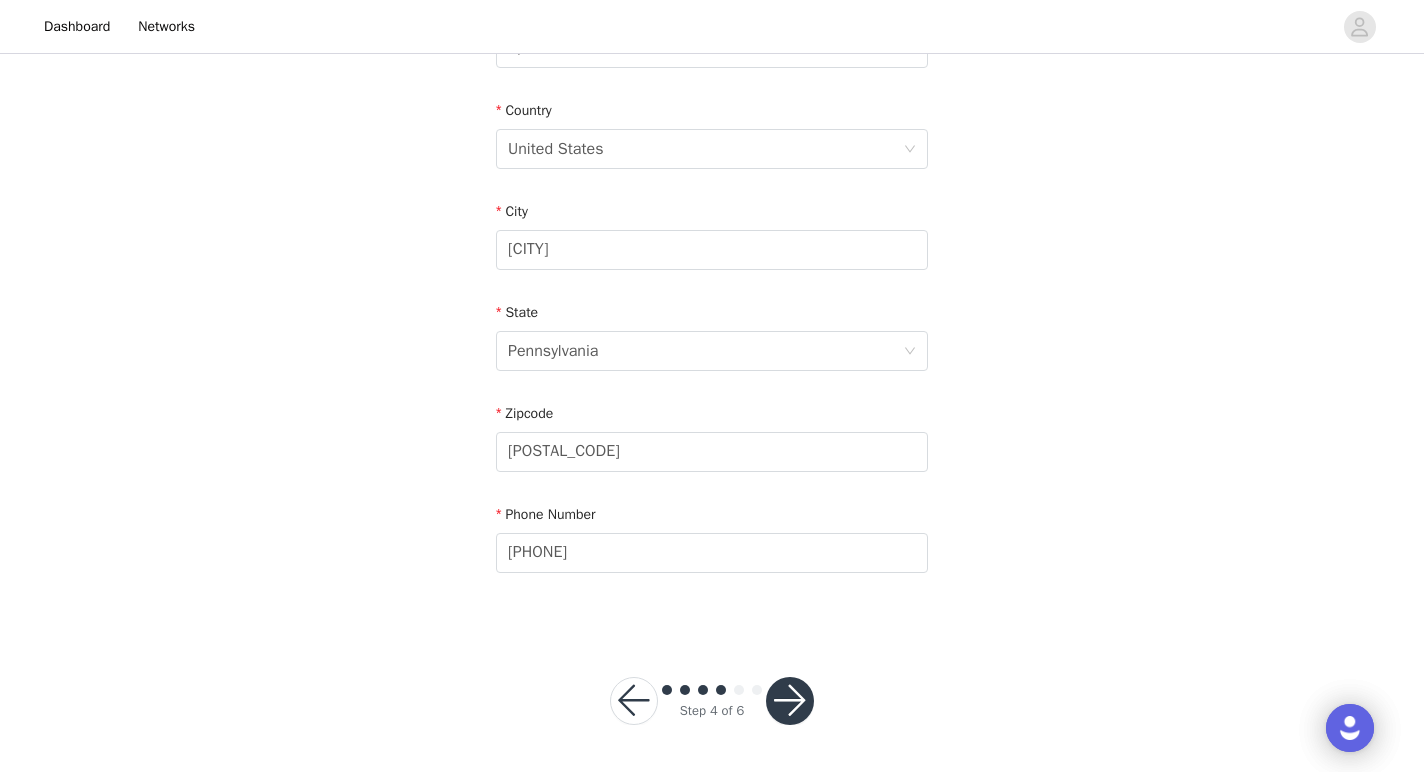 click at bounding box center (790, 701) 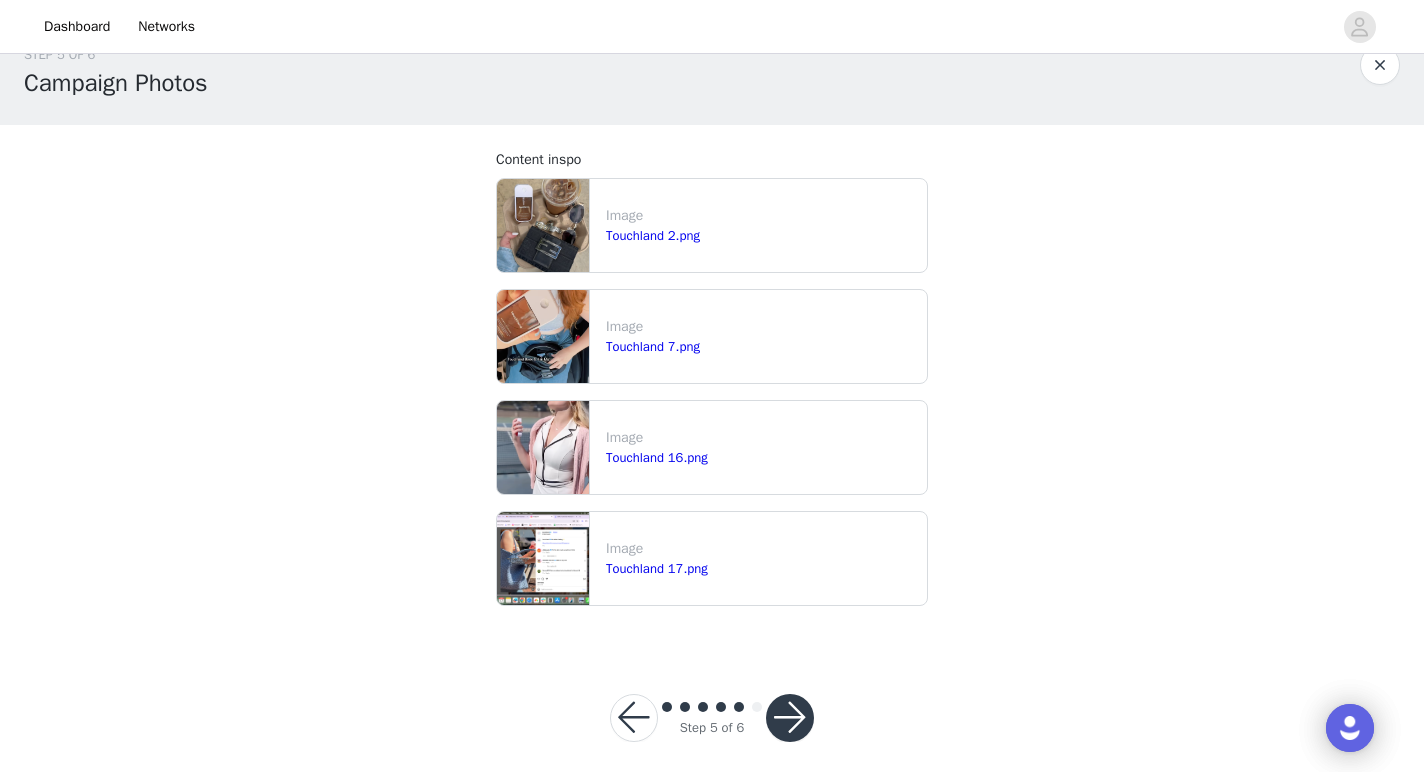 scroll, scrollTop: 54, scrollLeft: 0, axis: vertical 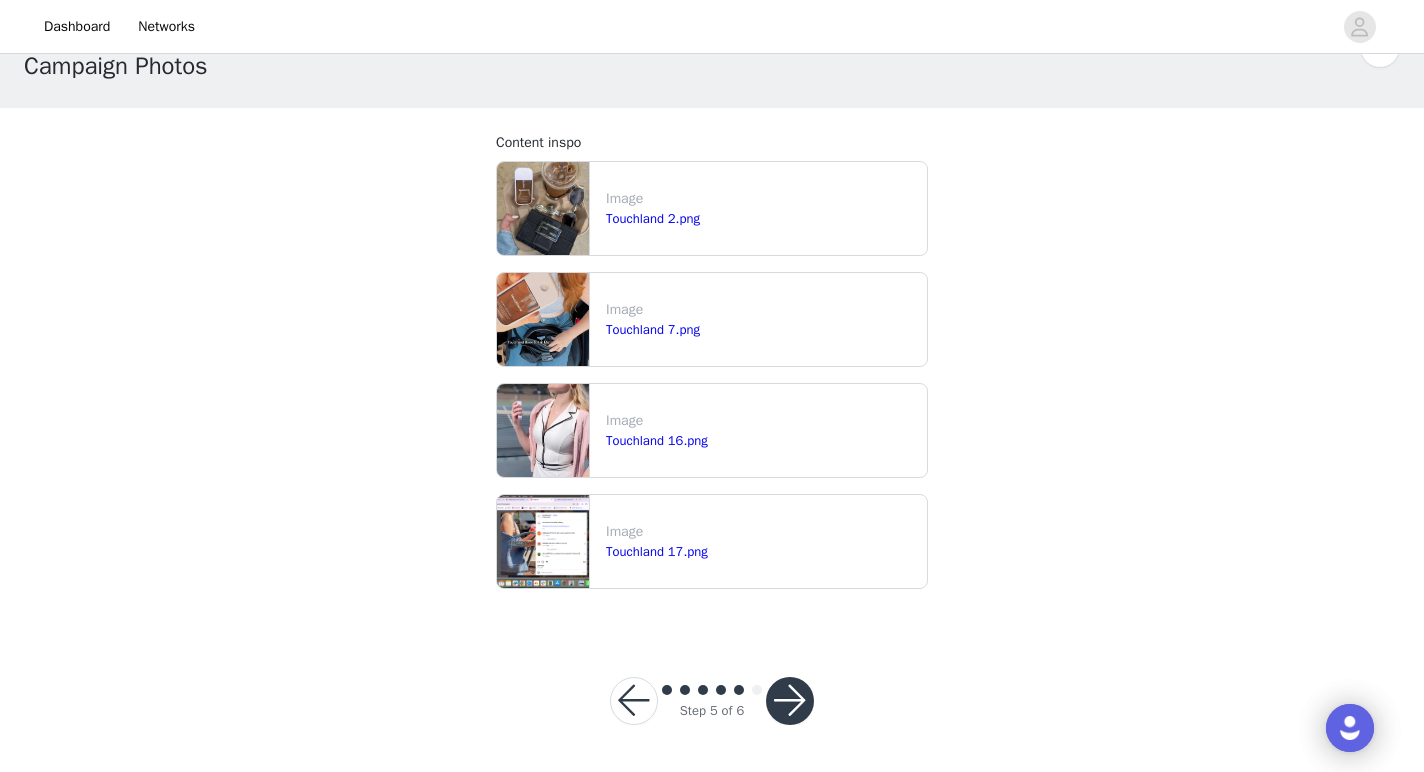 click at bounding box center [790, 701] 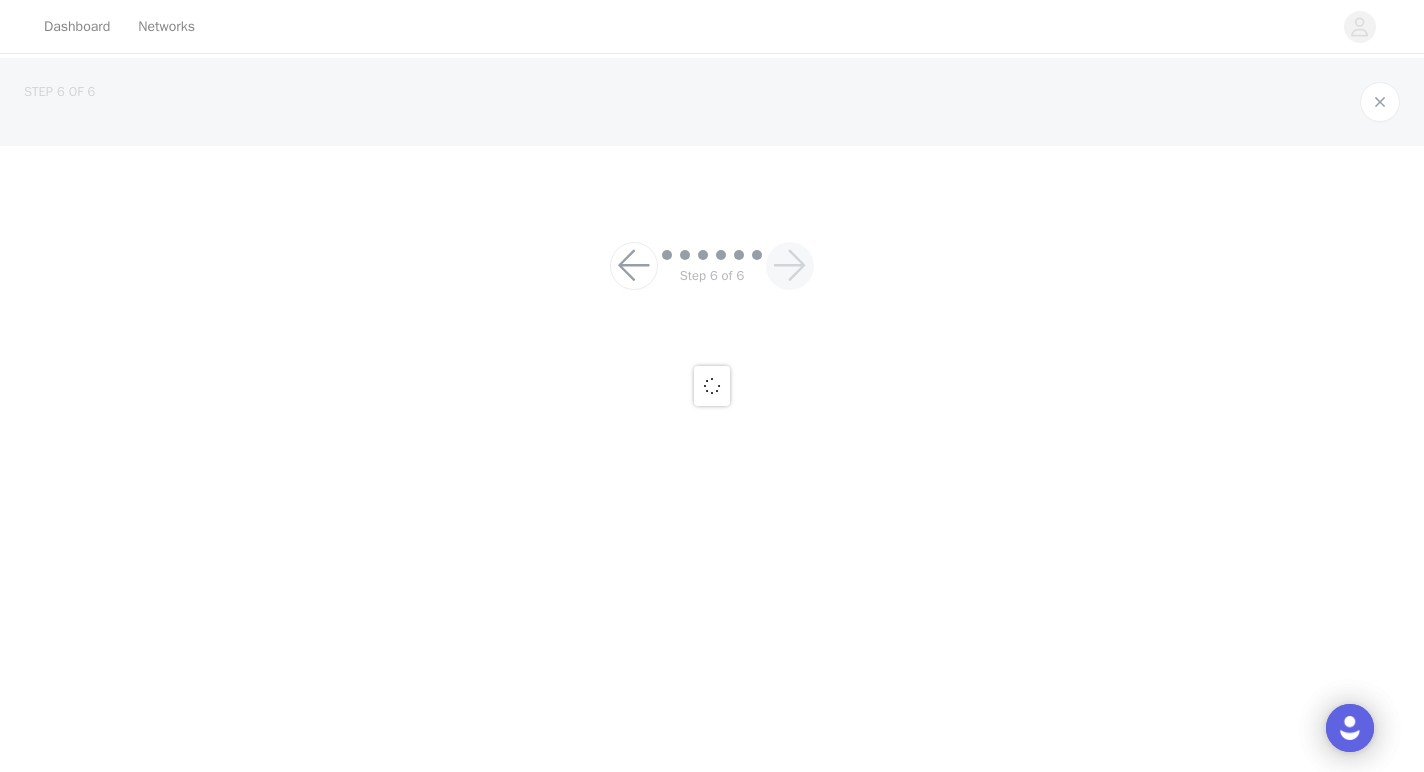 scroll, scrollTop: 0, scrollLeft: 0, axis: both 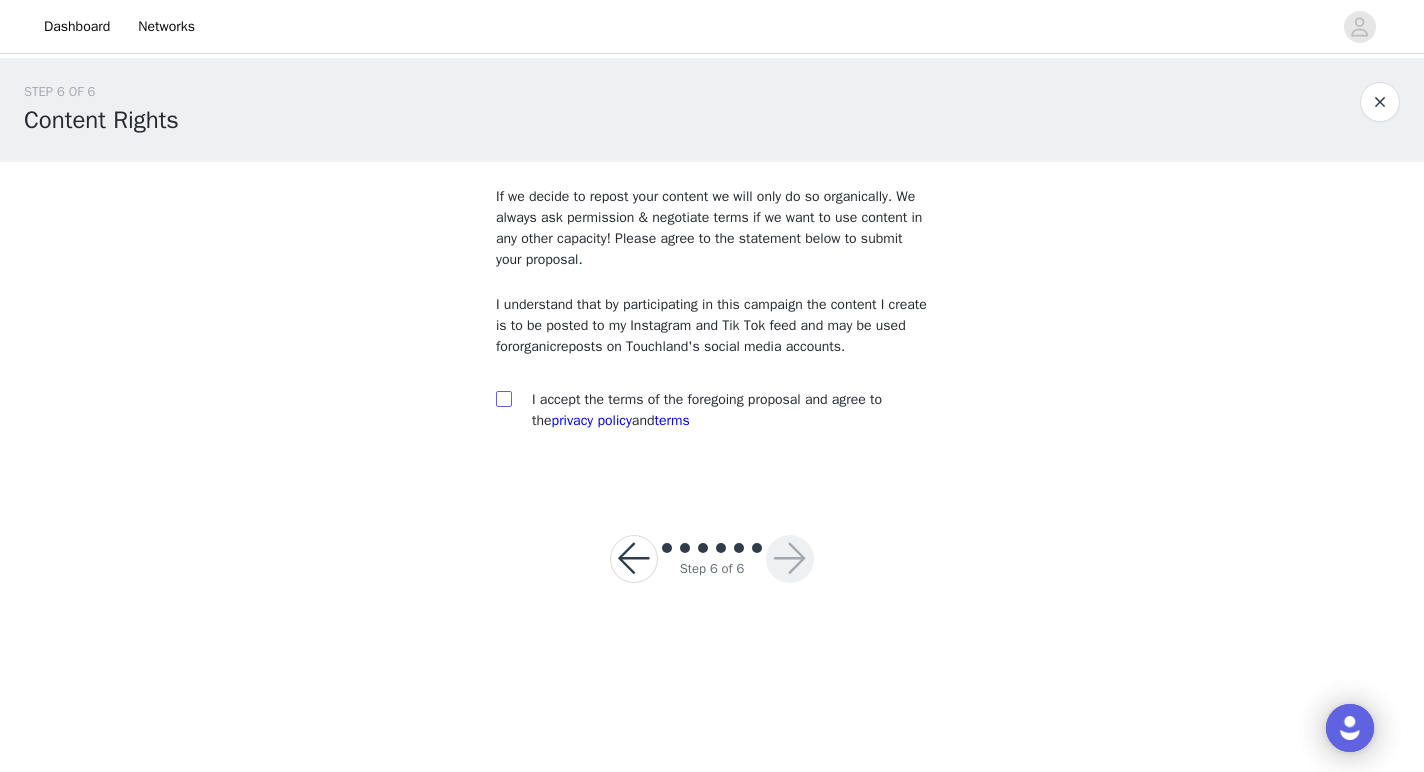 click at bounding box center (503, 398) 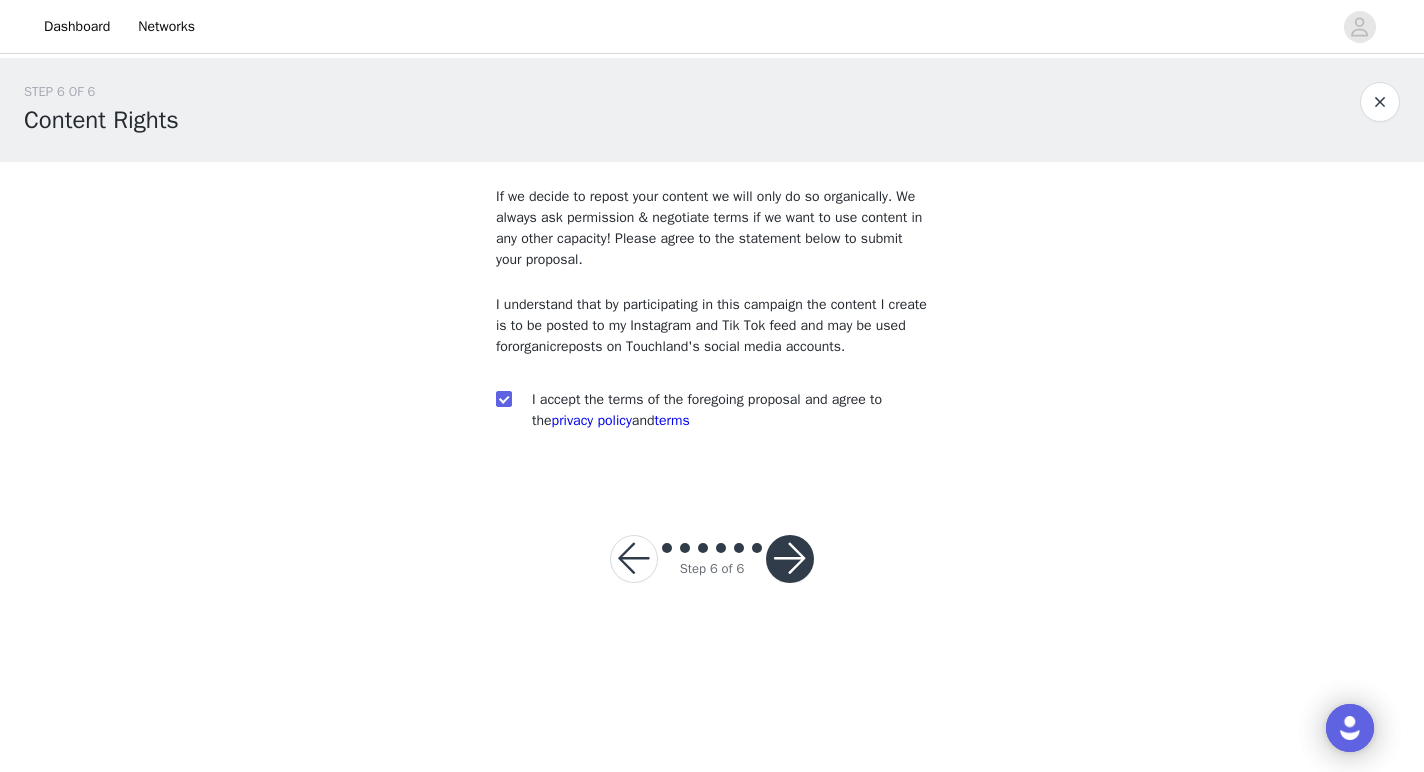 click on "Step 6 of 6" at bounding box center (712, 559) 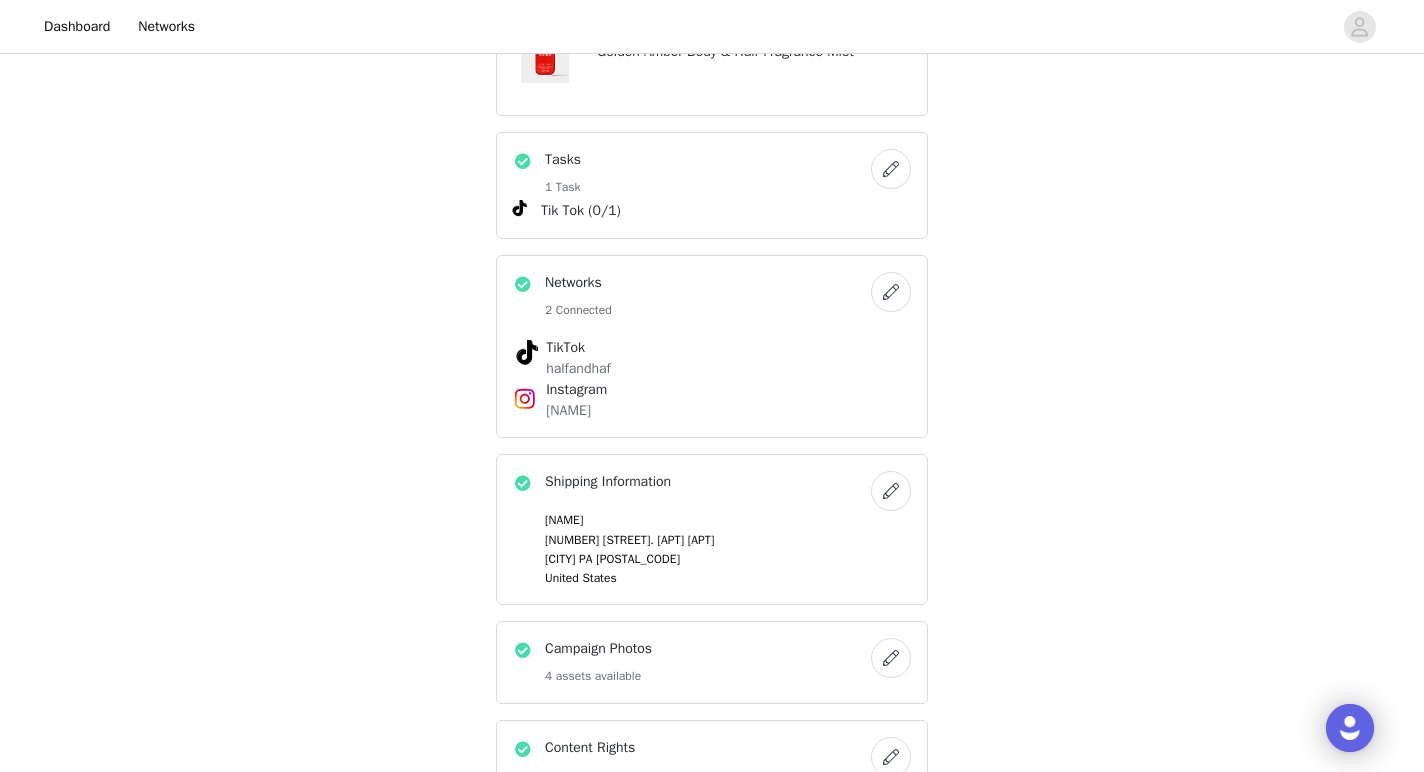 scroll, scrollTop: 1184, scrollLeft: 0, axis: vertical 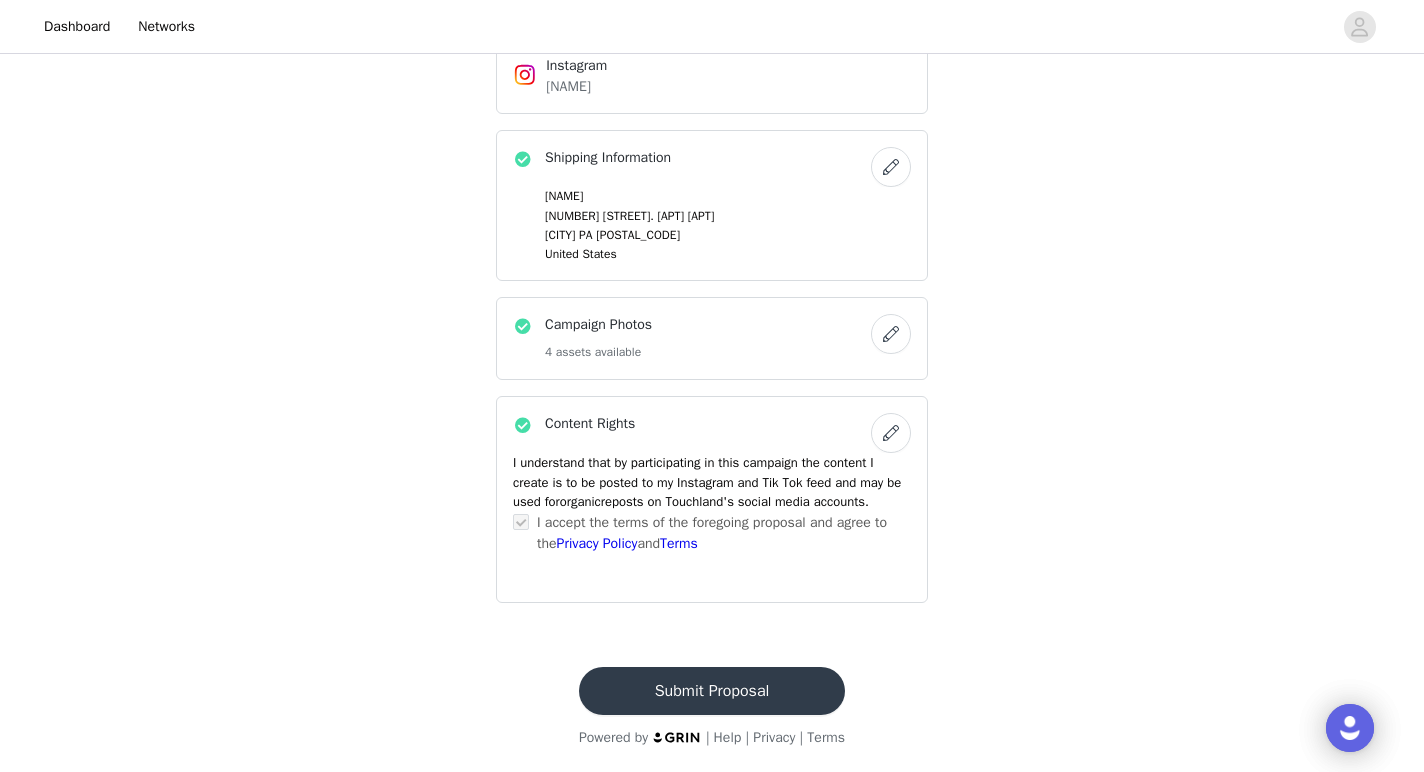 click on "Submit Proposal" at bounding box center (712, 691) 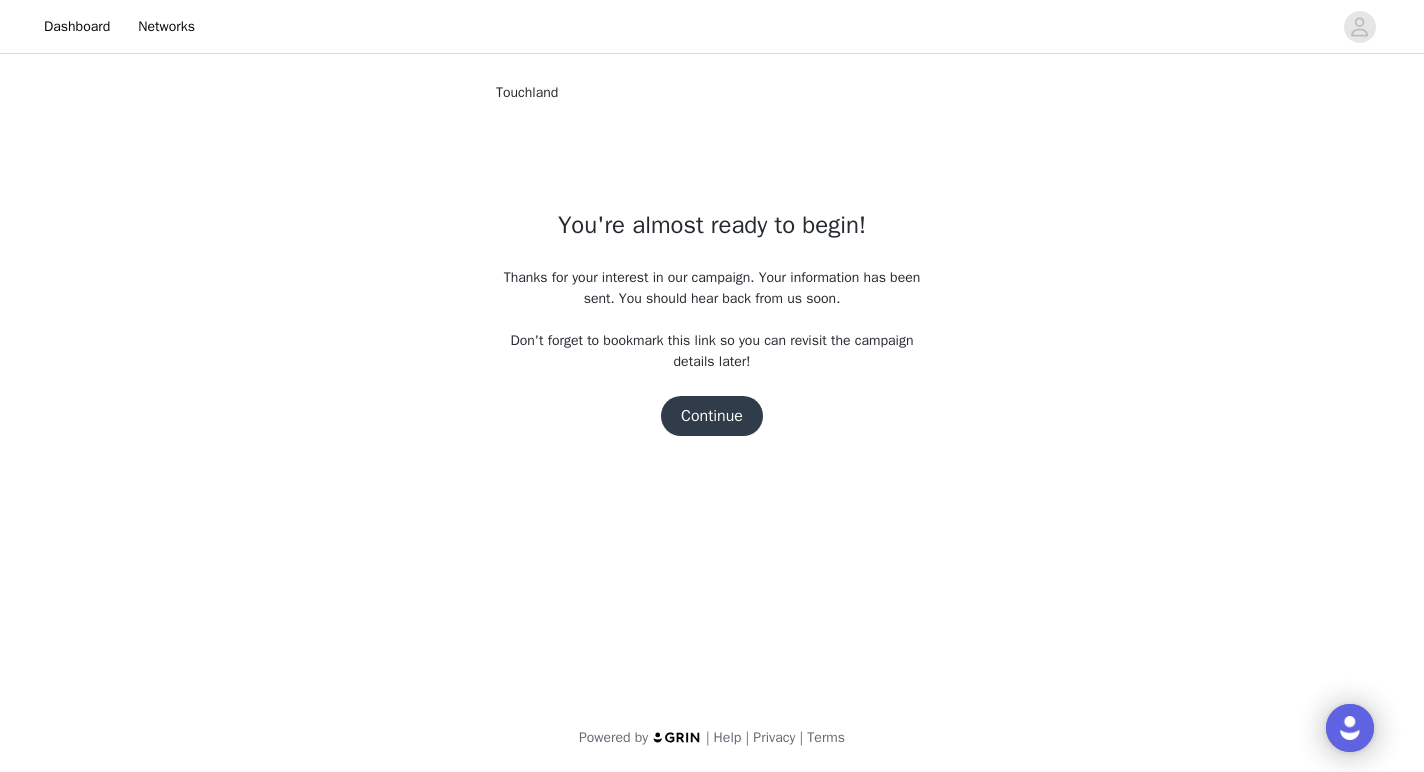 scroll, scrollTop: 0, scrollLeft: 0, axis: both 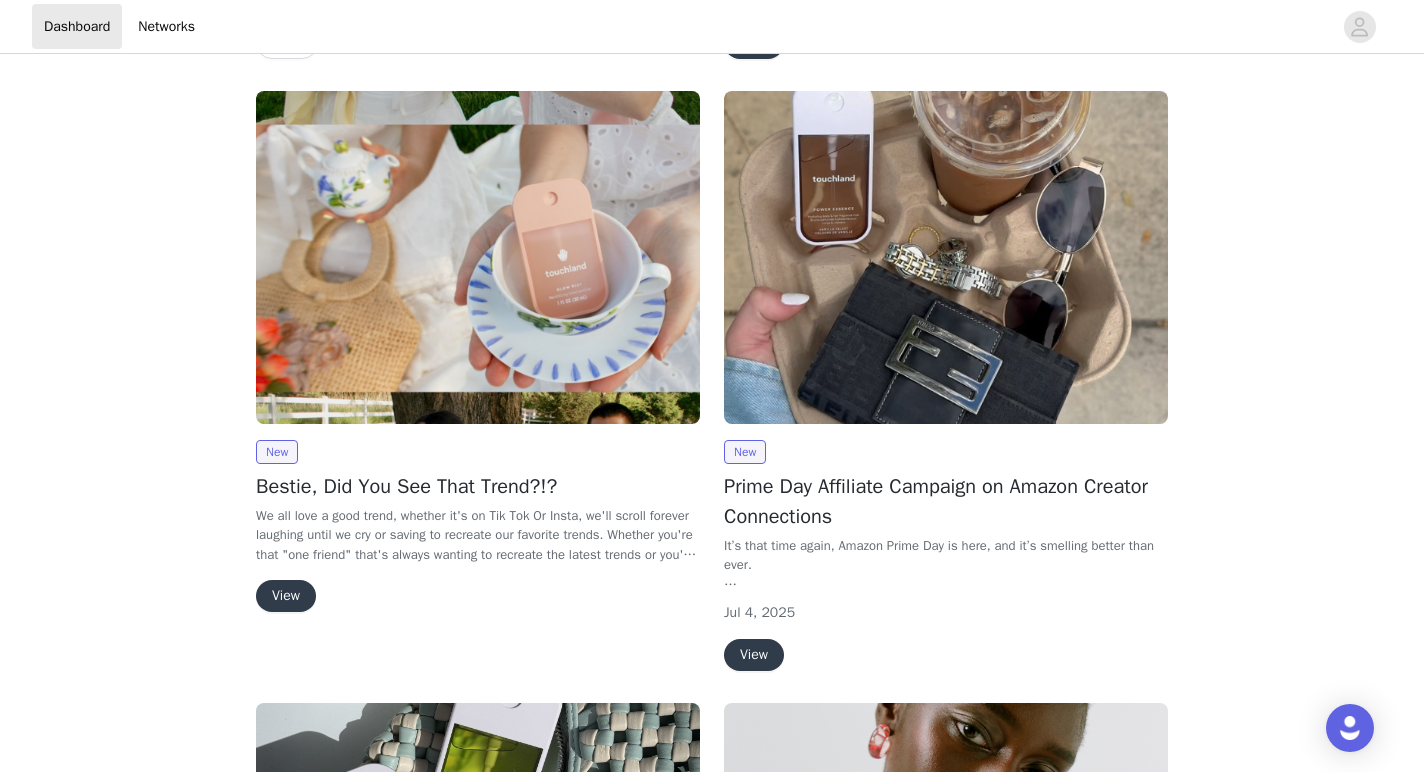 click on "View" at bounding box center (286, 596) 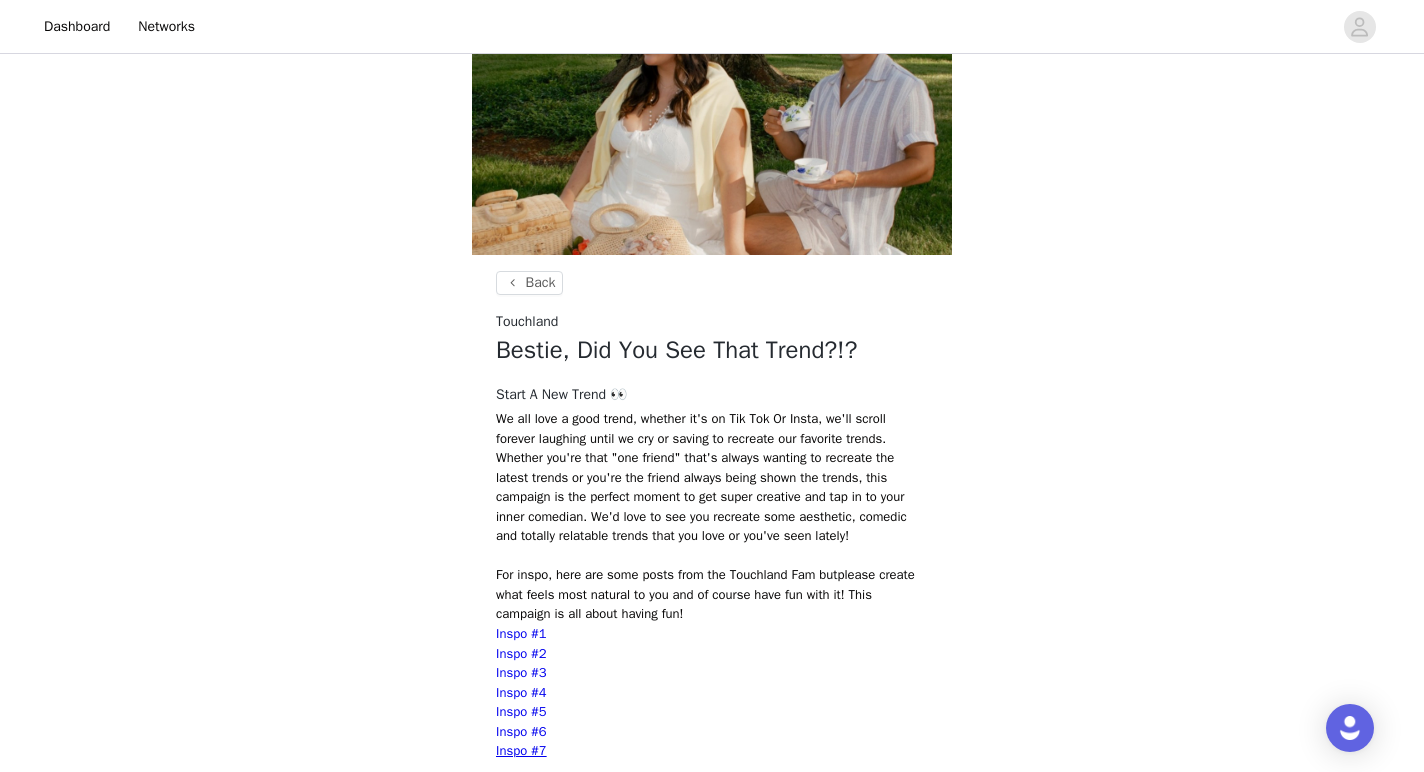 scroll, scrollTop: 973, scrollLeft: 0, axis: vertical 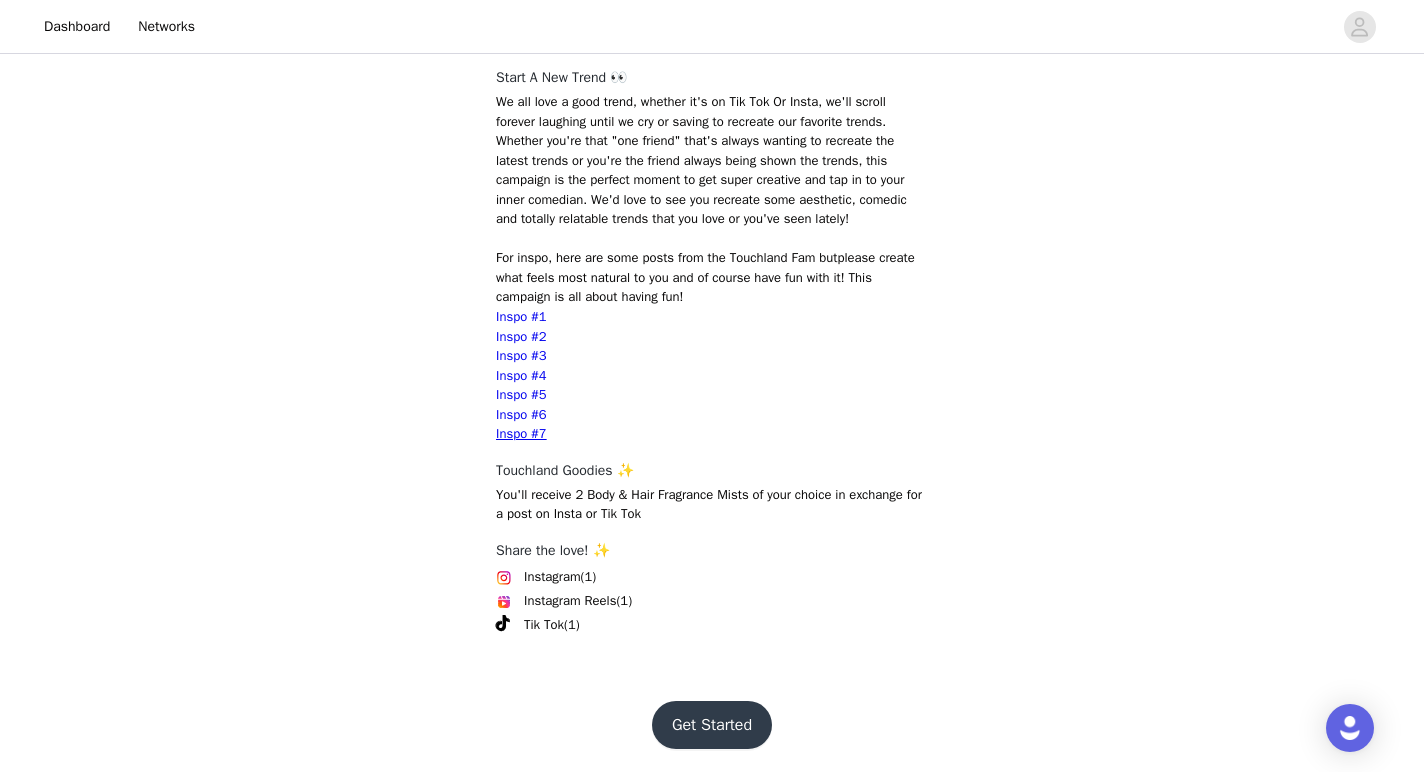click on "Get Started" at bounding box center (712, 725) 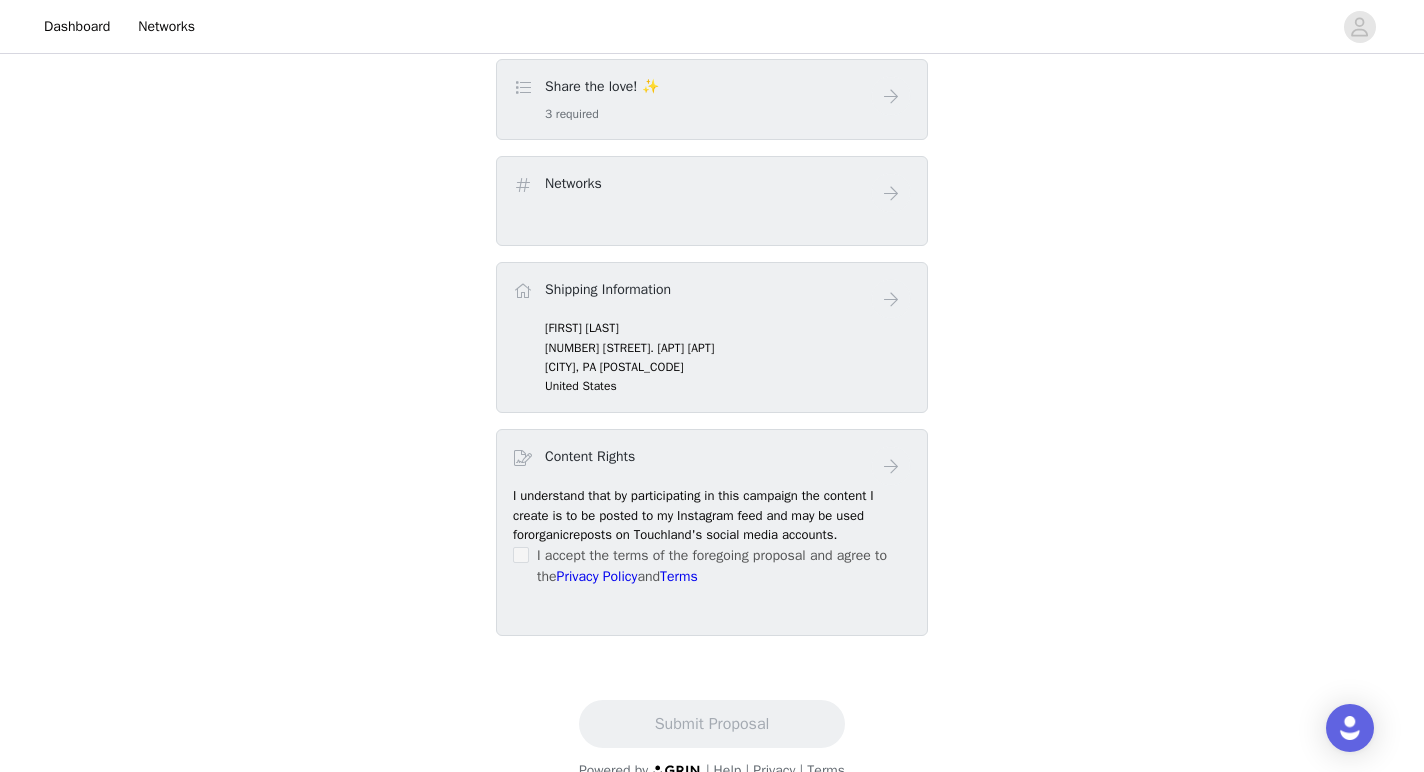 scroll, scrollTop: 952, scrollLeft: 0, axis: vertical 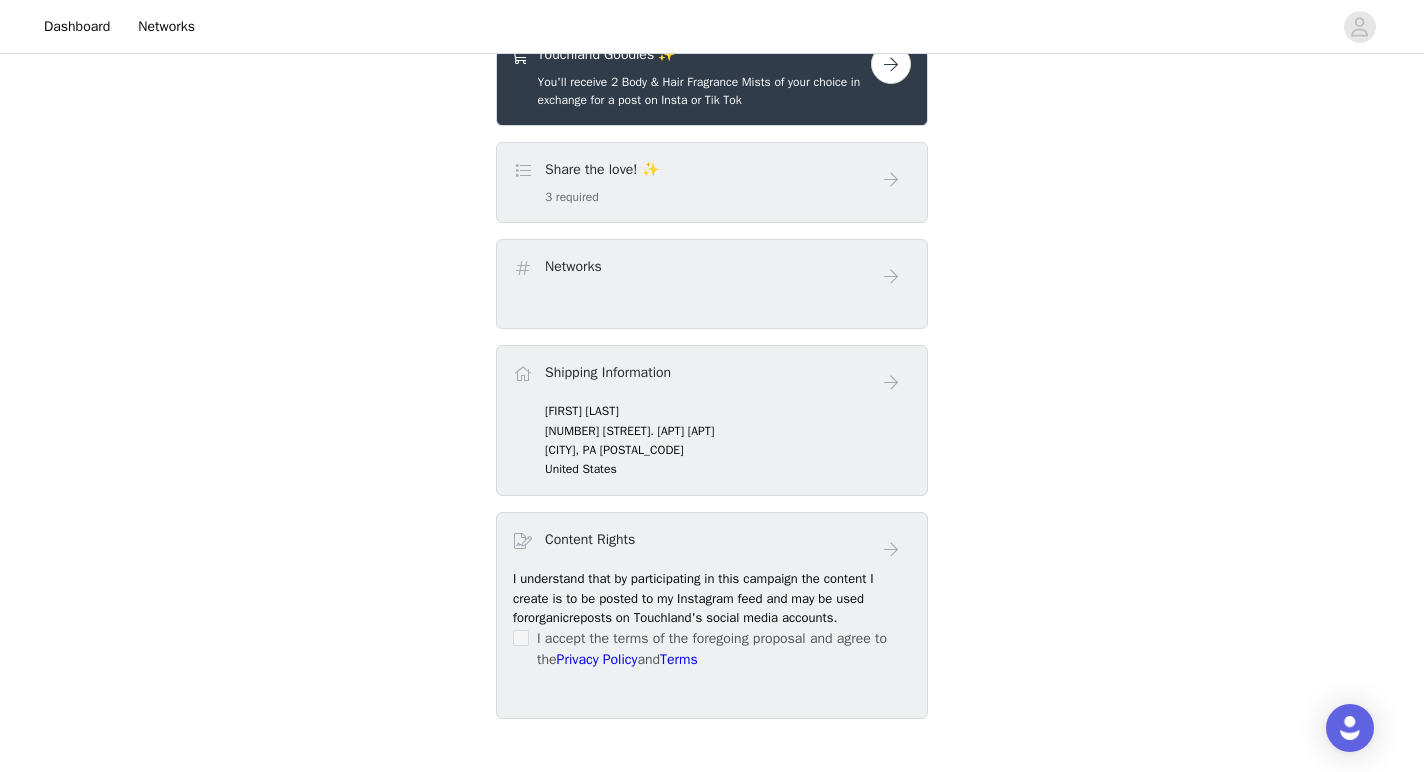 click on "3 required" at bounding box center [602, 197] 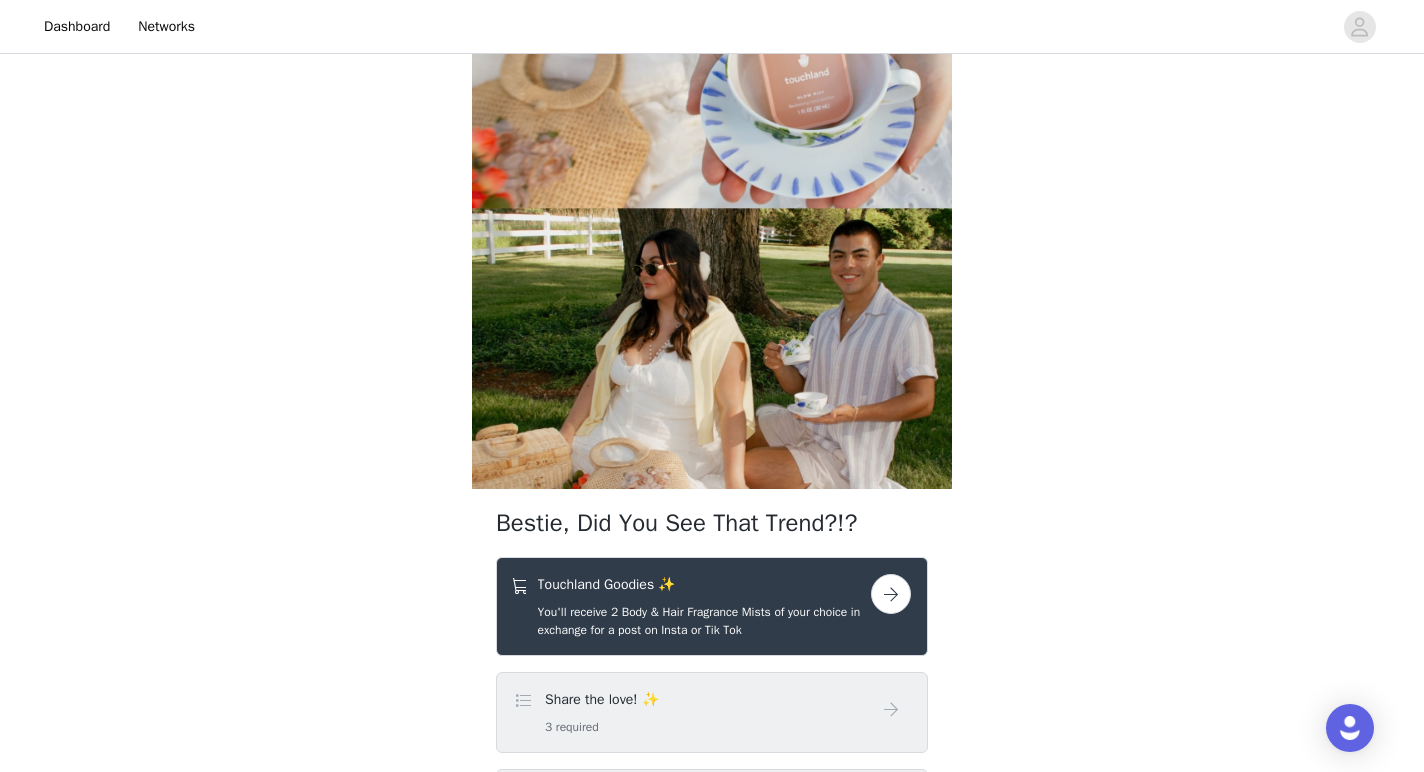 scroll, scrollTop: 424, scrollLeft: 0, axis: vertical 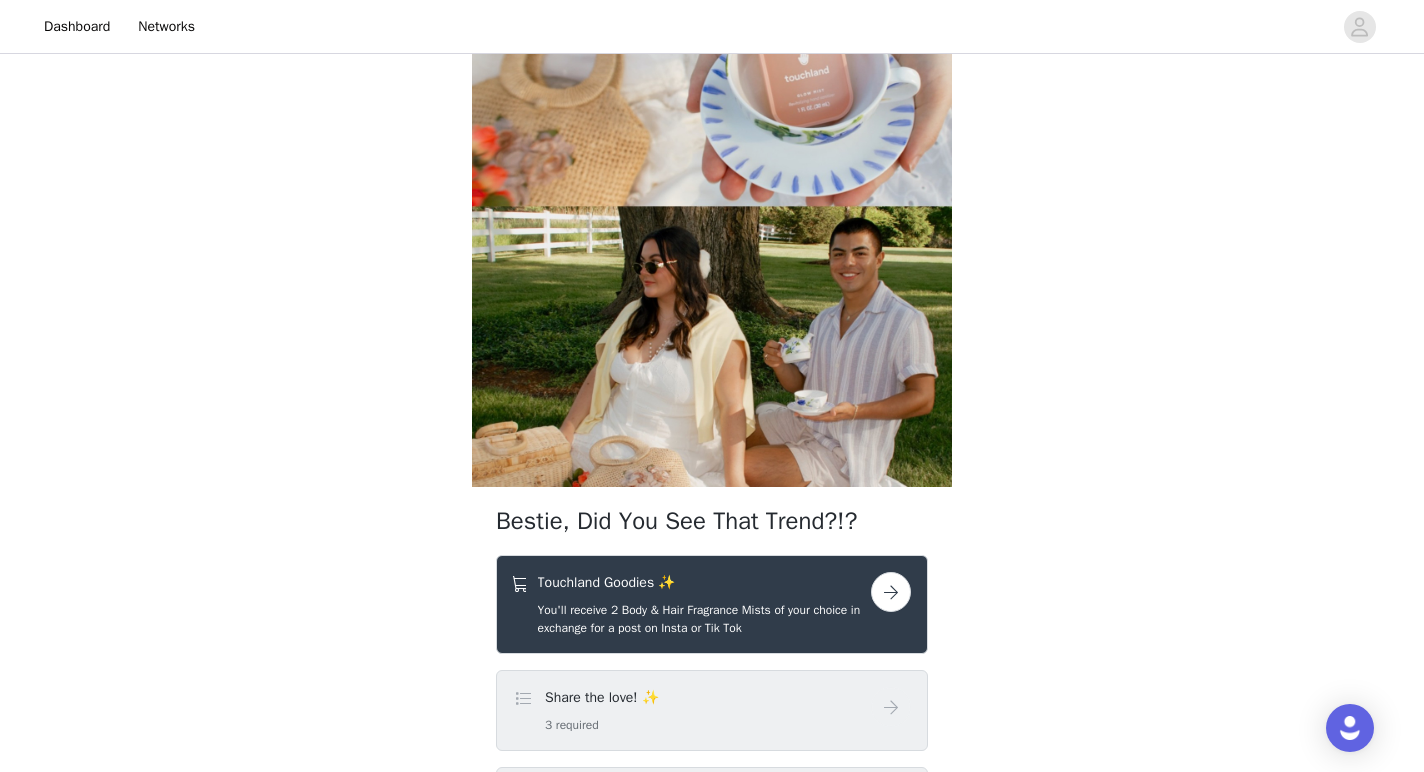 click at bounding box center (891, 592) 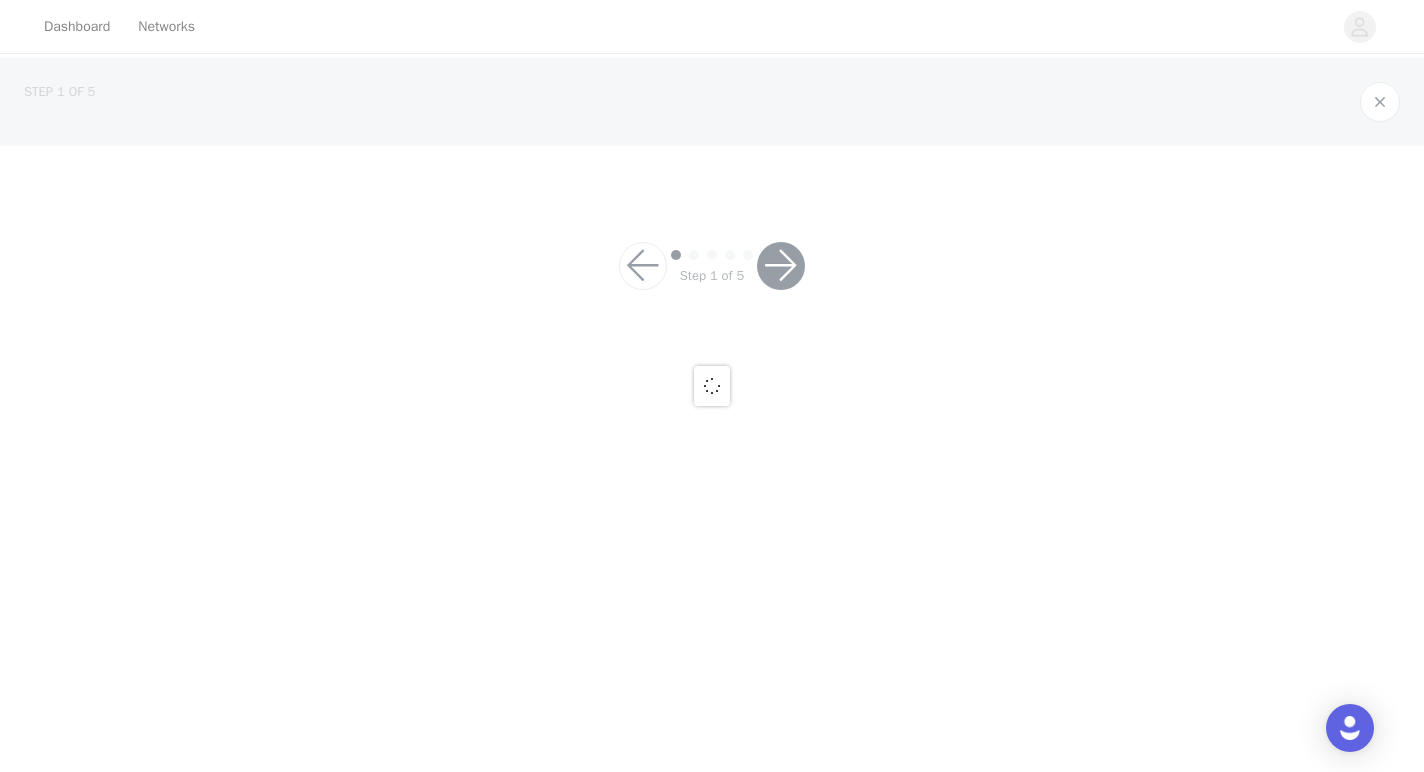 scroll, scrollTop: 0, scrollLeft: 0, axis: both 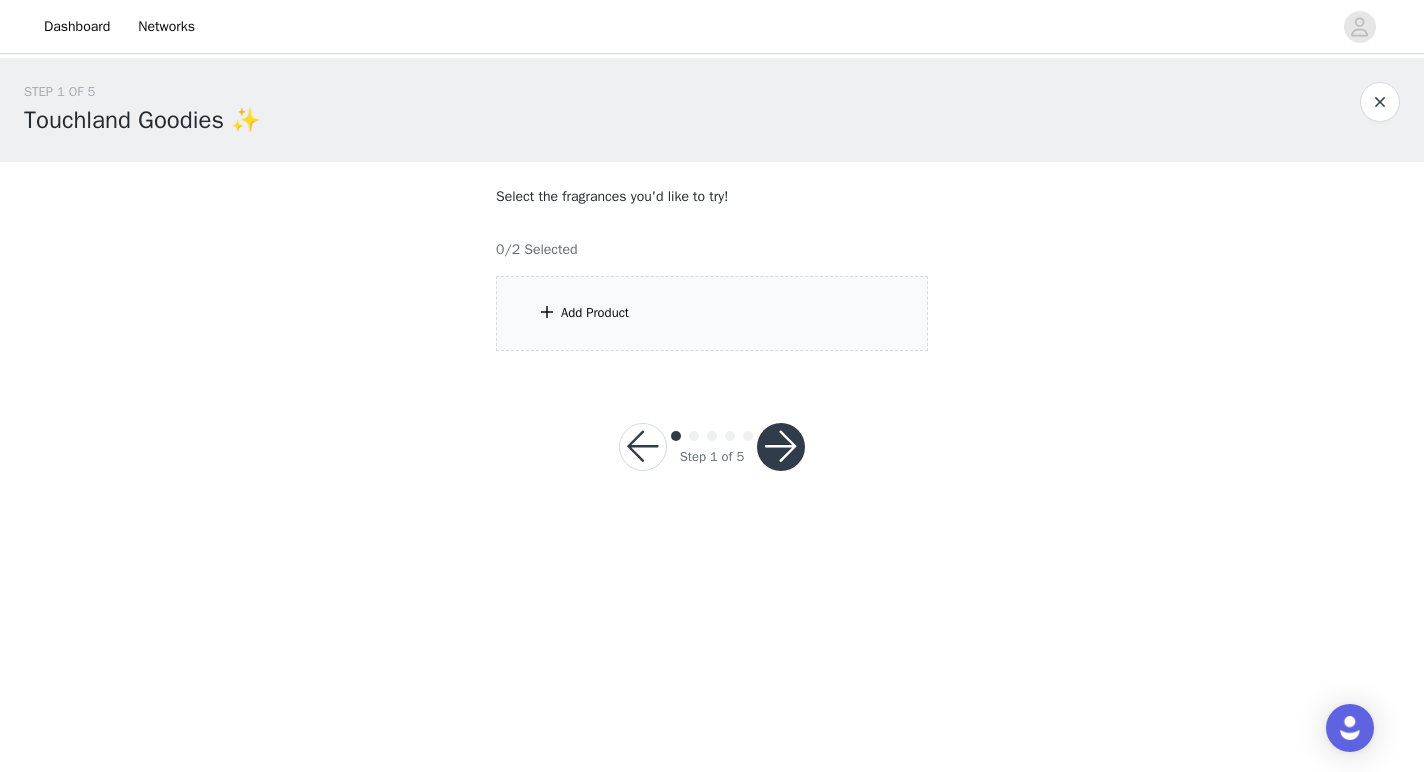 click on "Add Product" at bounding box center [712, 313] 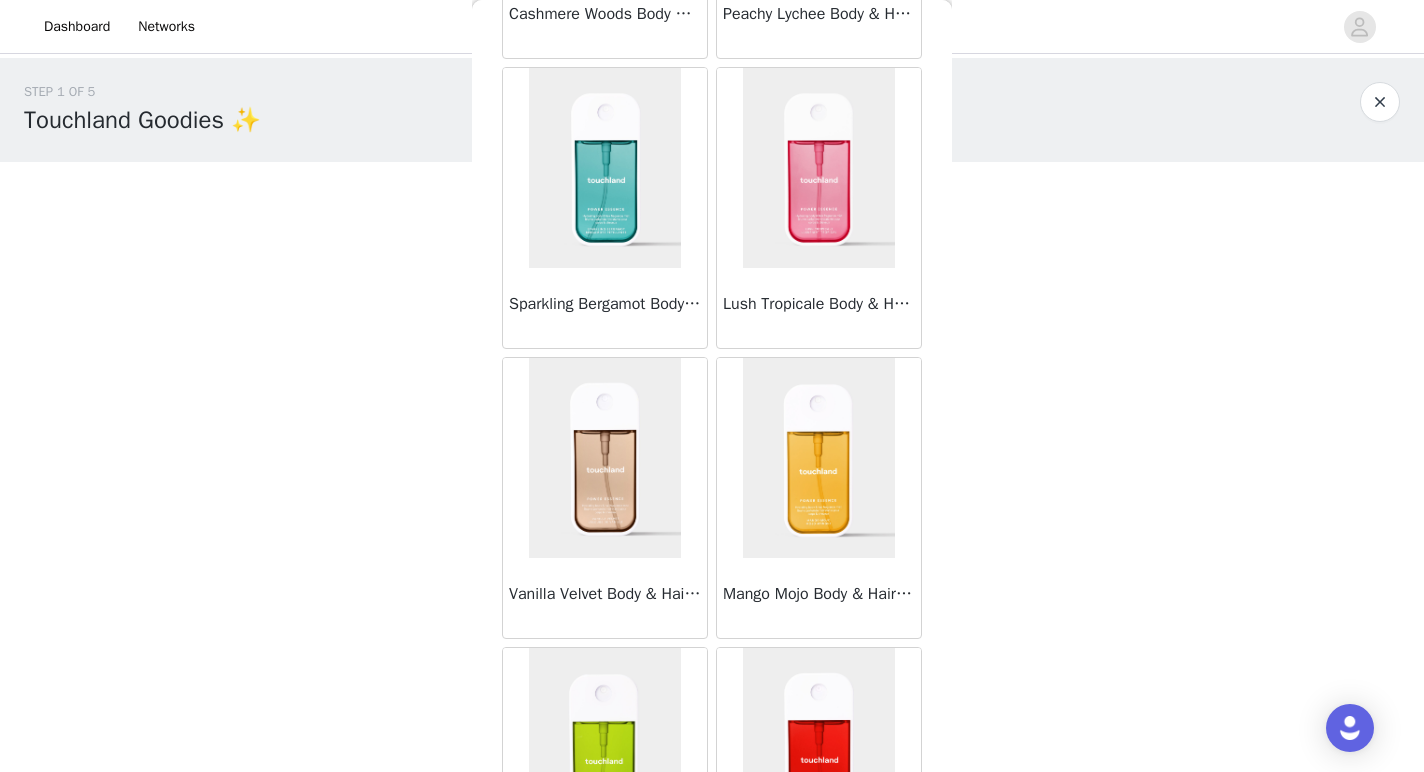 scroll, scrollTop: 484, scrollLeft: 0, axis: vertical 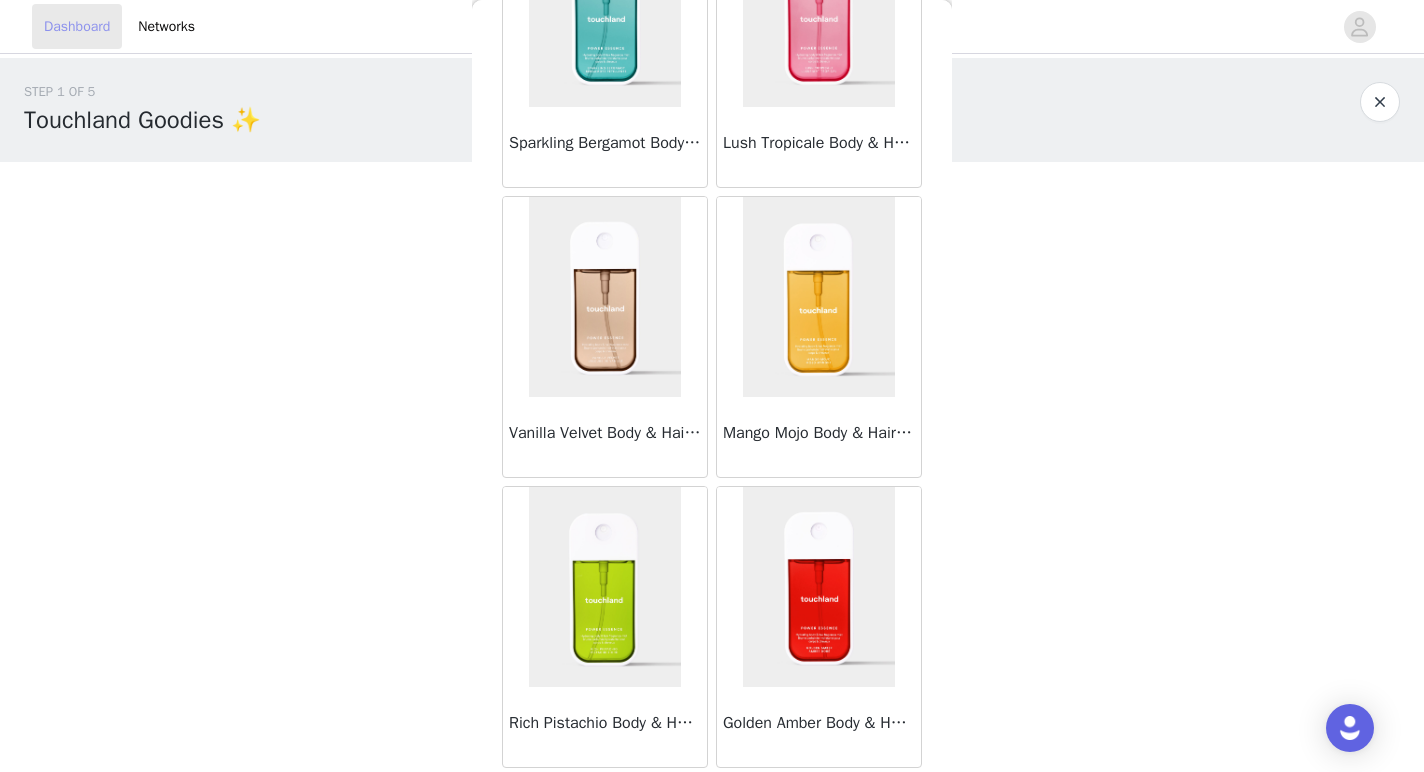 click on "Dashboard" at bounding box center [77, 26] 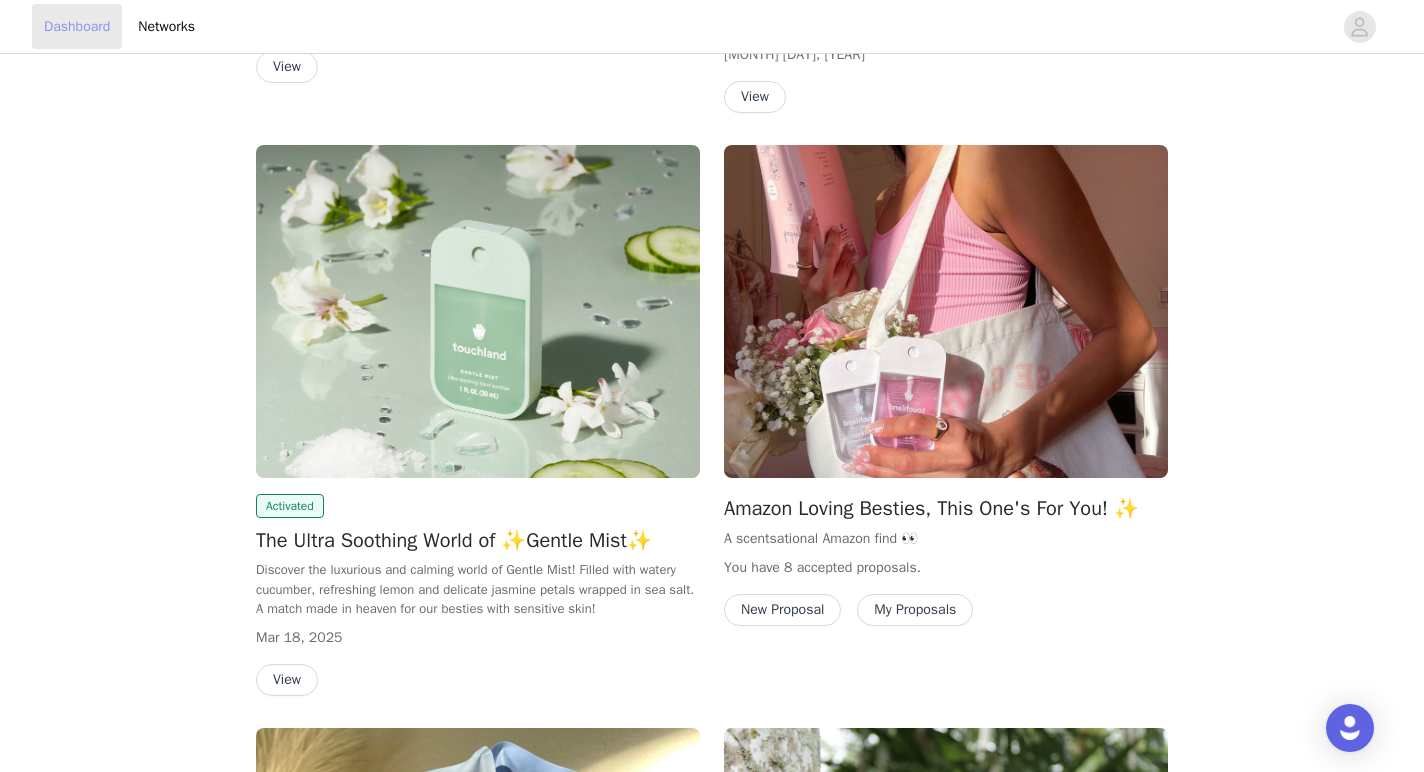 scroll, scrollTop: 2422, scrollLeft: 0, axis: vertical 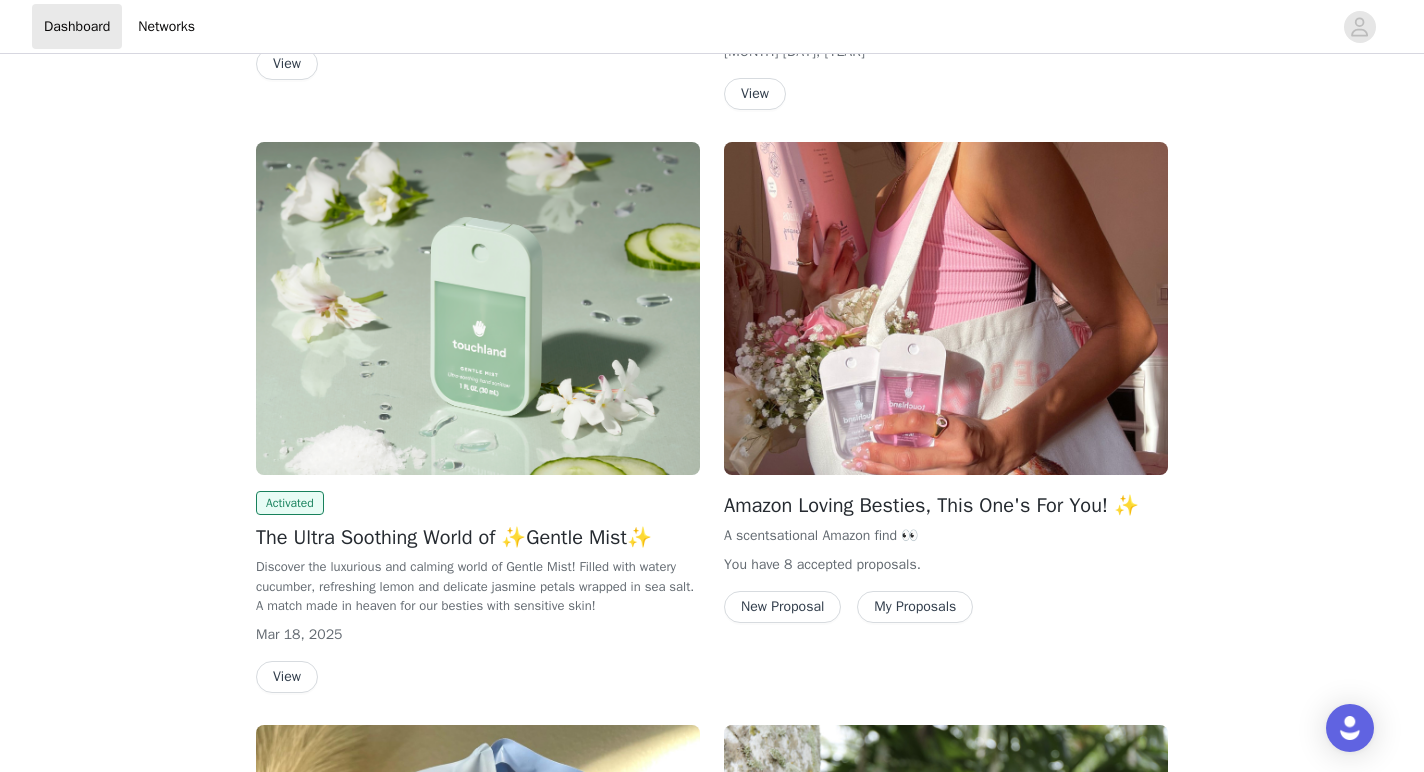 click on "New Proposal" at bounding box center (782, 607) 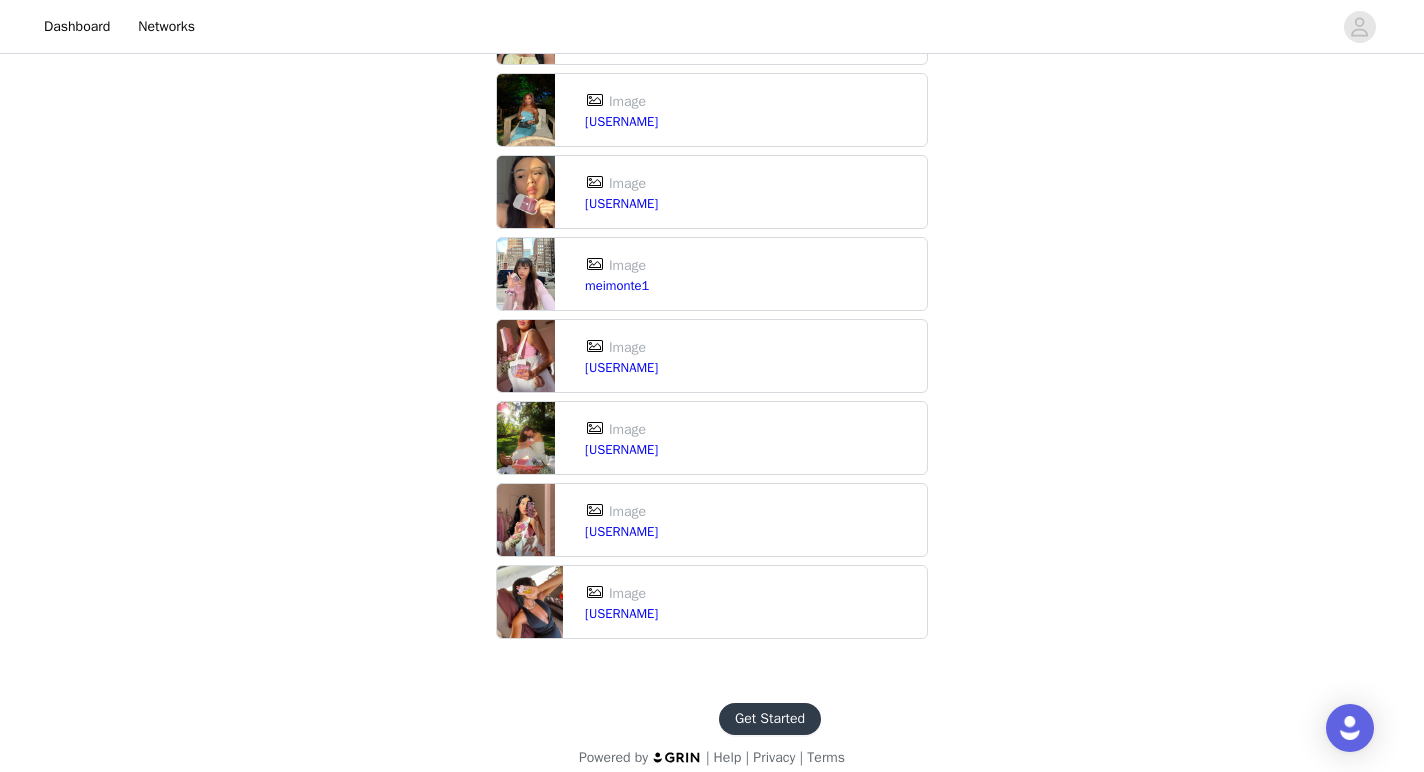 scroll, scrollTop: 1332, scrollLeft: 0, axis: vertical 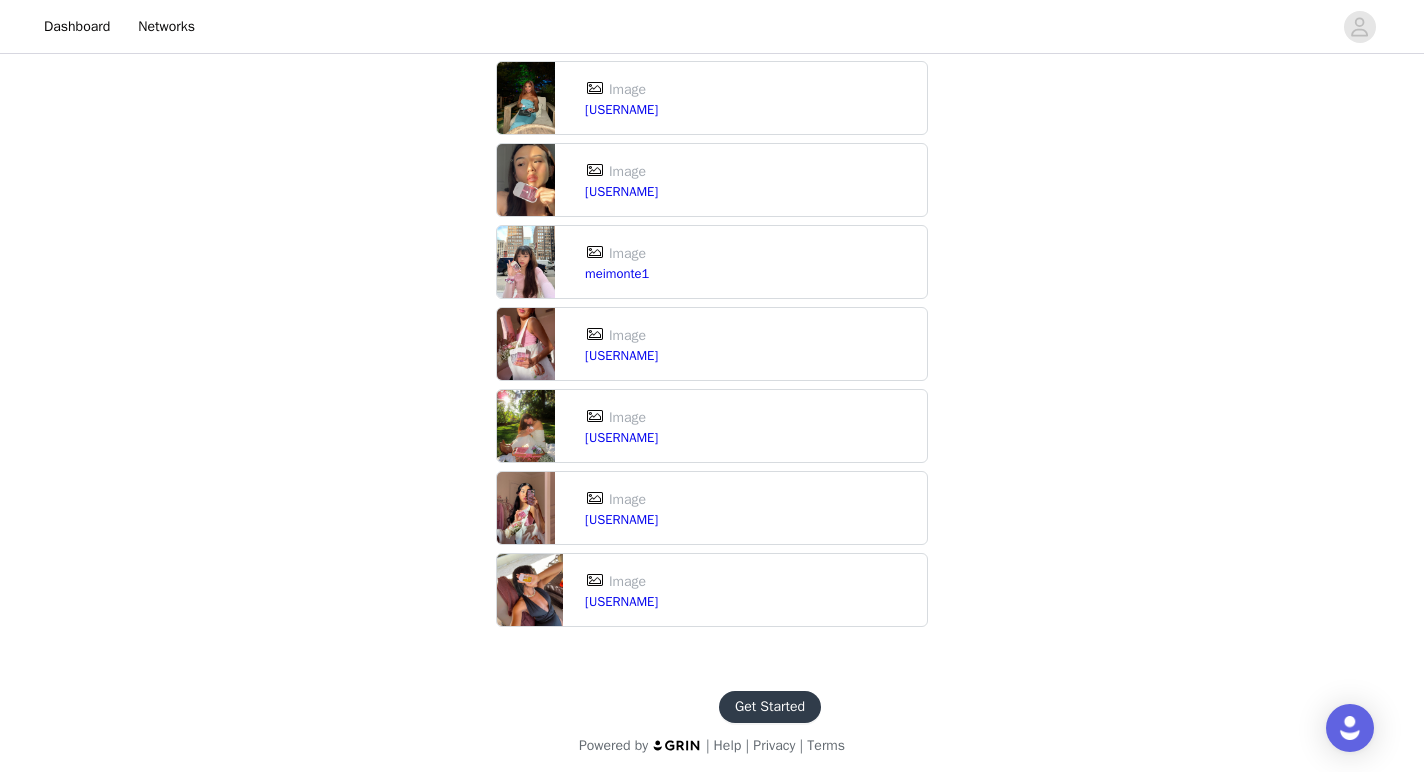 click on "Get Started" at bounding box center (770, 707) 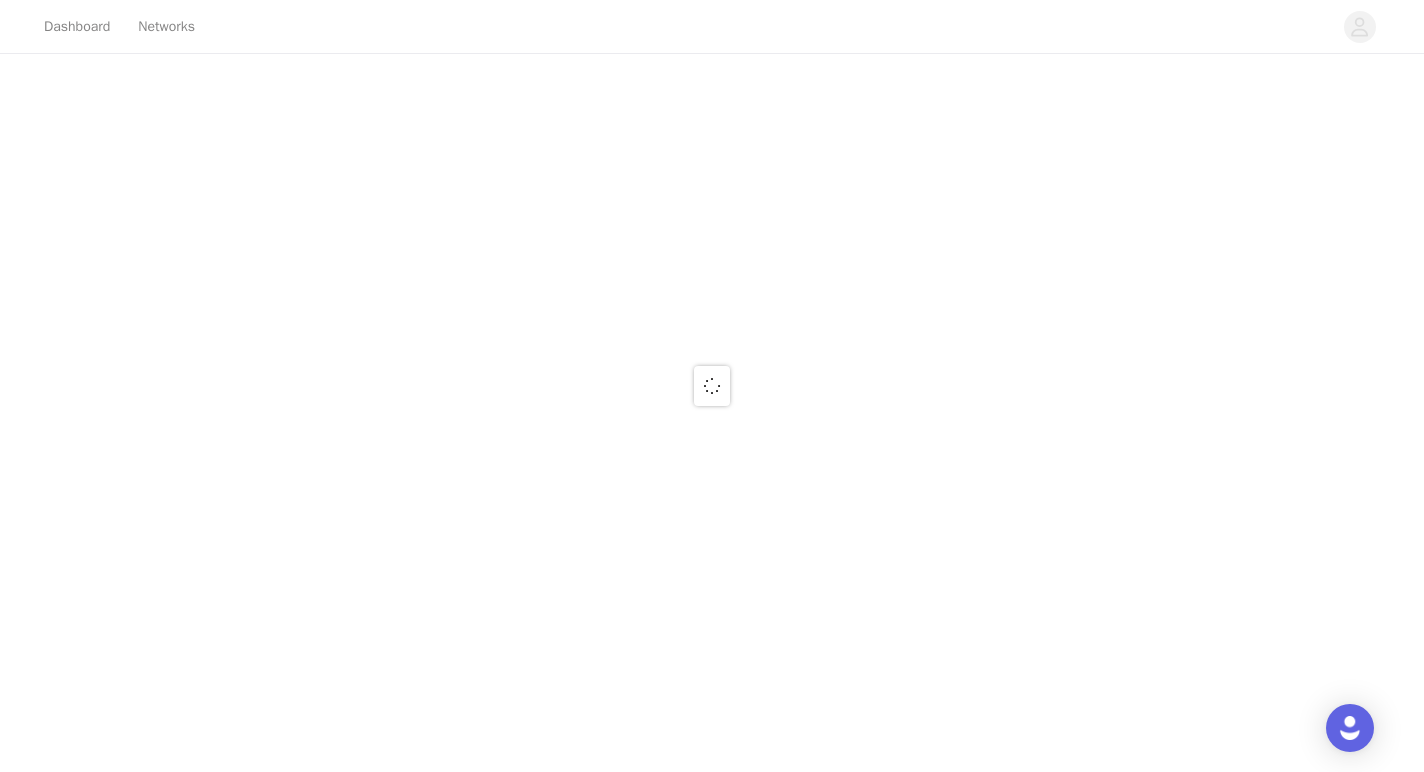 scroll, scrollTop: 0, scrollLeft: 0, axis: both 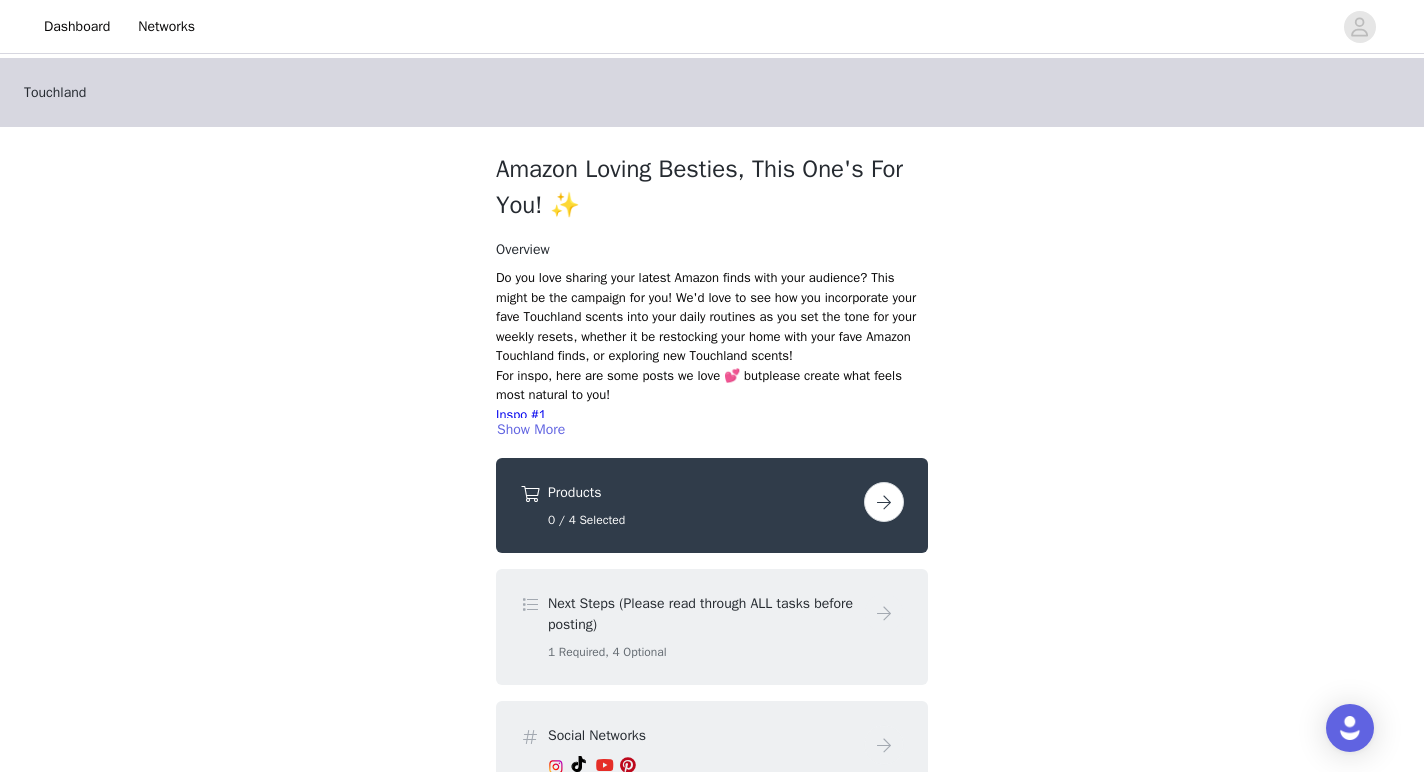 click at bounding box center (884, 502) 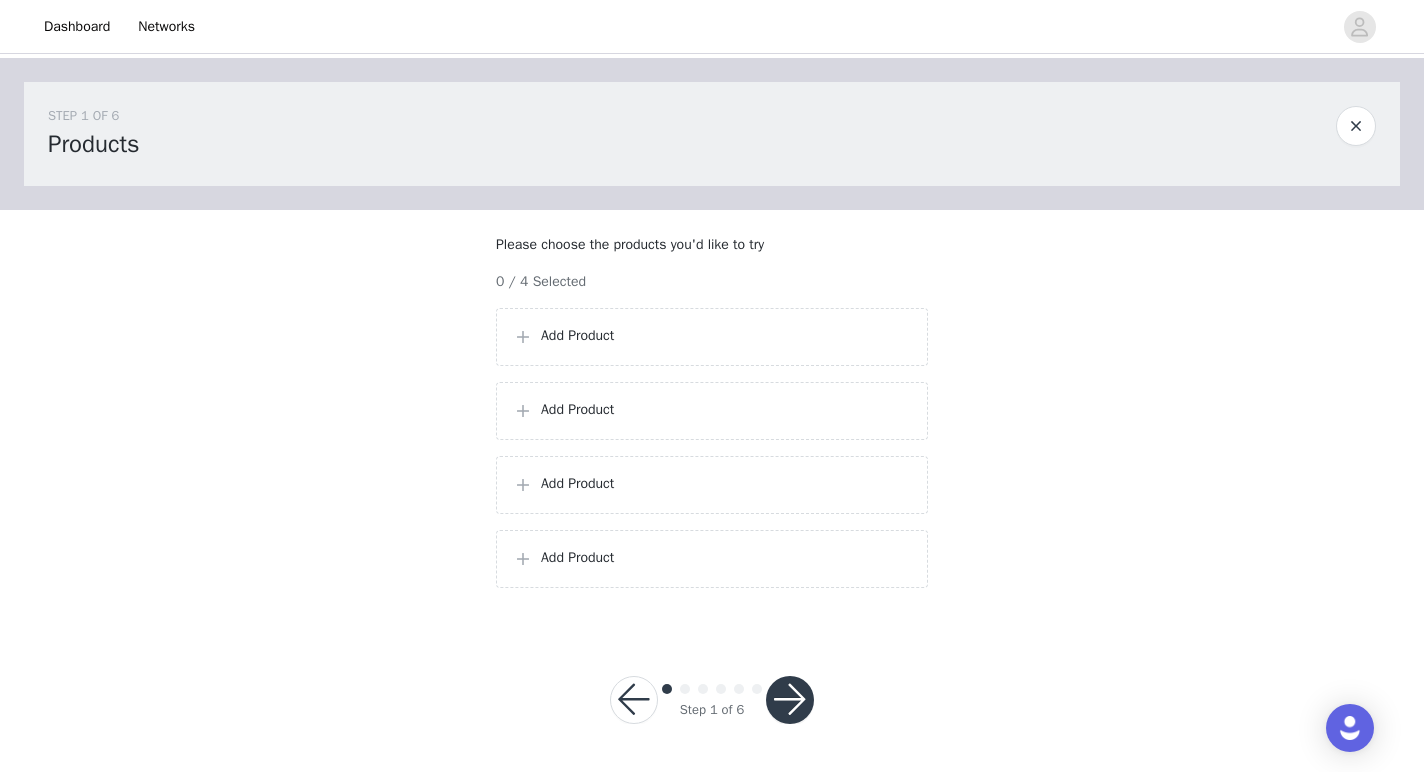 click on "Add Product" at bounding box center [712, 337] 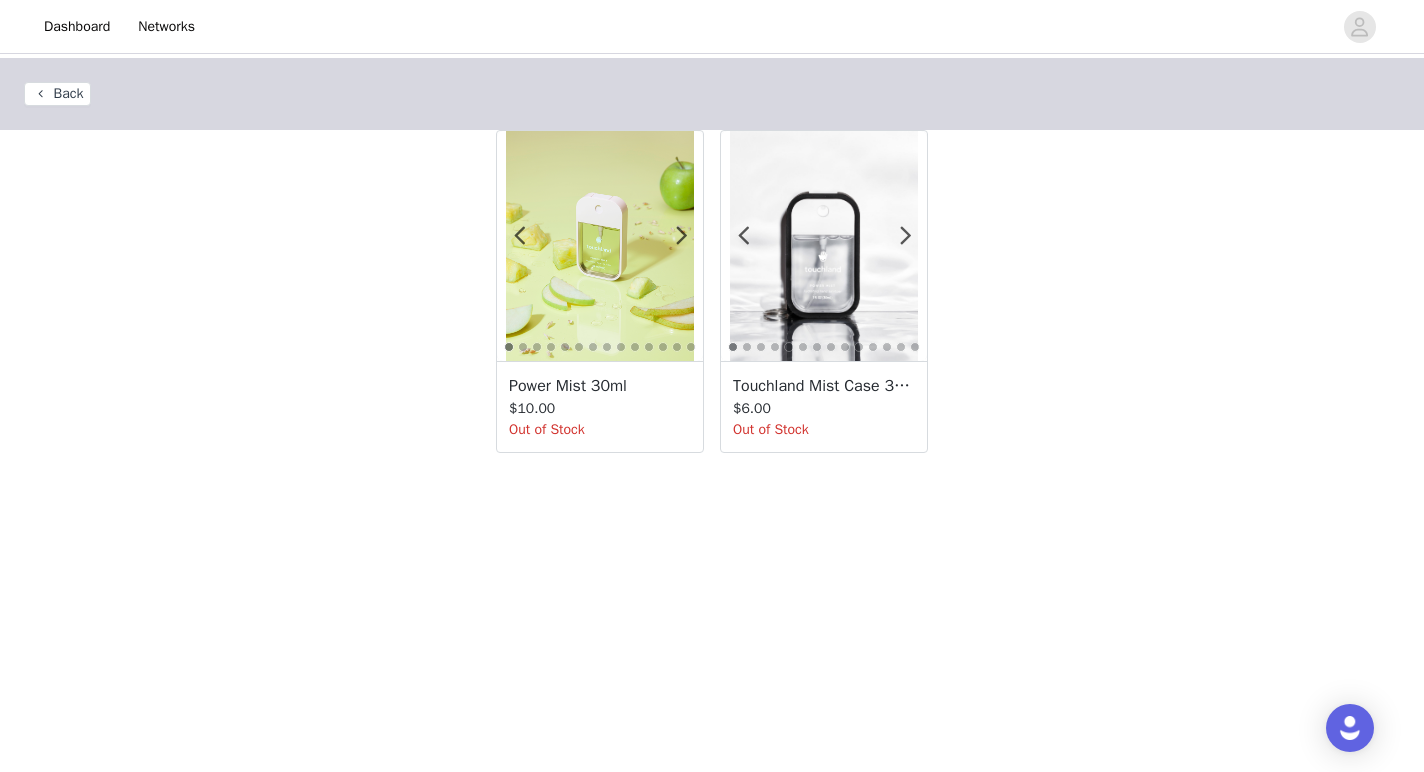 click at bounding box center (600, 246) 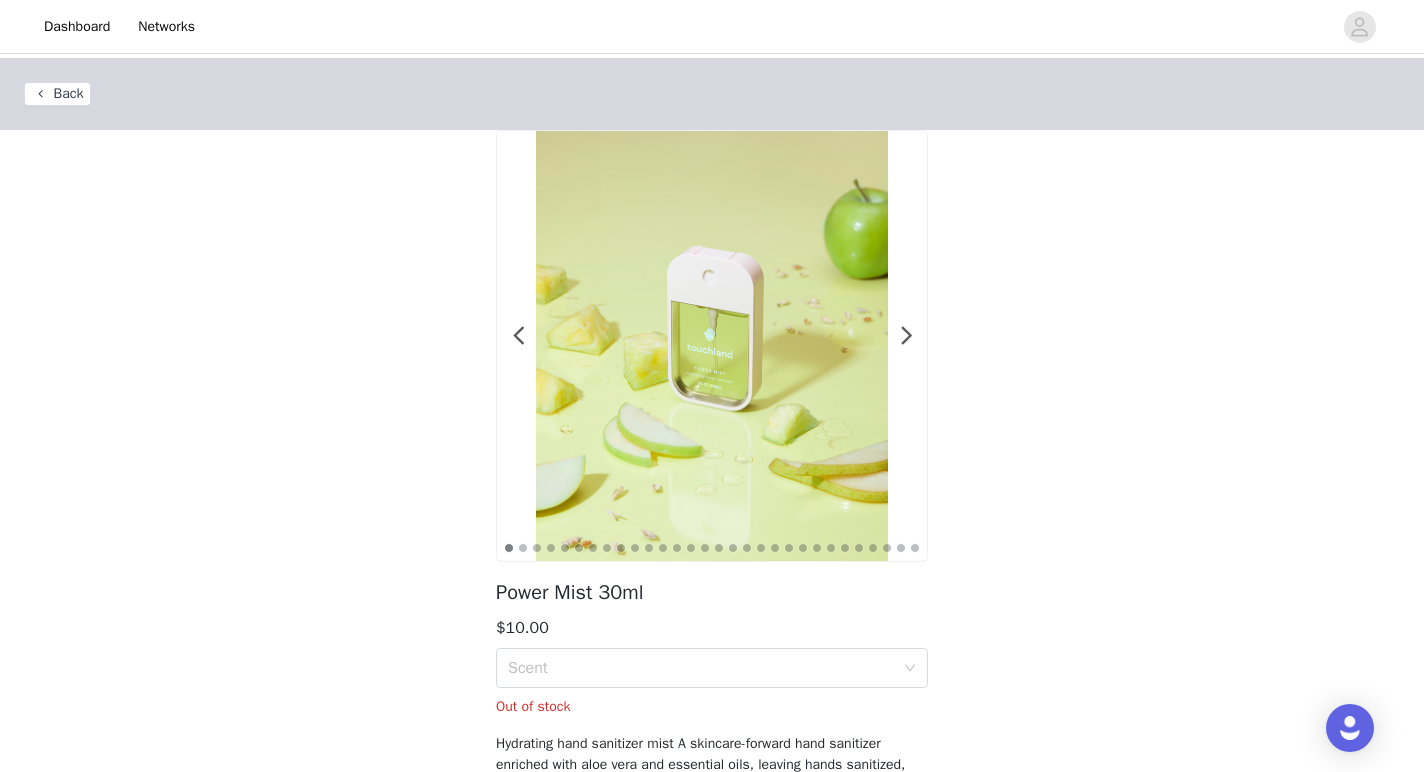 scroll, scrollTop: 144, scrollLeft: 0, axis: vertical 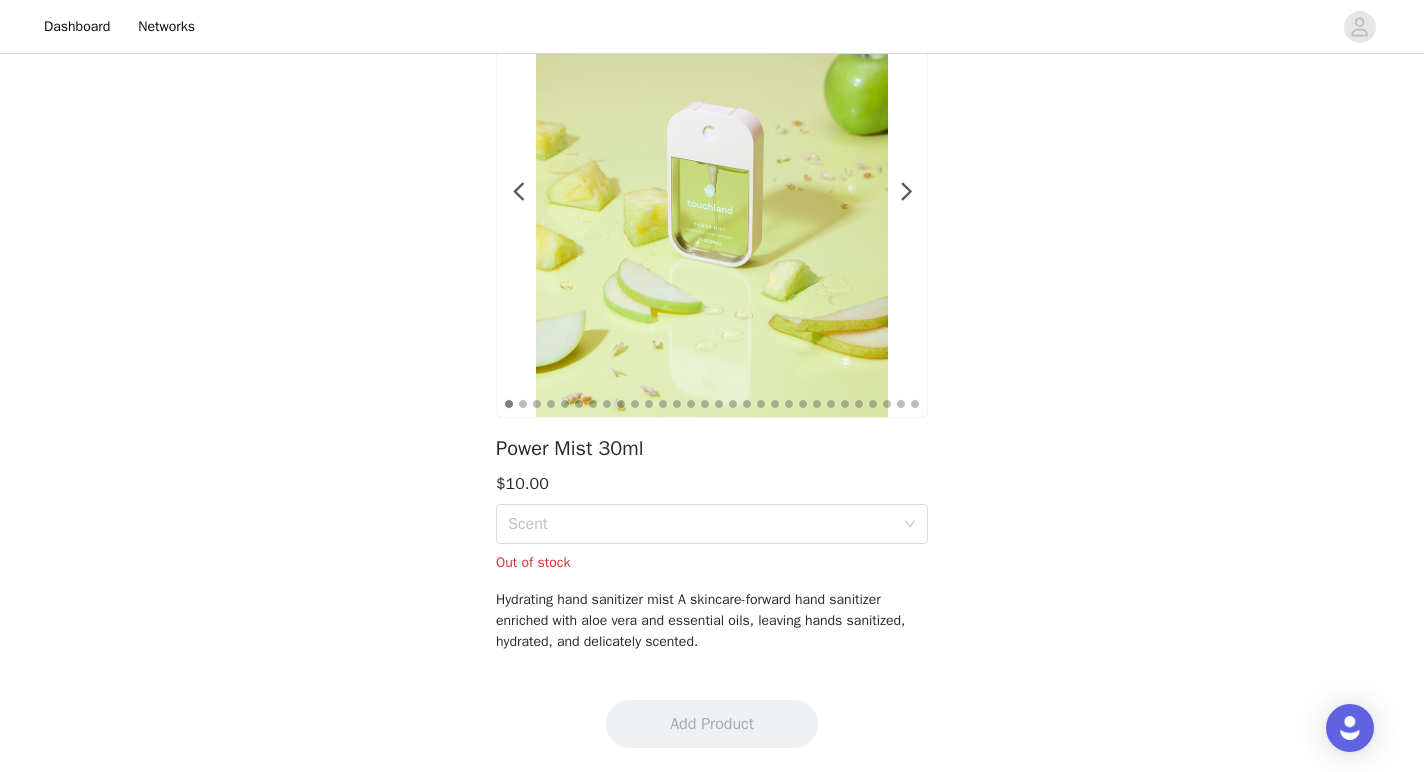 click on "$10.00" at bounding box center (712, 484) 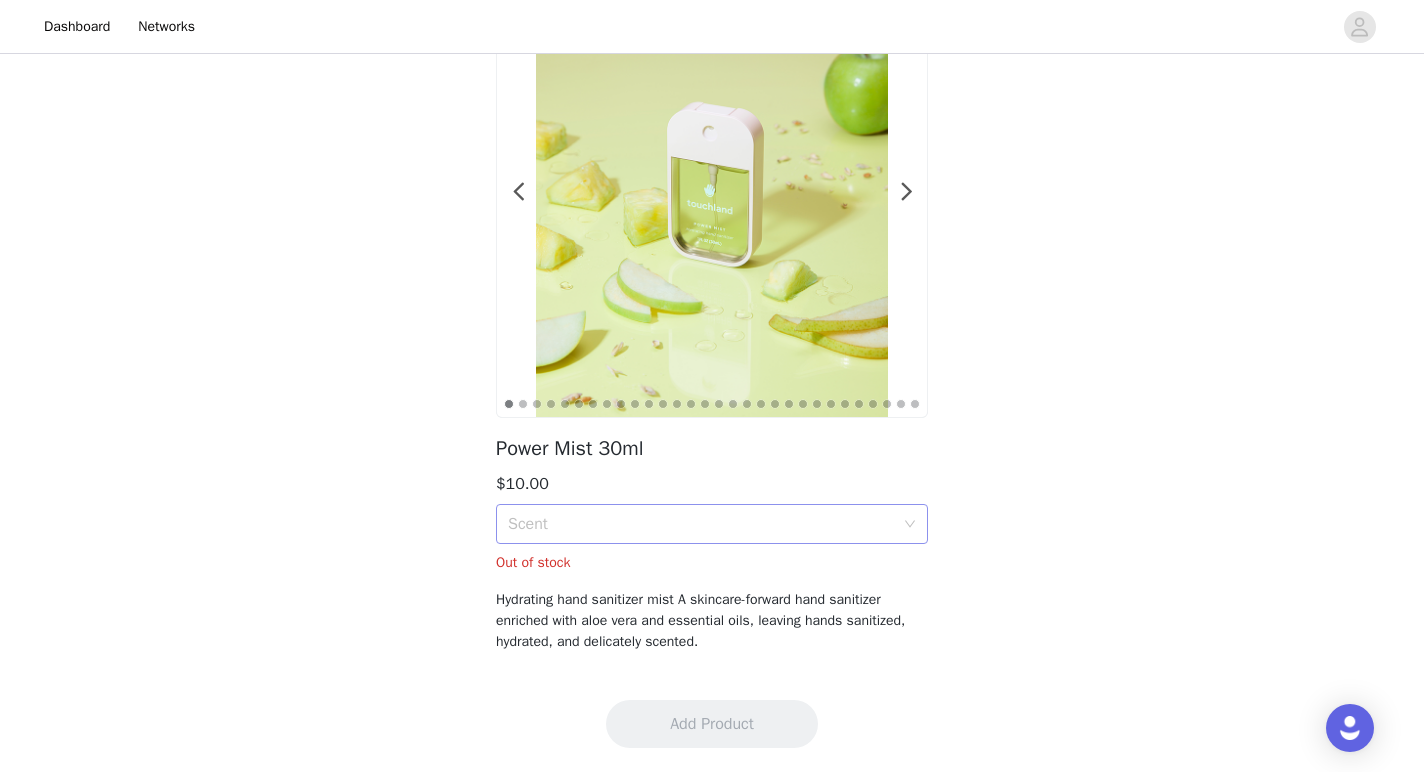 click on "Scent" at bounding box center [701, 524] 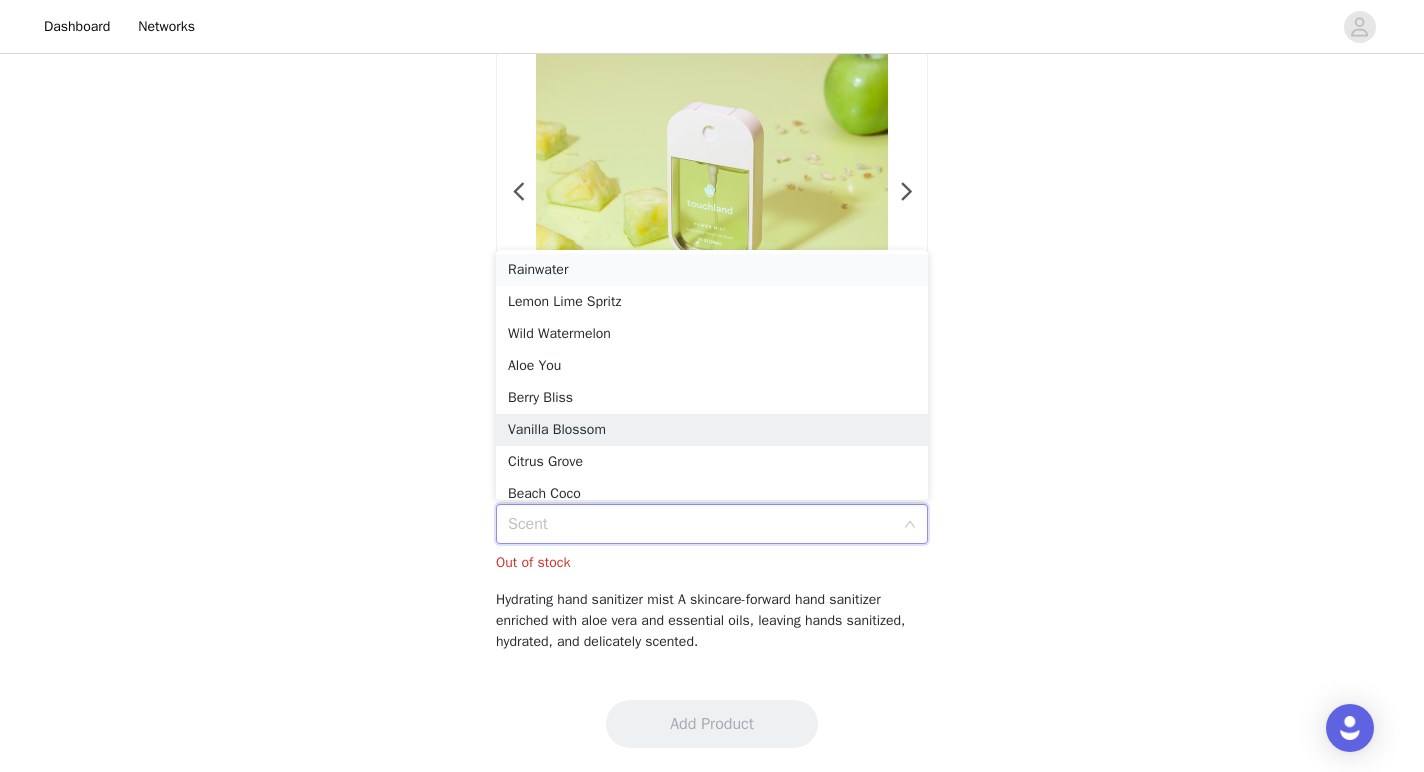 scroll, scrollTop: 201, scrollLeft: 0, axis: vertical 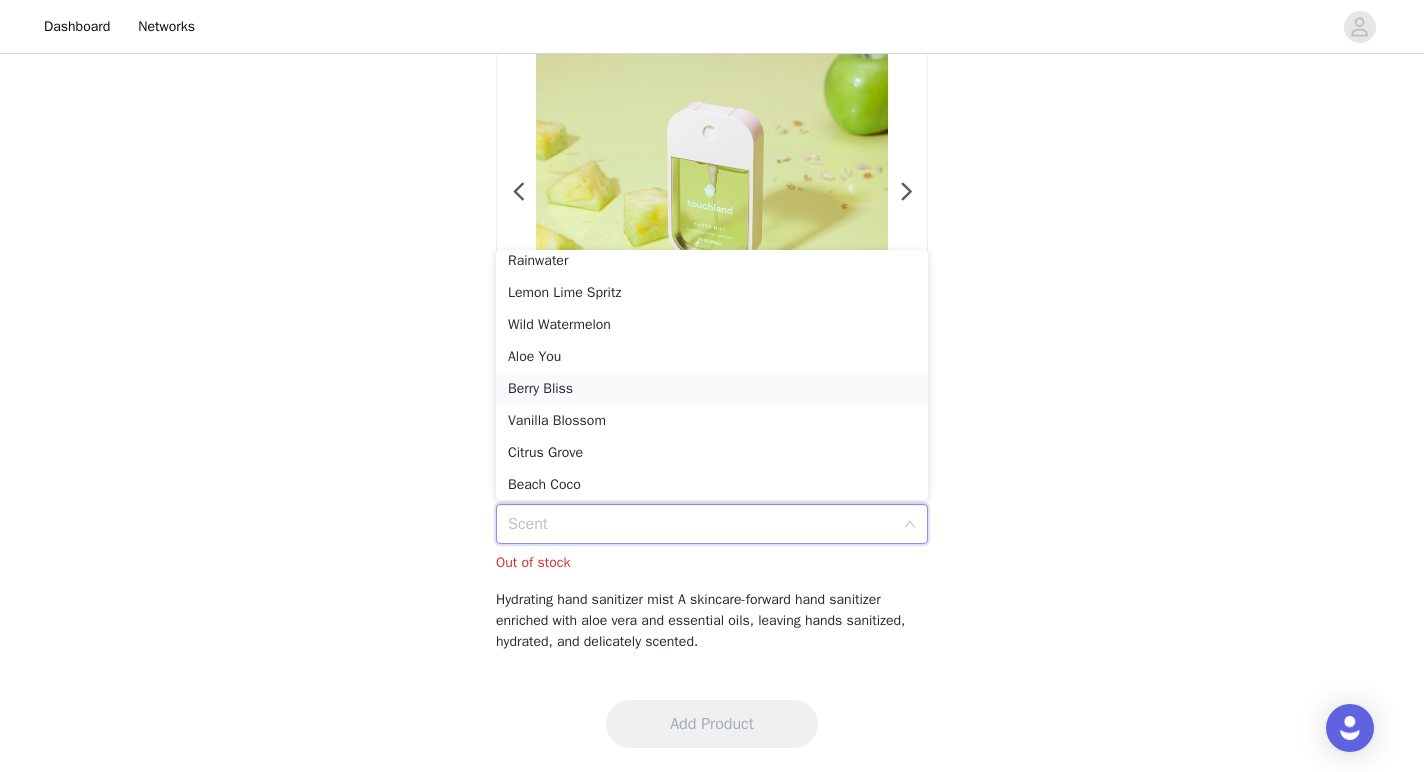click on "Berry Bliss" at bounding box center (712, 389) 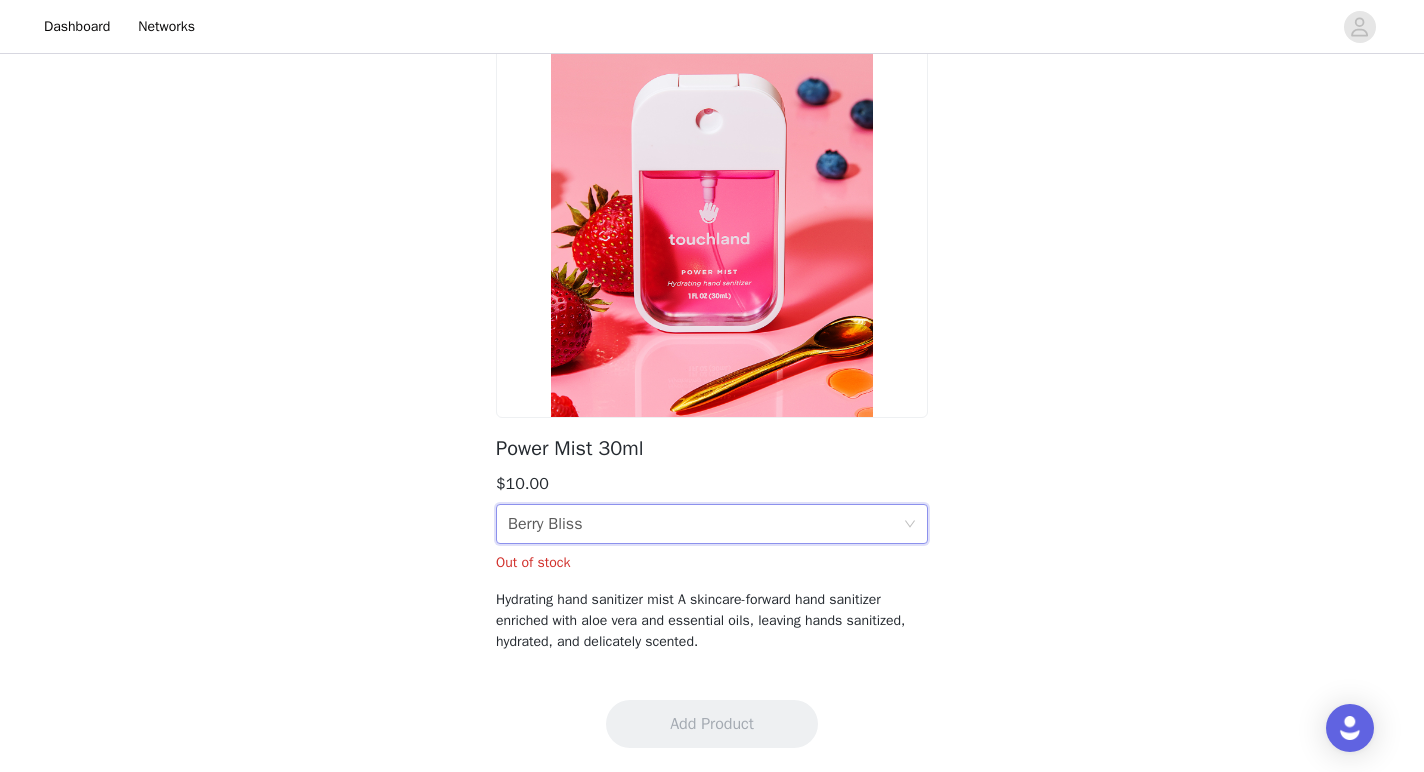 click on "Scent Berry Bliss" at bounding box center [705, 524] 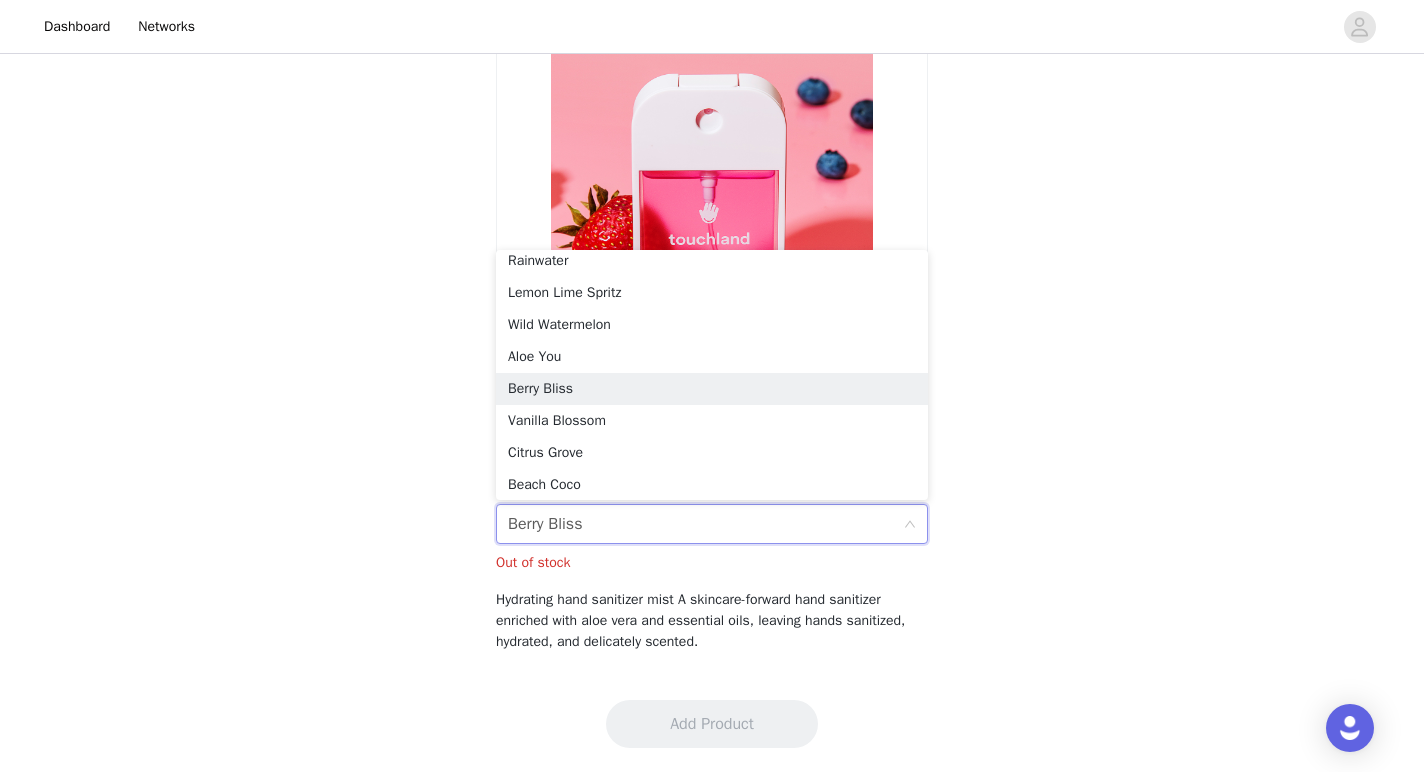 click on "Hydrating hand sanitizer mist A skincare-forward hand sanitizer enriched with aloe vera and essential oils, leaving hands sanitized, hydrated, and delicately scented." at bounding box center [712, 620] 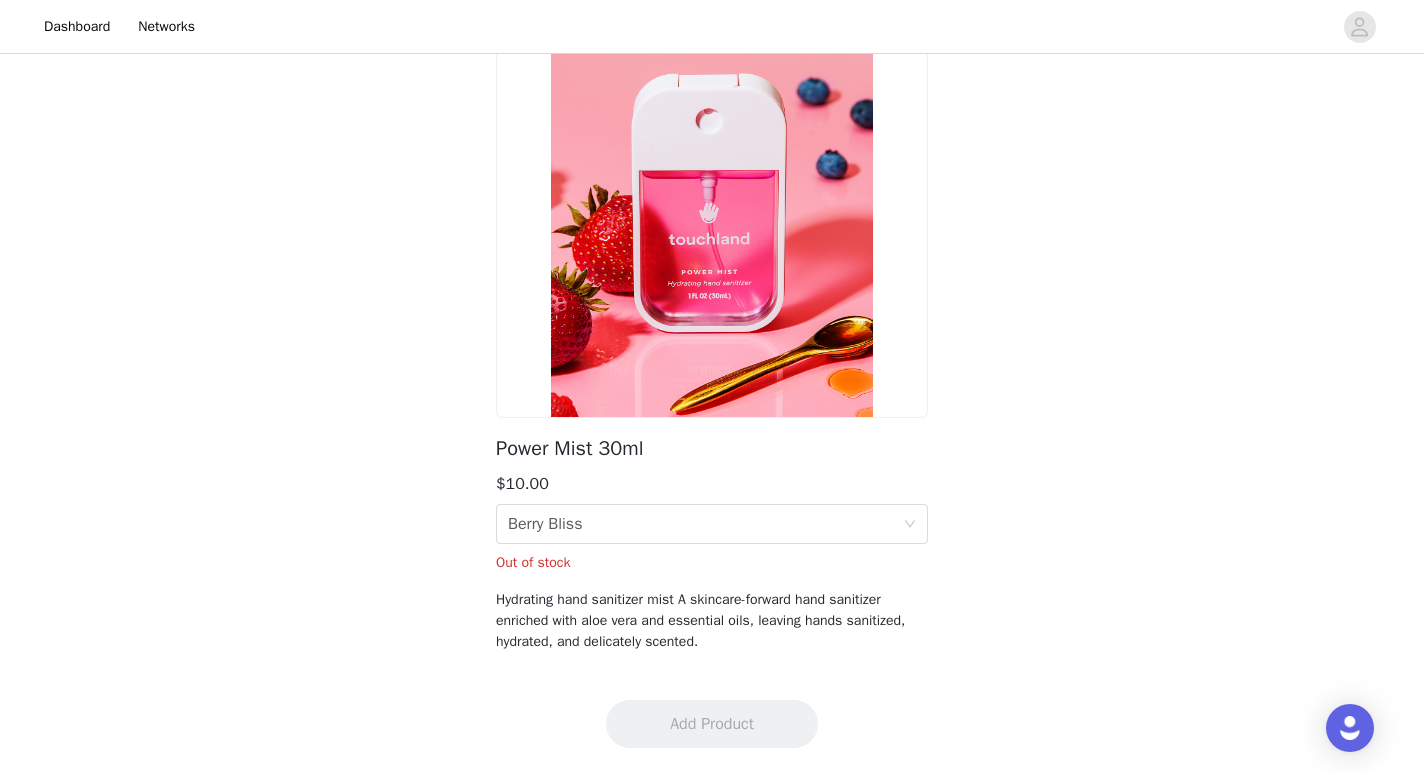 scroll, scrollTop: 0, scrollLeft: 0, axis: both 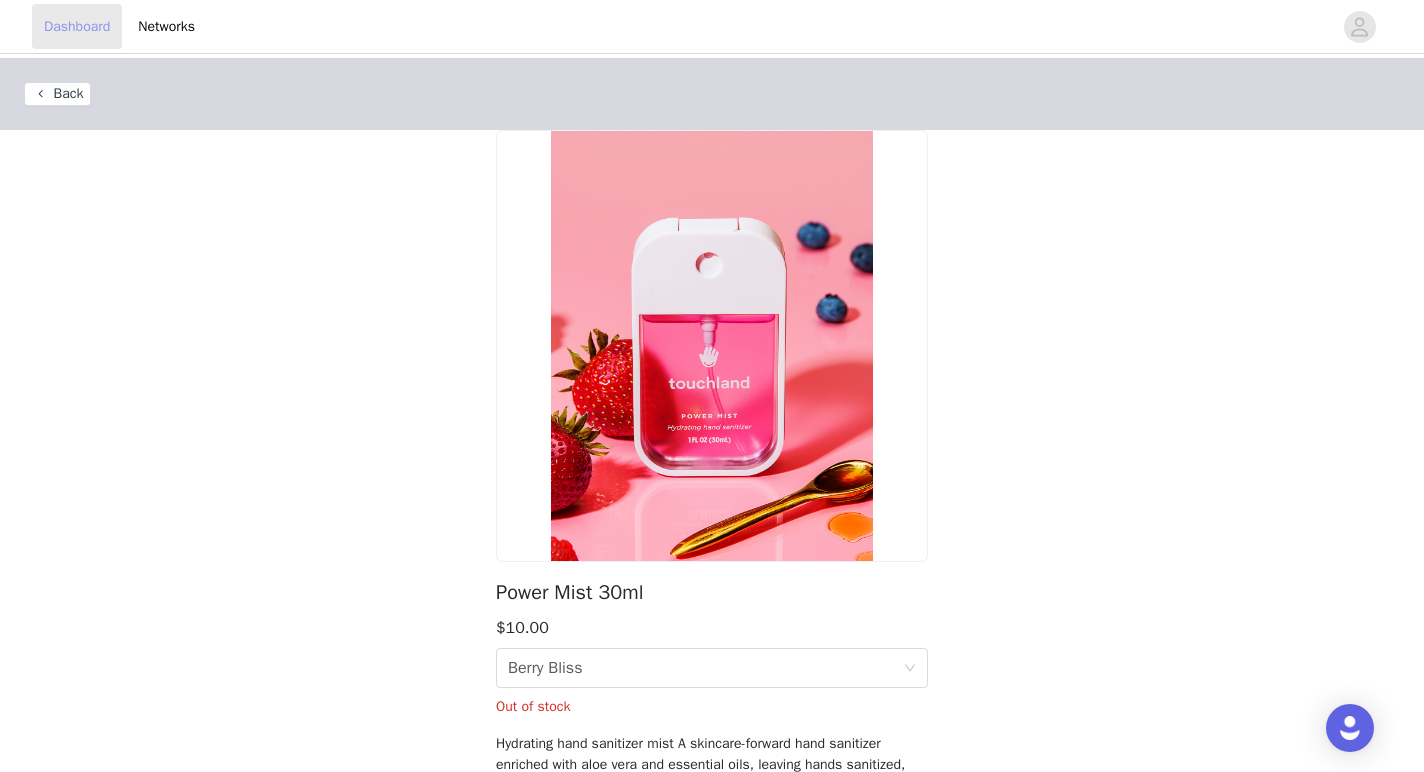 click on "Dashboard" at bounding box center (77, 26) 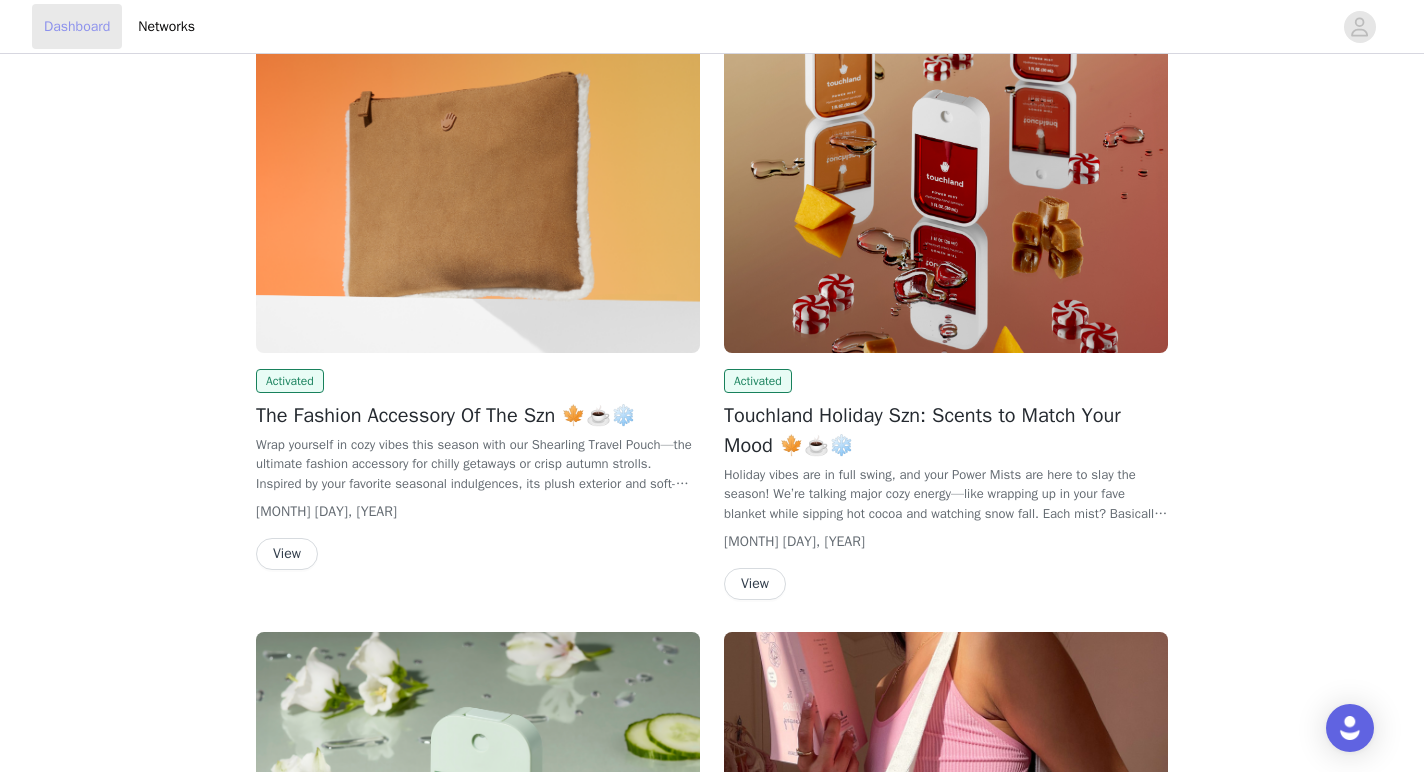 scroll, scrollTop: 1936, scrollLeft: 0, axis: vertical 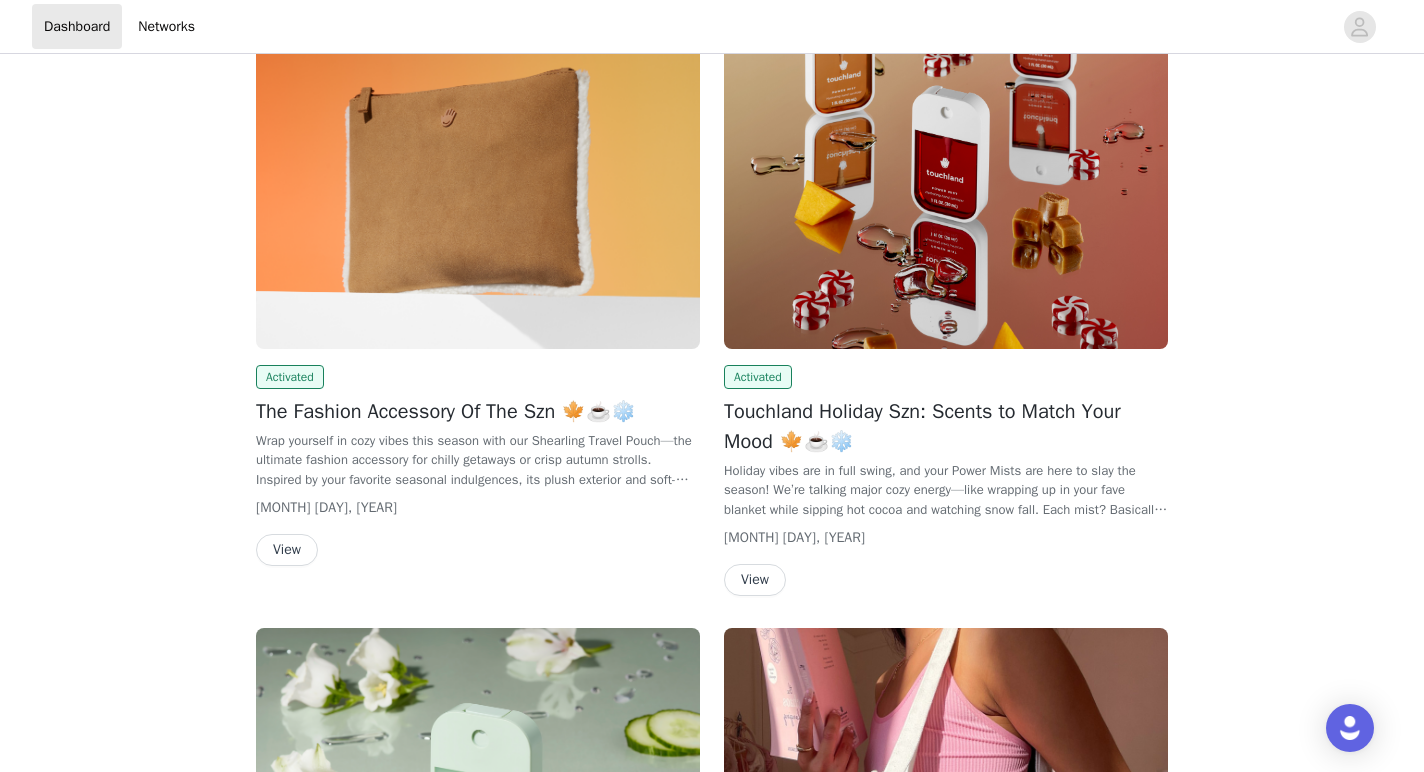 click on "Wrap yourself in cozy vibes this season with our Shearling Travel Pouch—the ultimate fashion accessory for chilly getaways or crisp autumn strolls. Inspired by your favorite seasonal indulgences, its plush exterior and soft-touch lining will keep your essentials safe, snug, and as comforting as your go-to autumn café order. Versatile and cozy, it can be carried as a clutch or used to keep your tote impeccably organized. Each pouch adds a layer of luxury to your travels!" at bounding box center [478, 460] 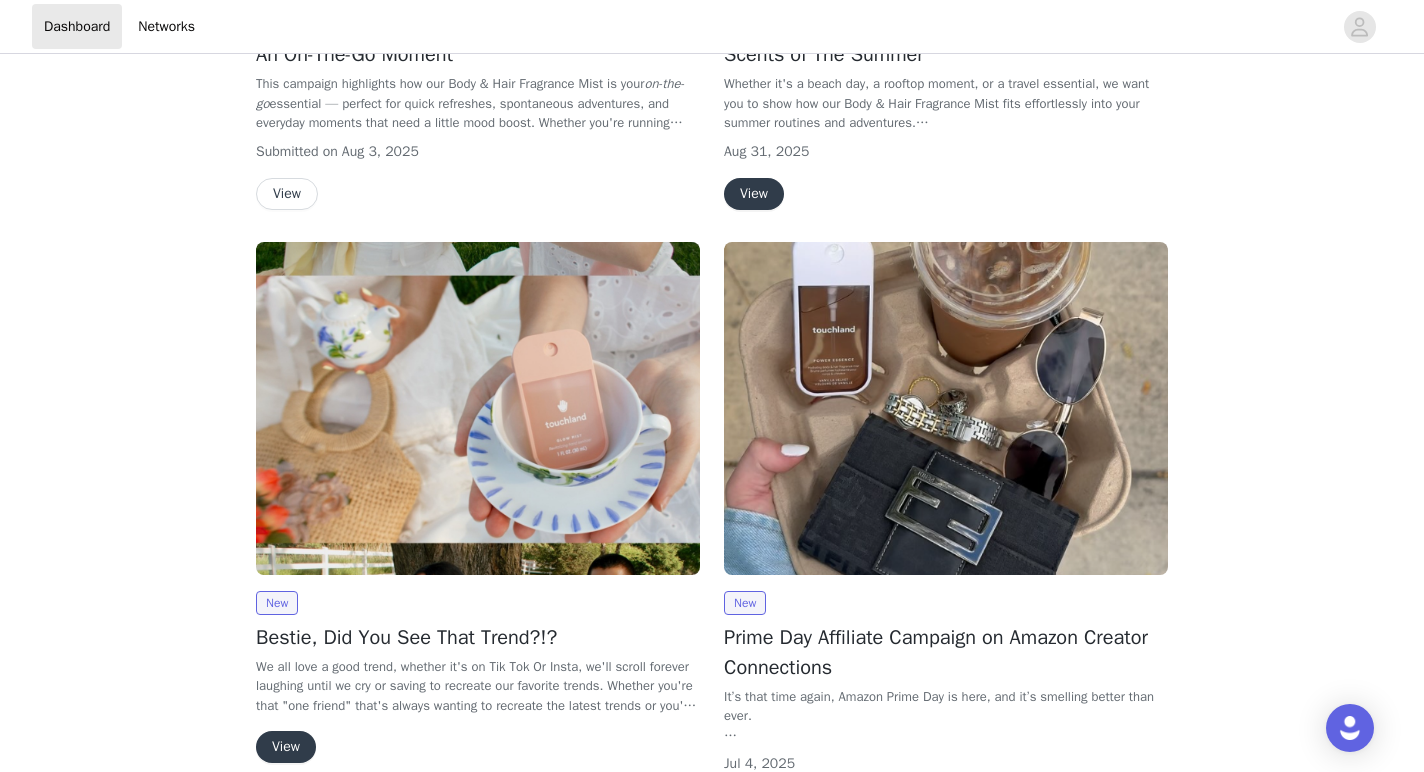 scroll, scrollTop: 574, scrollLeft: 0, axis: vertical 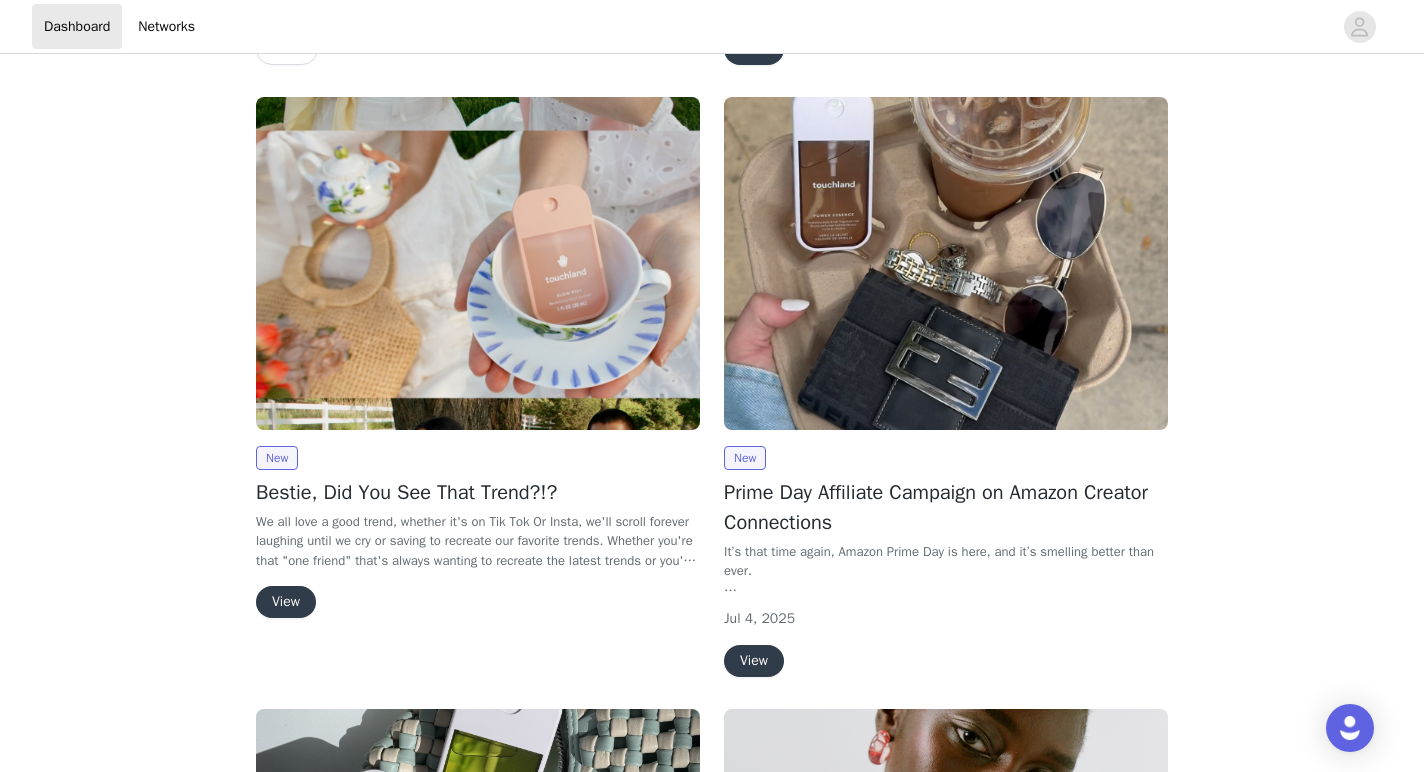 click on "View" at bounding box center (754, 661) 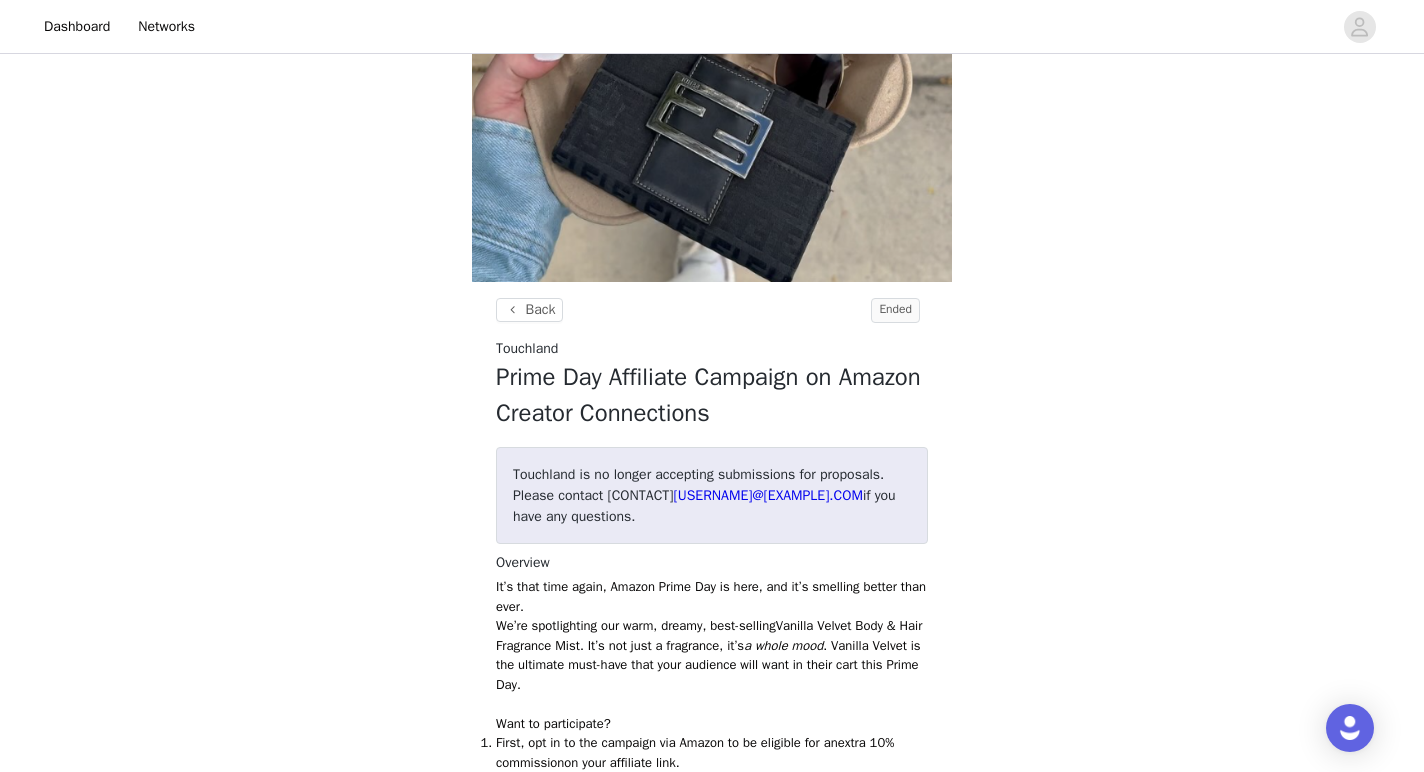 scroll, scrollTop: 0, scrollLeft: 0, axis: both 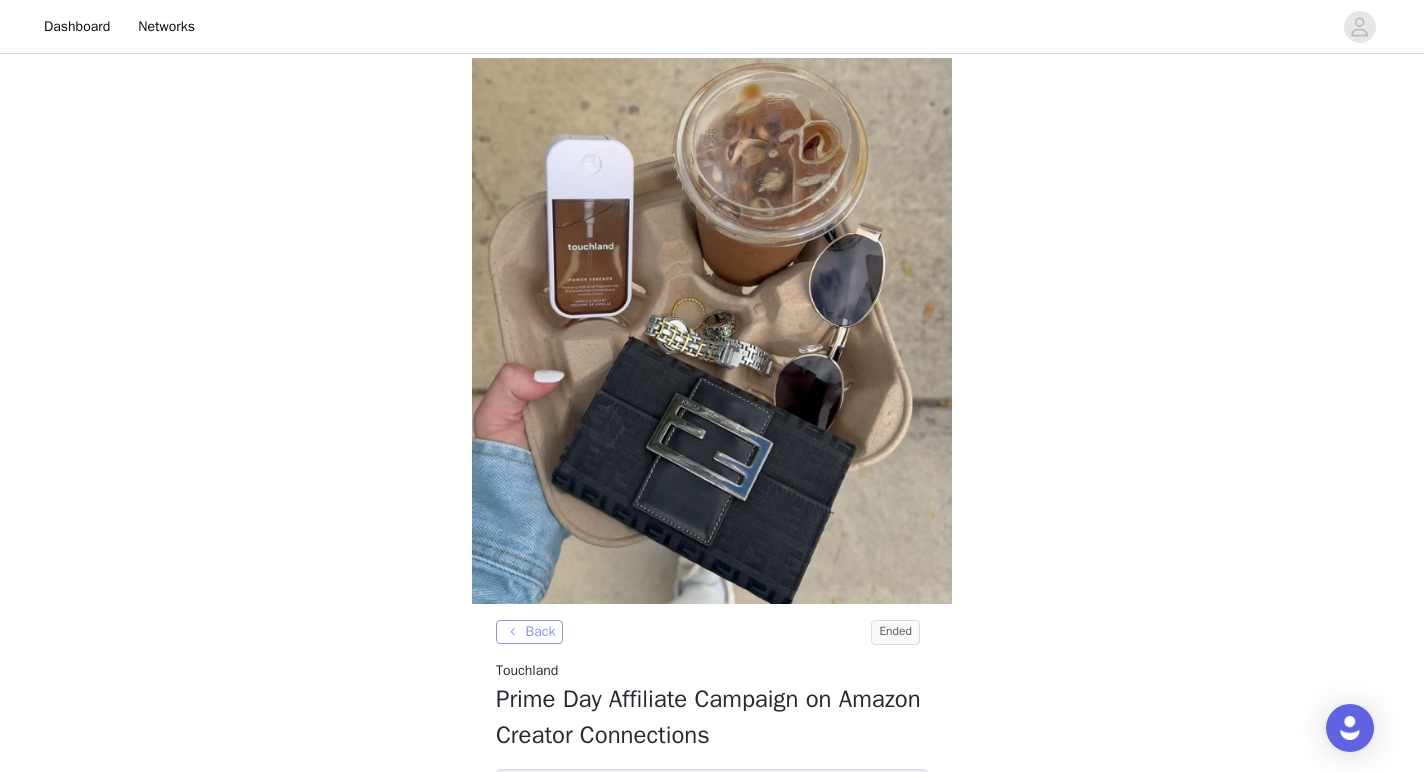 click on "Back" at bounding box center [529, 632] 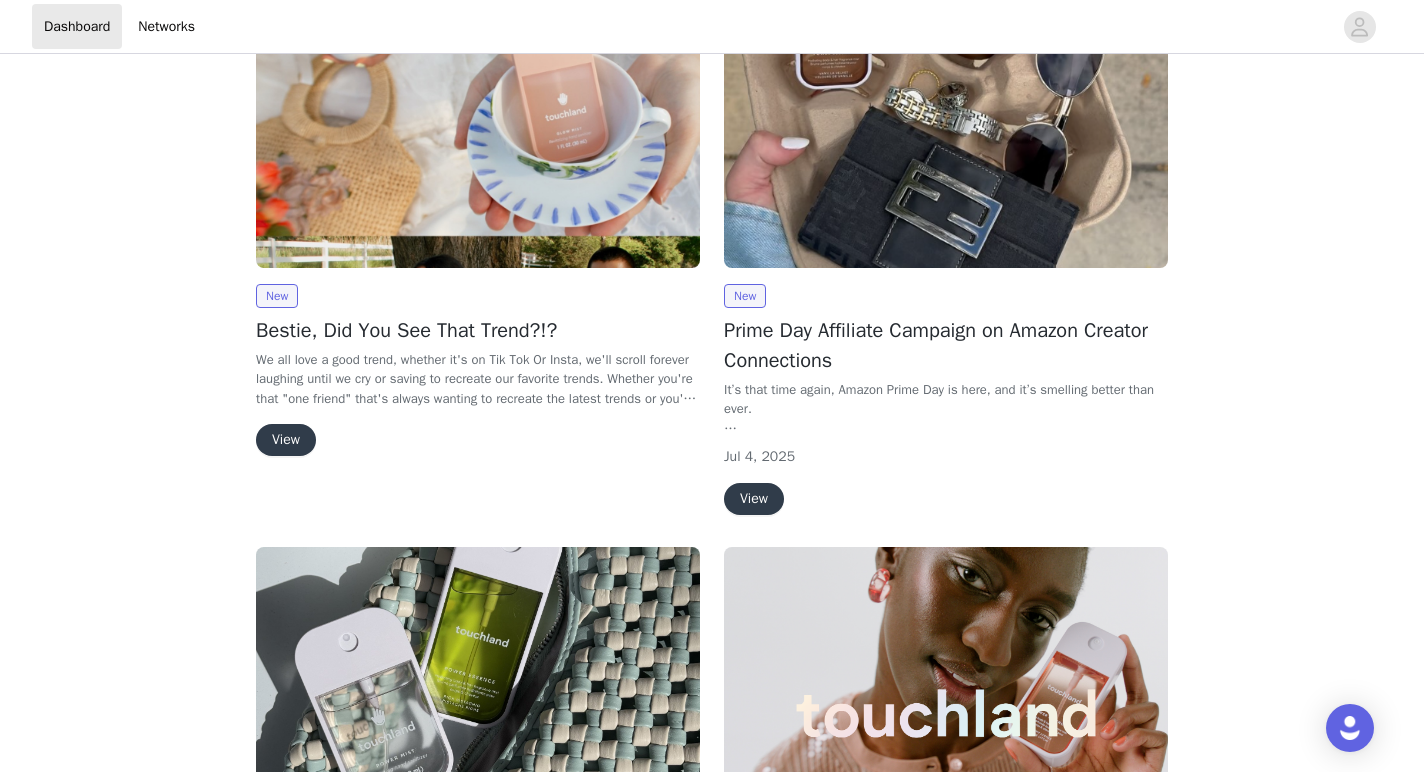 scroll, scrollTop: 790, scrollLeft: 0, axis: vertical 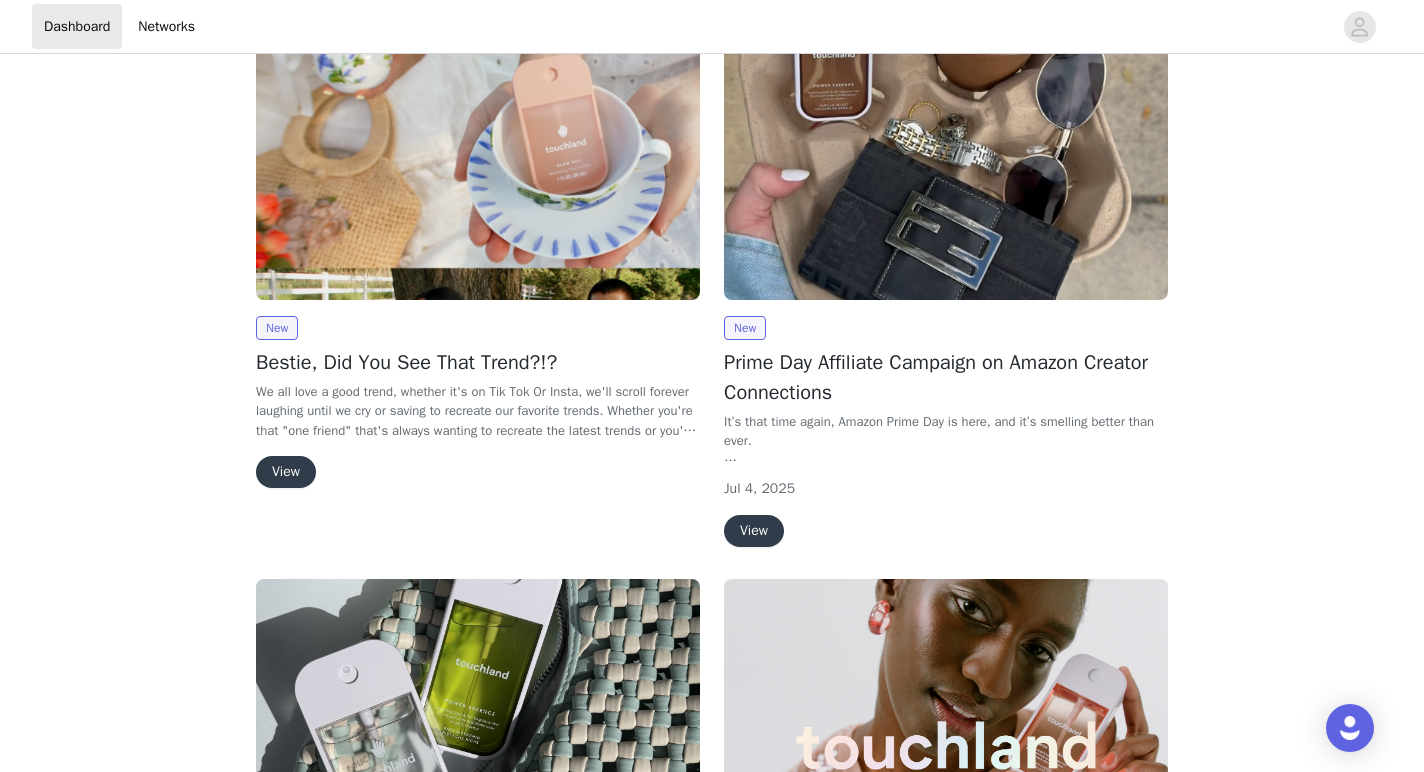 click on "View" at bounding box center [286, 472] 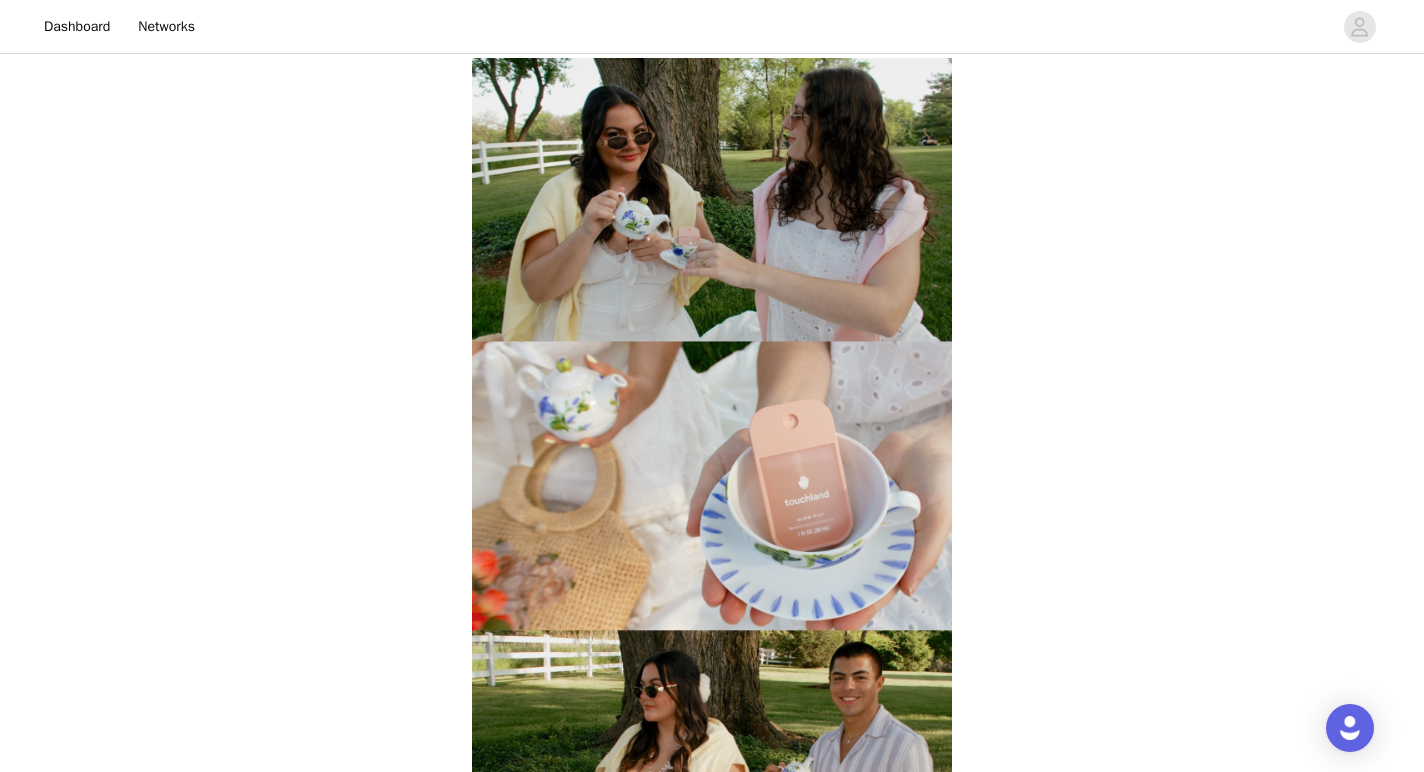 scroll, scrollTop: 973, scrollLeft: 0, axis: vertical 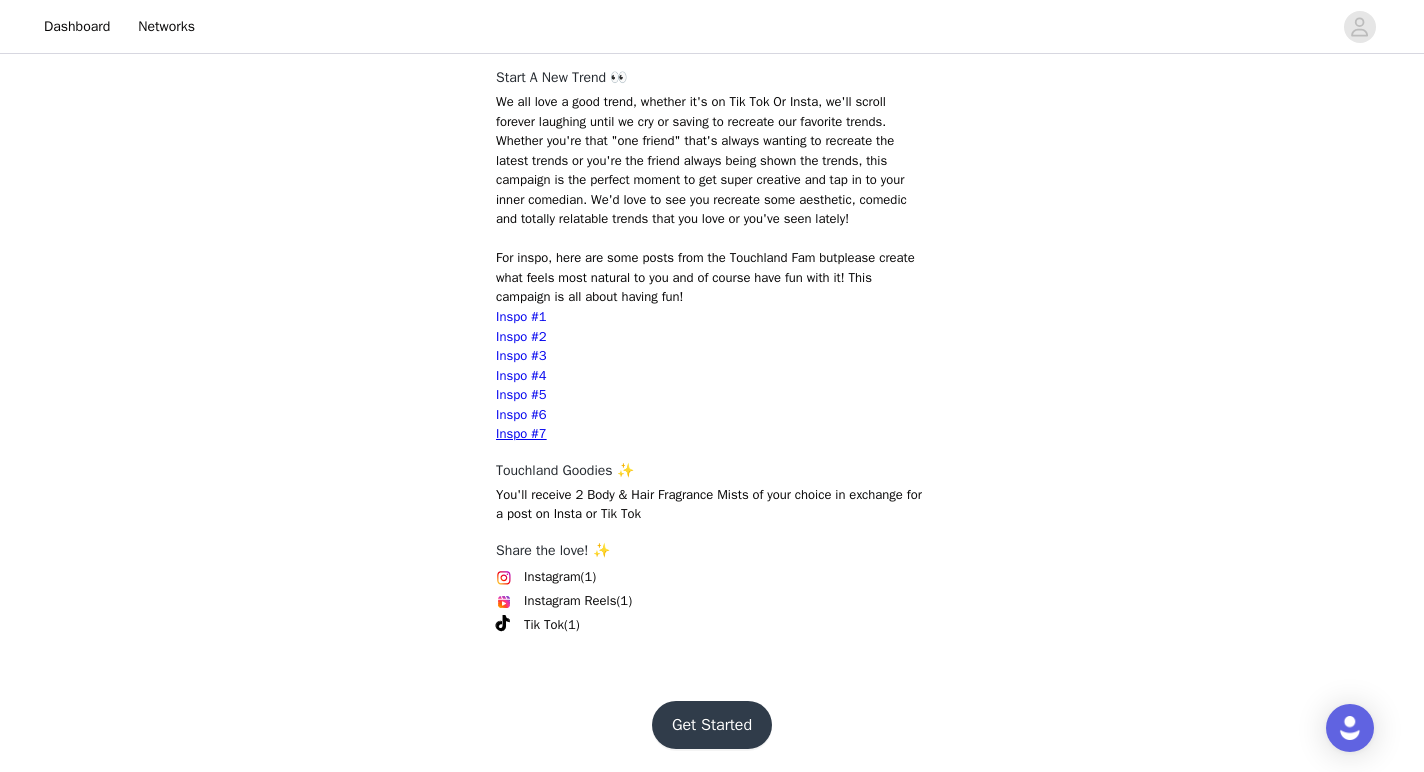 click on "Get Started" at bounding box center (712, 725) 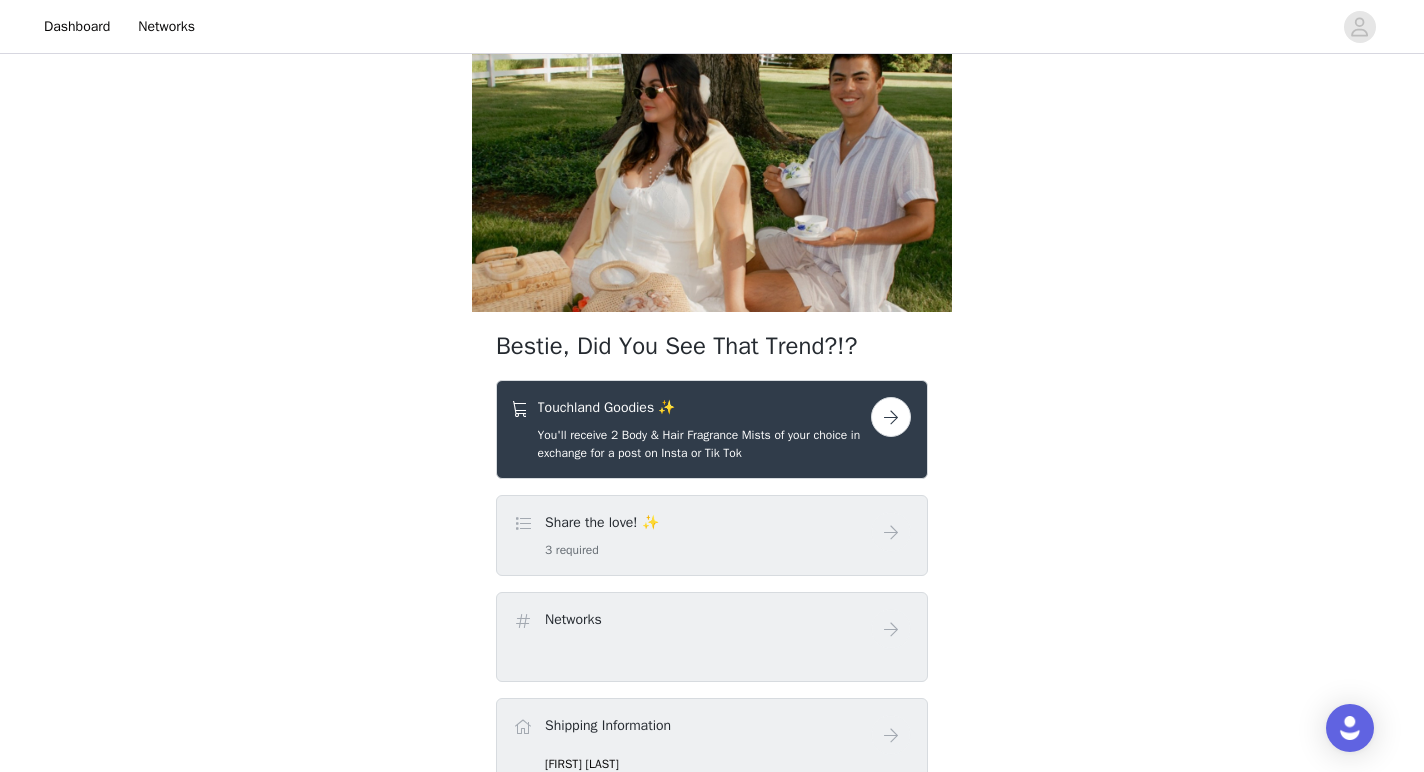 scroll, scrollTop: 598, scrollLeft: 0, axis: vertical 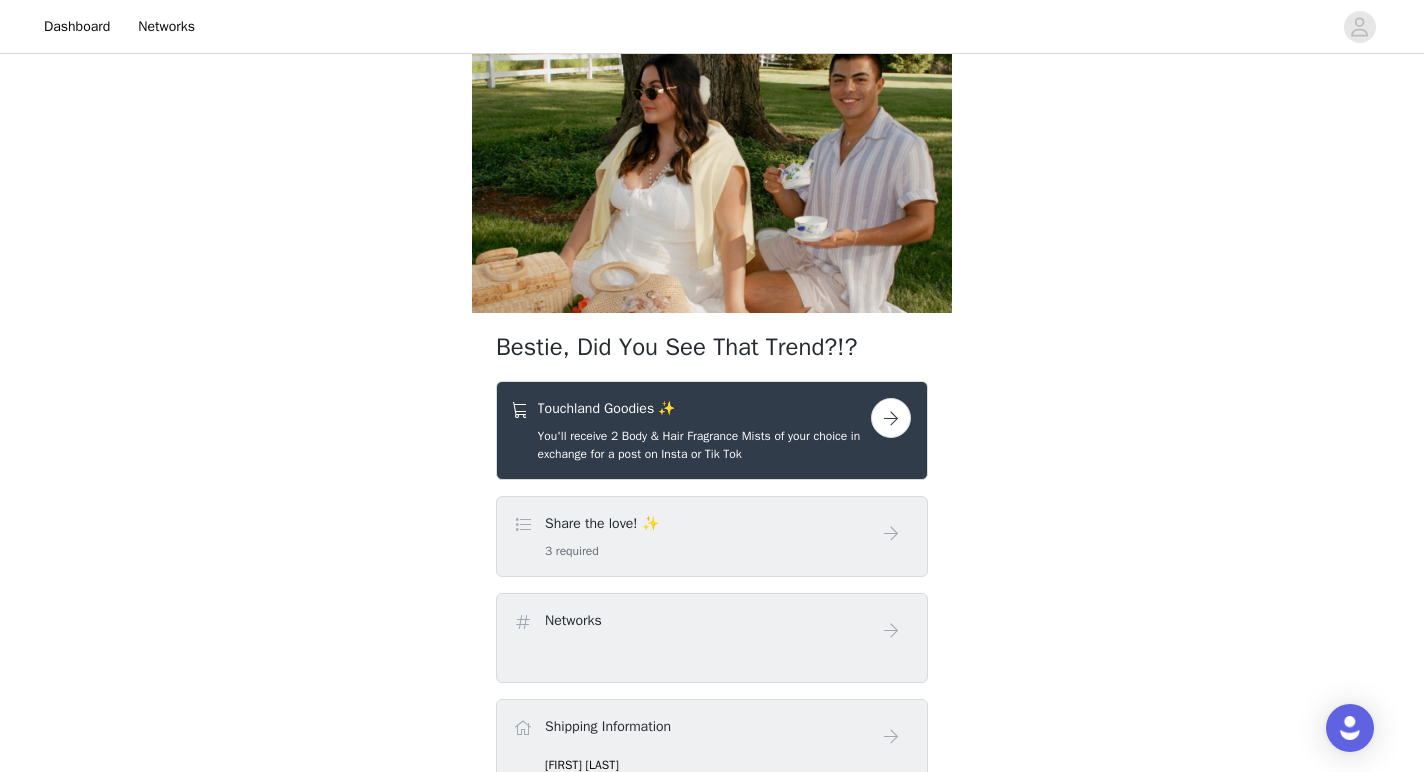 click at bounding box center (891, 418) 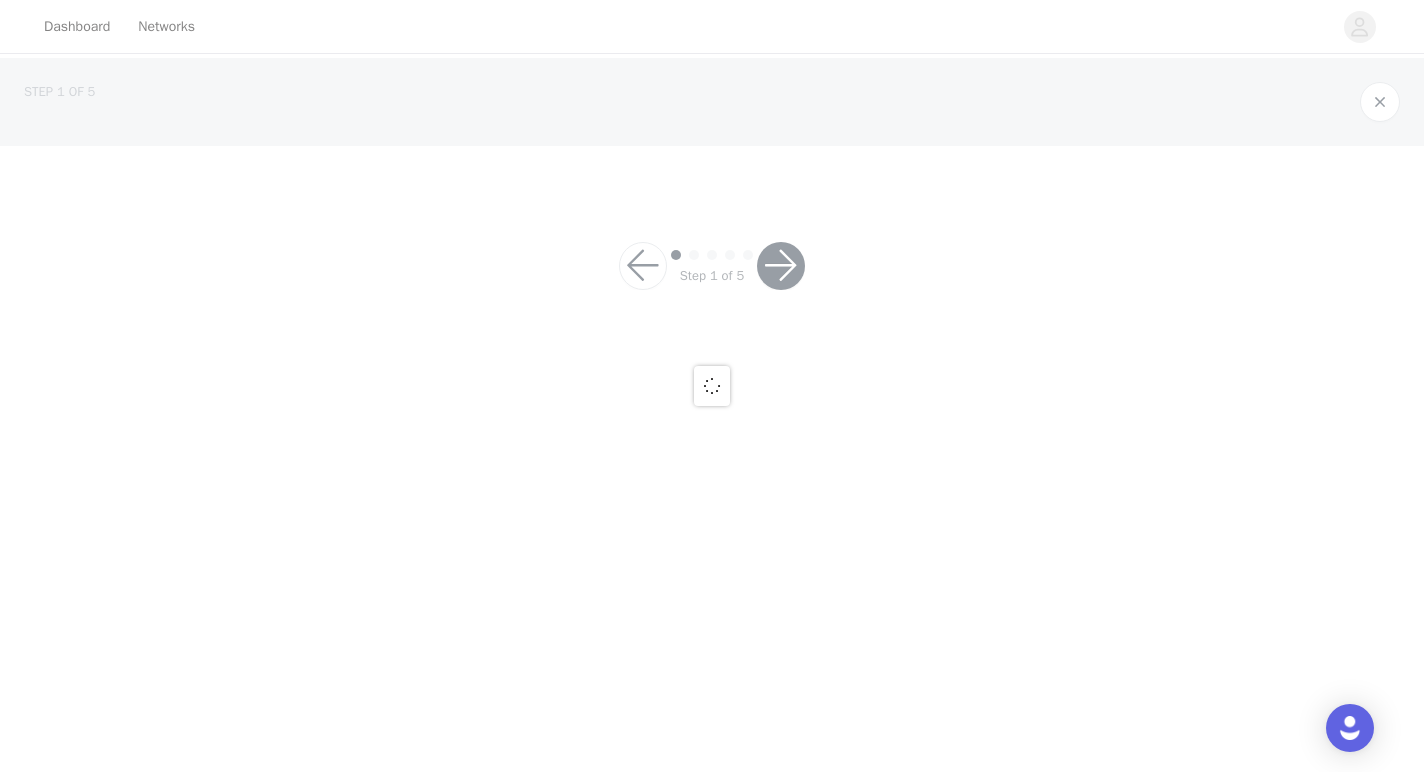 scroll, scrollTop: 0, scrollLeft: 0, axis: both 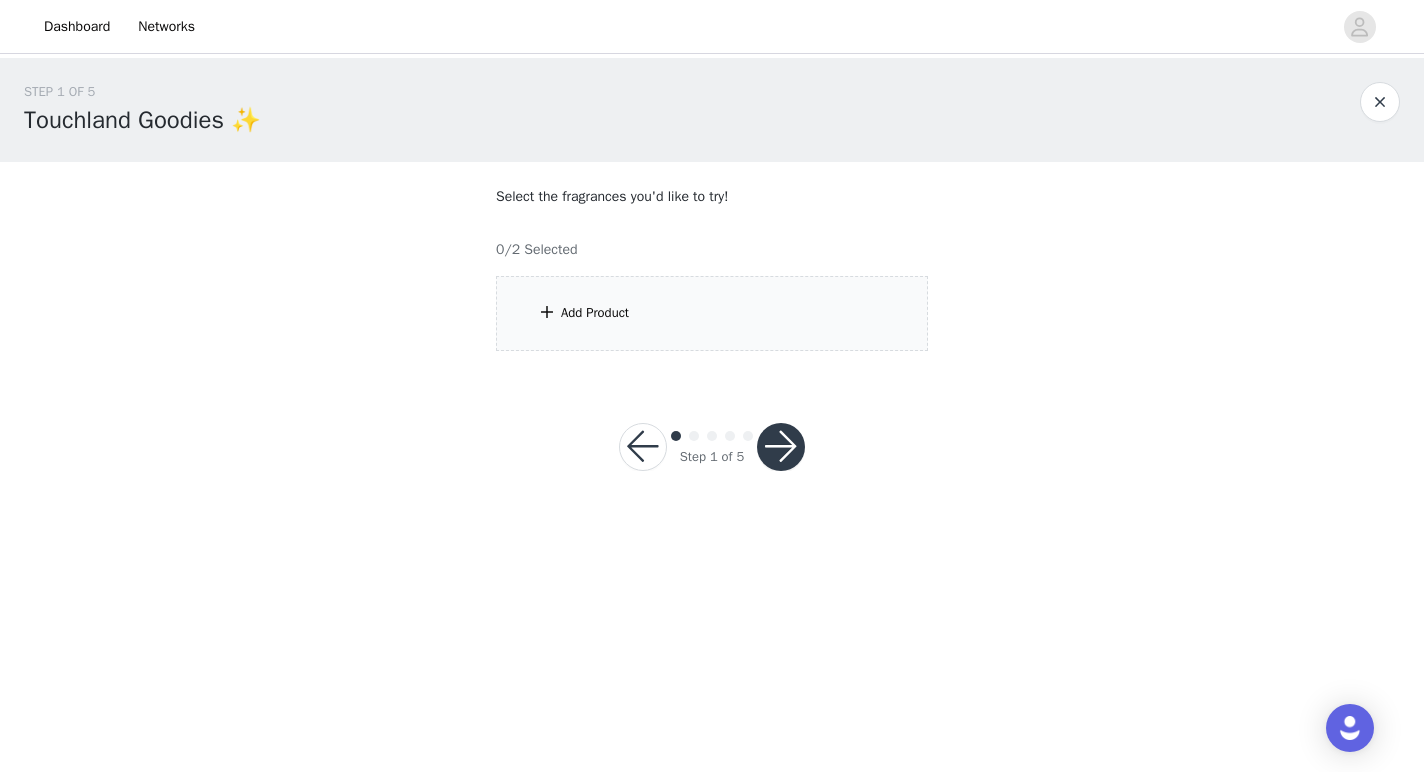 click on "Add Product" at bounding box center [712, 313] 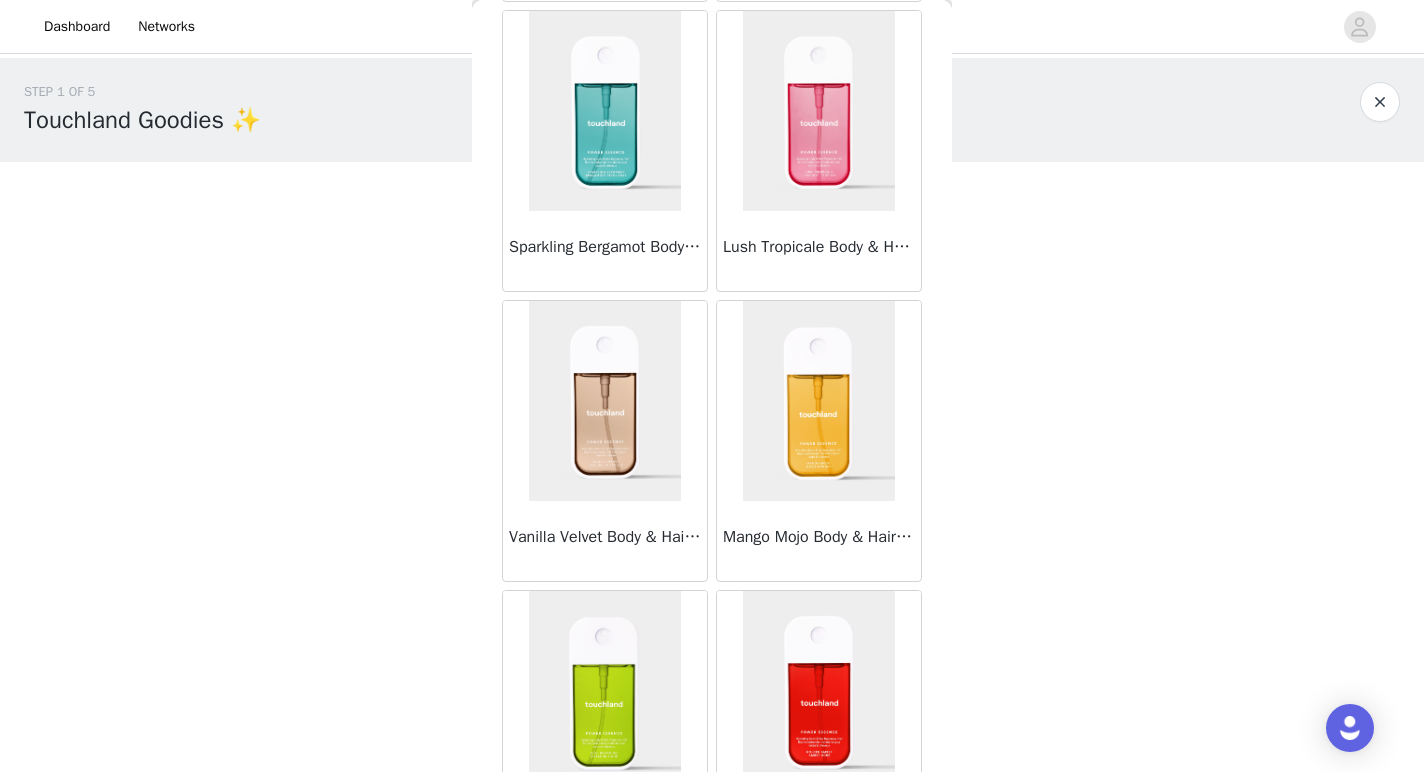 scroll, scrollTop: 320, scrollLeft: 0, axis: vertical 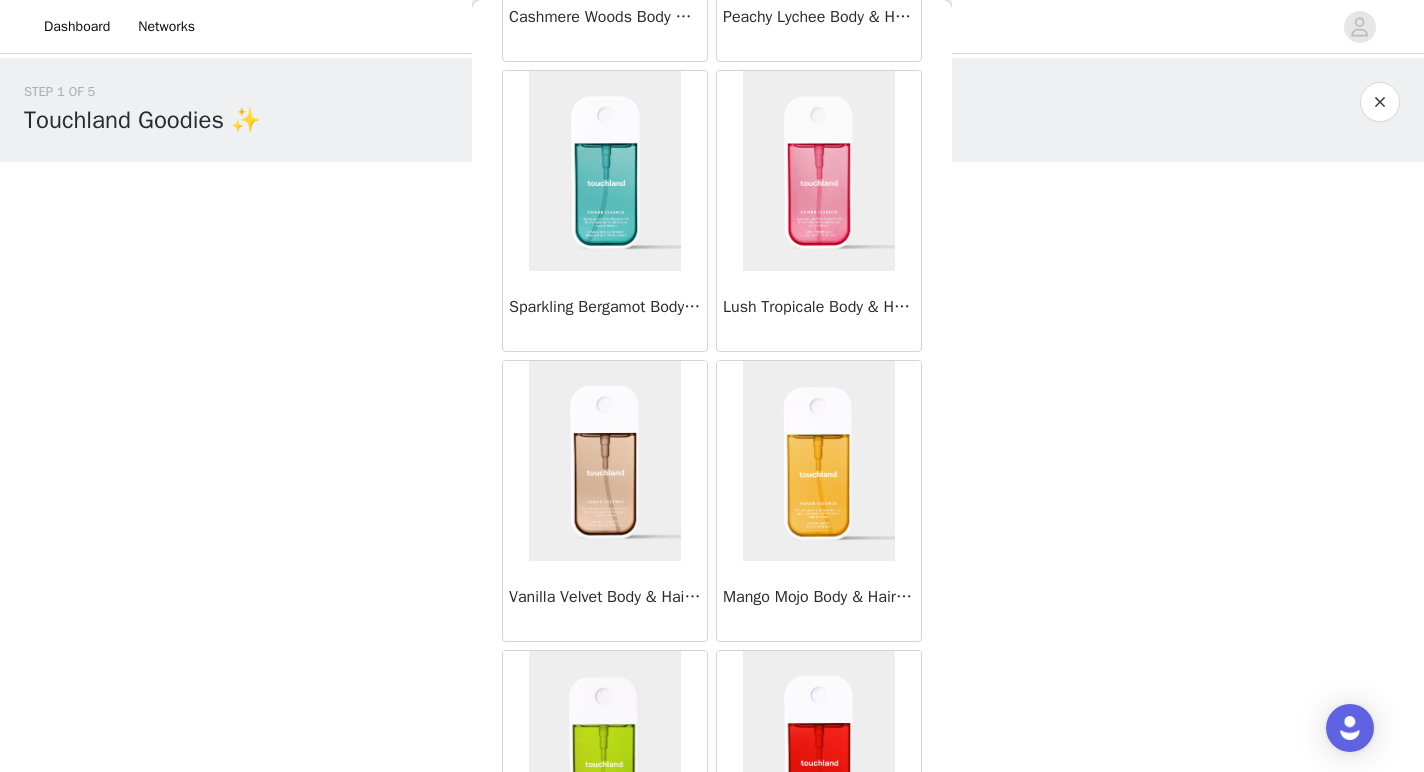 click at bounding box center (605, 171) 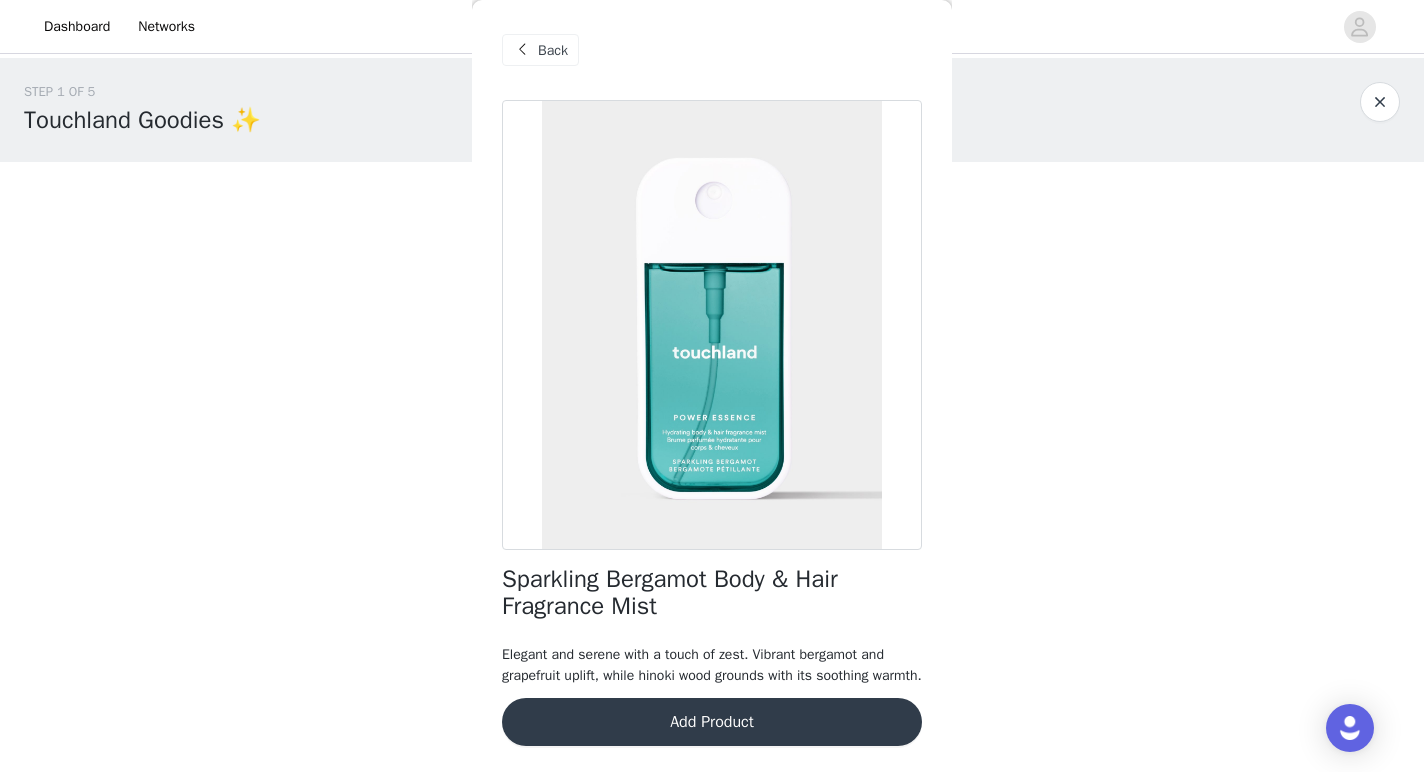 scroll, scrollTop: 19, scrollLeft: 0, axis: vertical 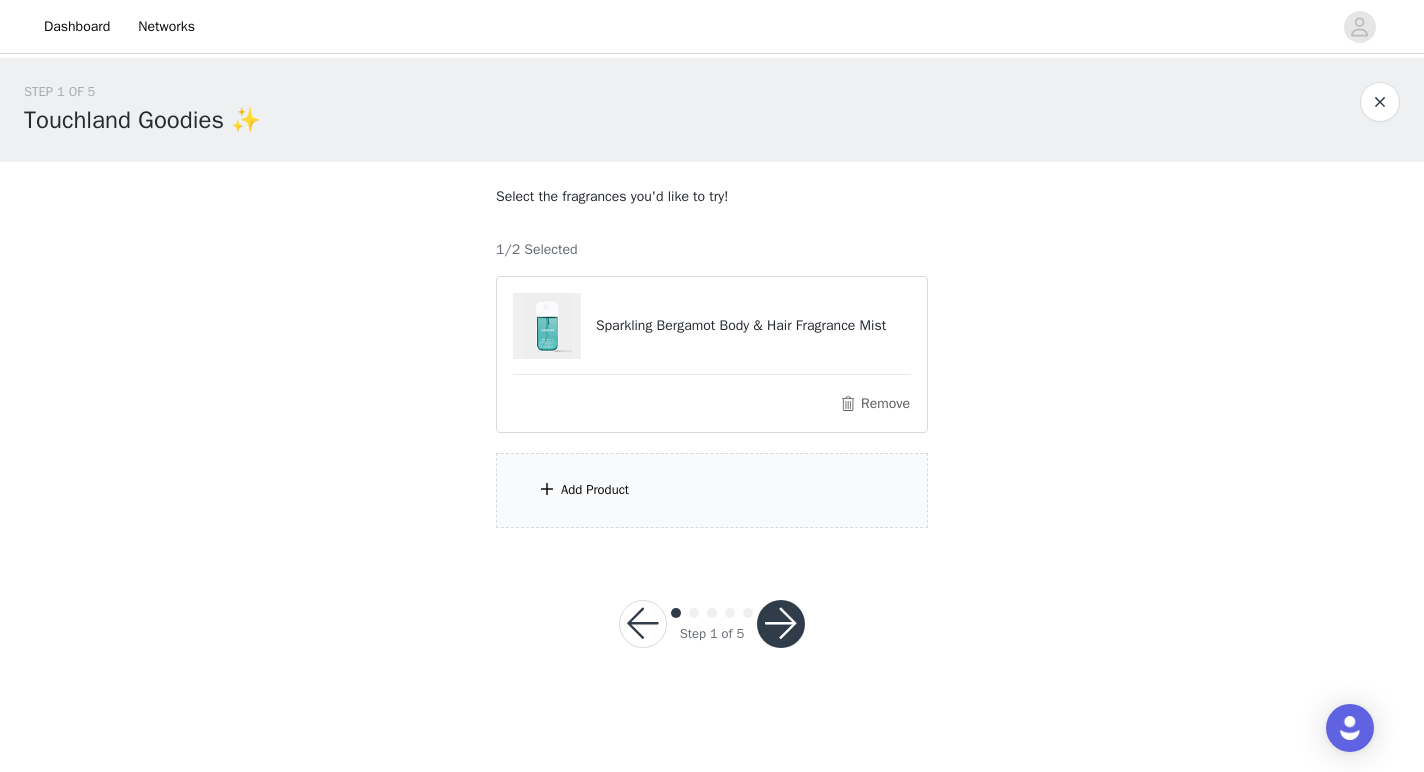 click on "Add Product" at bounding box center [712, 490] 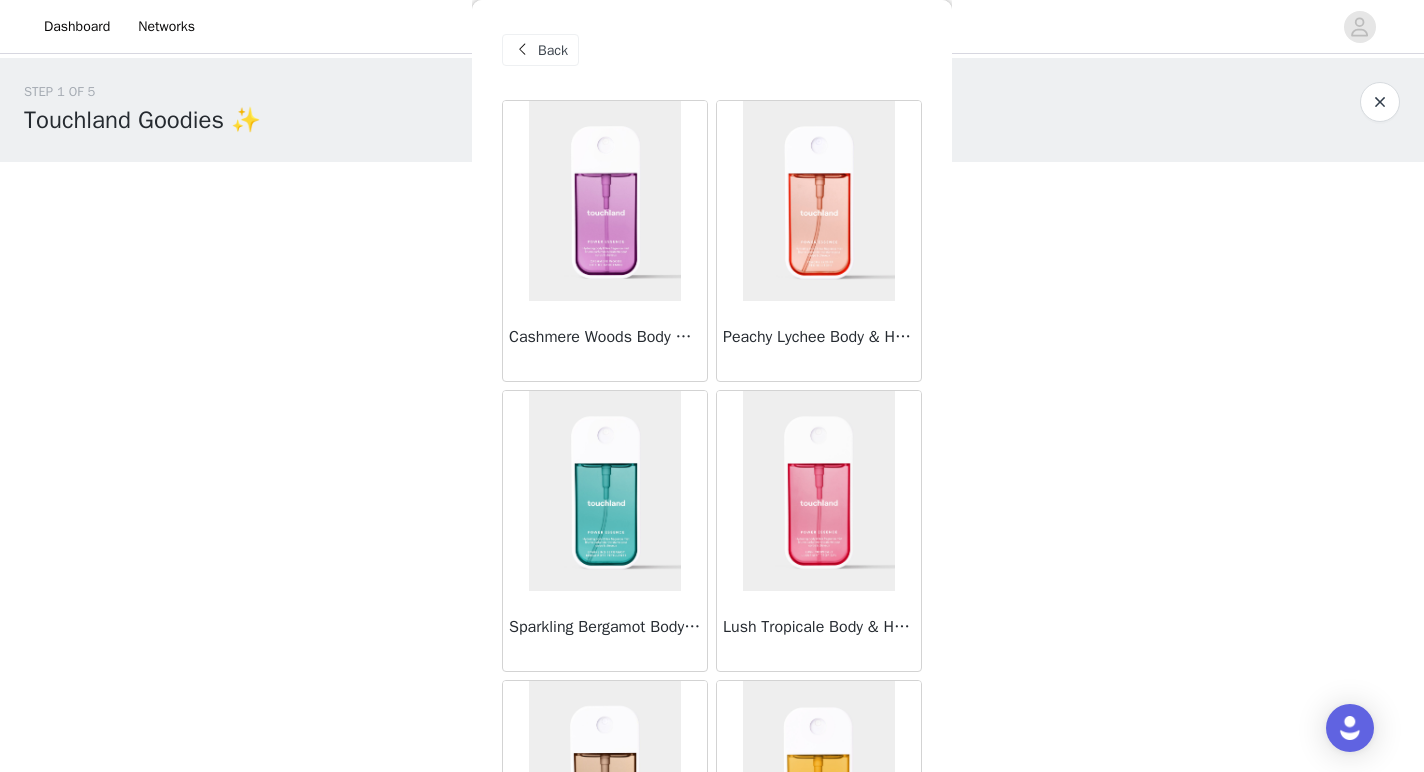 click on "Back       Cashmere Woods Body & Hair Fragrance Mist       Peachy Lychee Body & Hair Fragrance Mist       Sparkling Bergamot Body & Hair Fragrance Mist       Lush Tropicale Body & Hair Fragrance Mist       Vanilla Velvet Body & Hair Fragrance Mist       Mango Mojo Body & Hair Fragrance Mist       Rich Pistachio Body & Hair Fragrance Mist       Golden Amber Body & Hair Fragrance Mist" at bounding box center (712, 386) 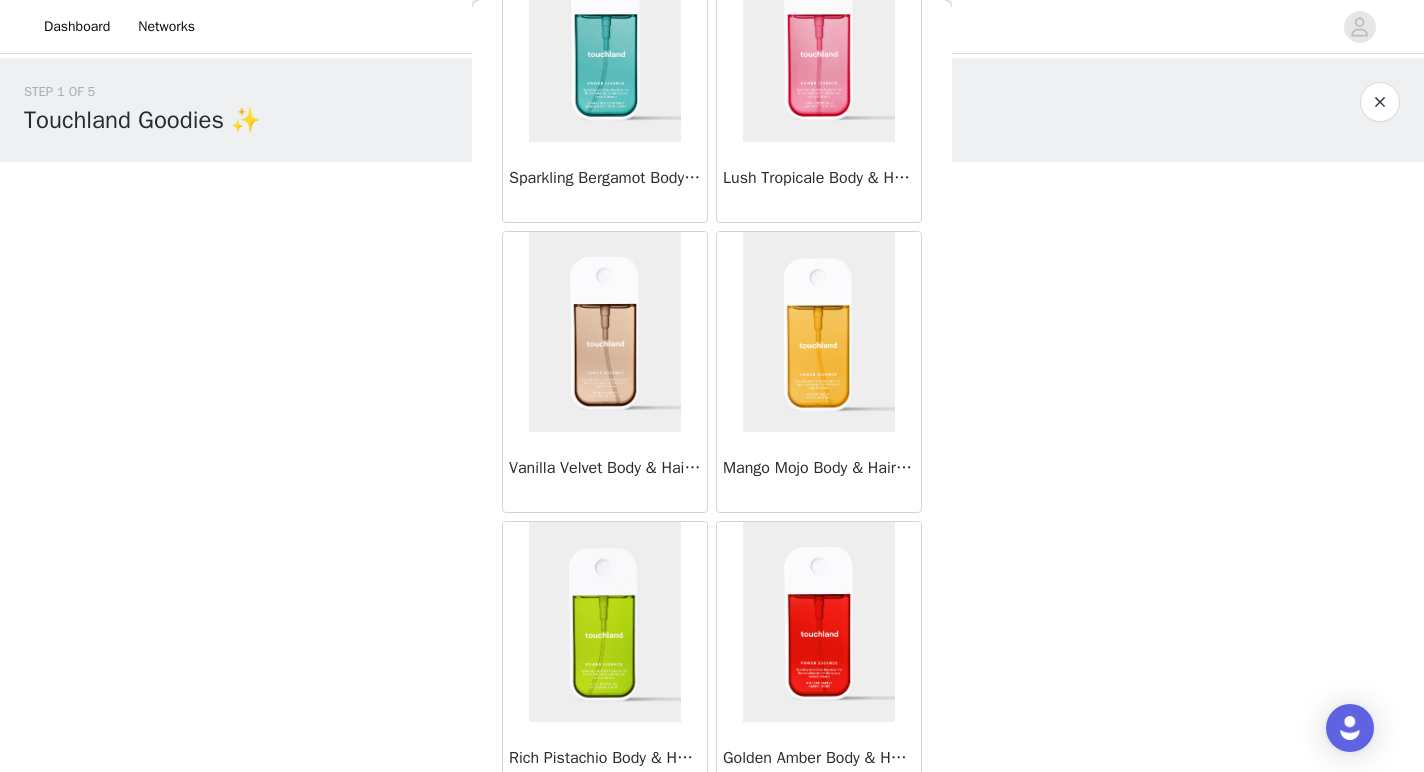 scroll, scrollTop: 462, scrollLeft: 0, axis: vertical 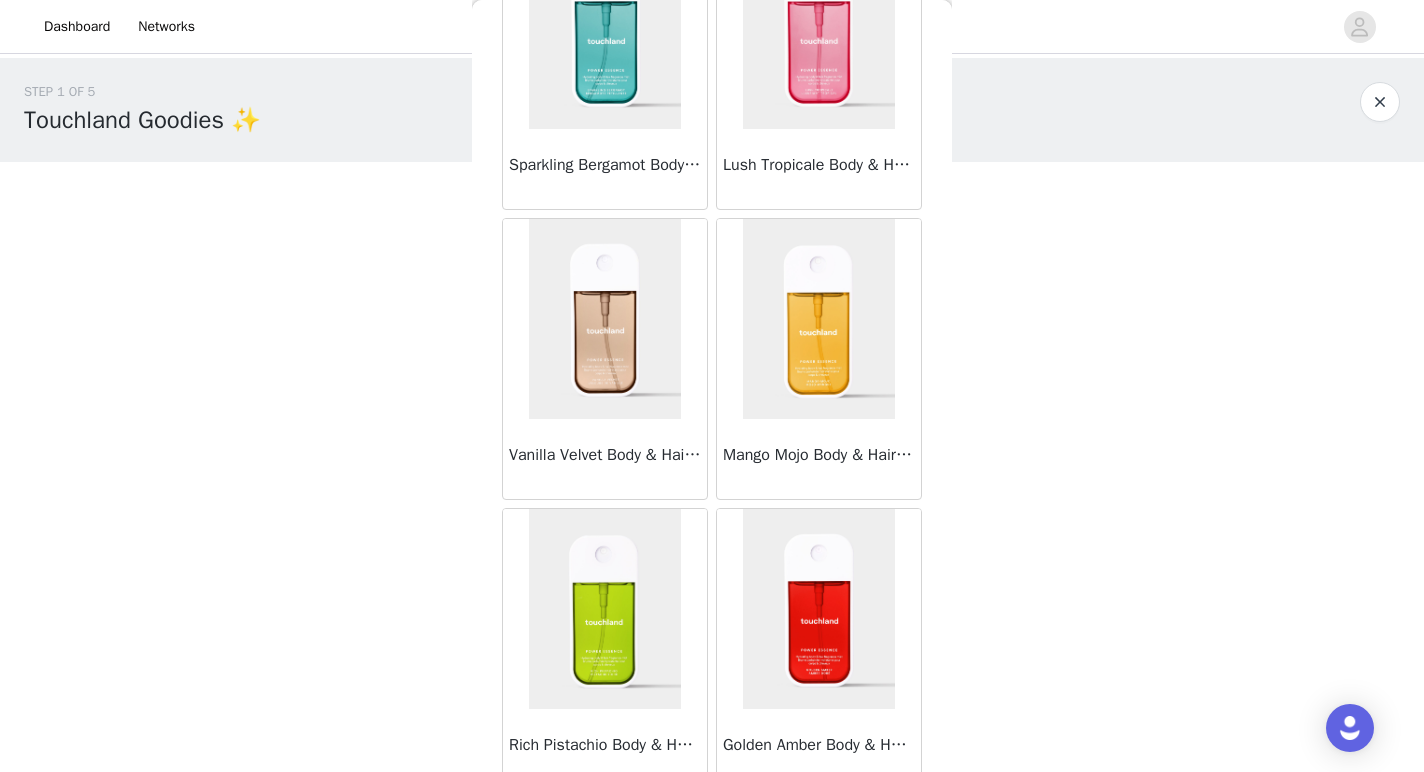 click at bounding box center (605, 319) 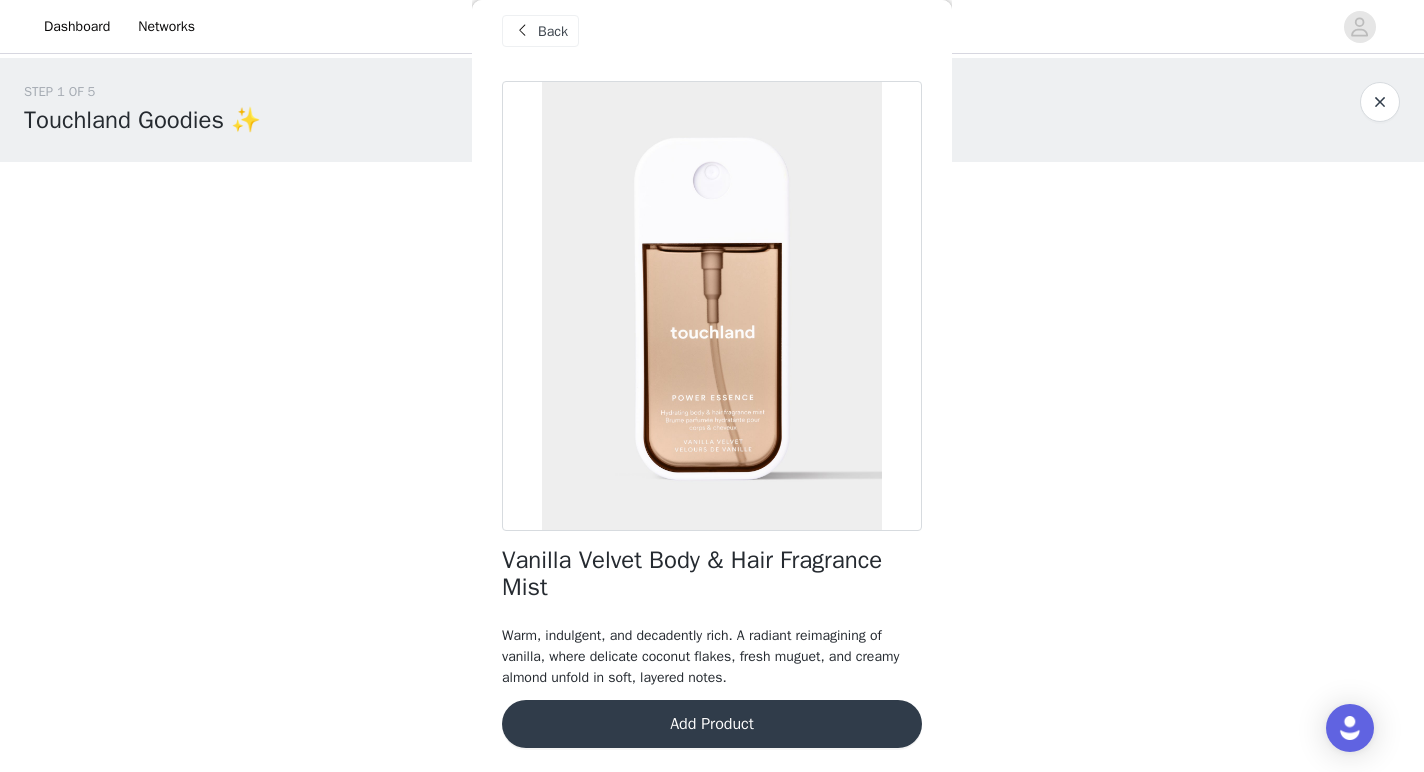 scroll, scrollTop: 19, scrollLeft: 0, axis: vertical 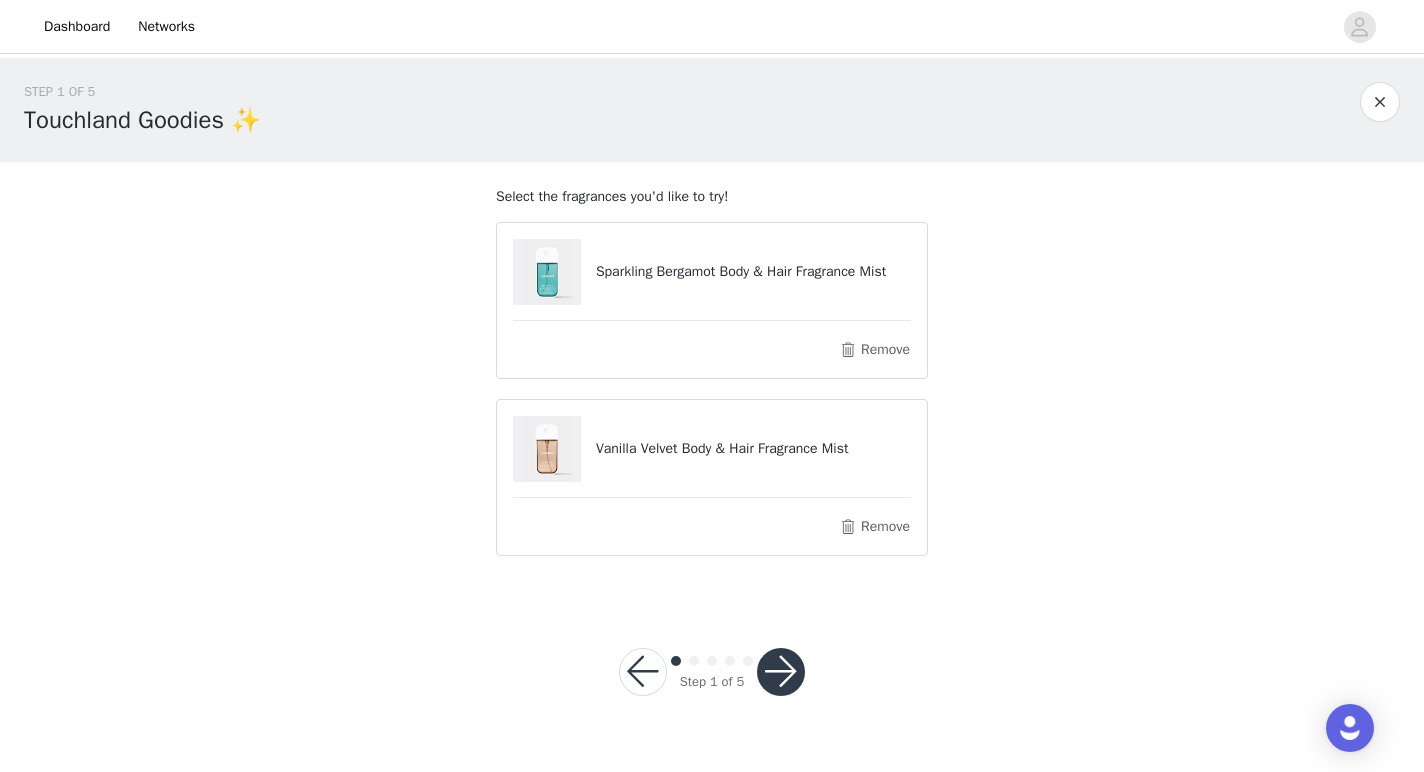 click at bounding box center [781, 672] 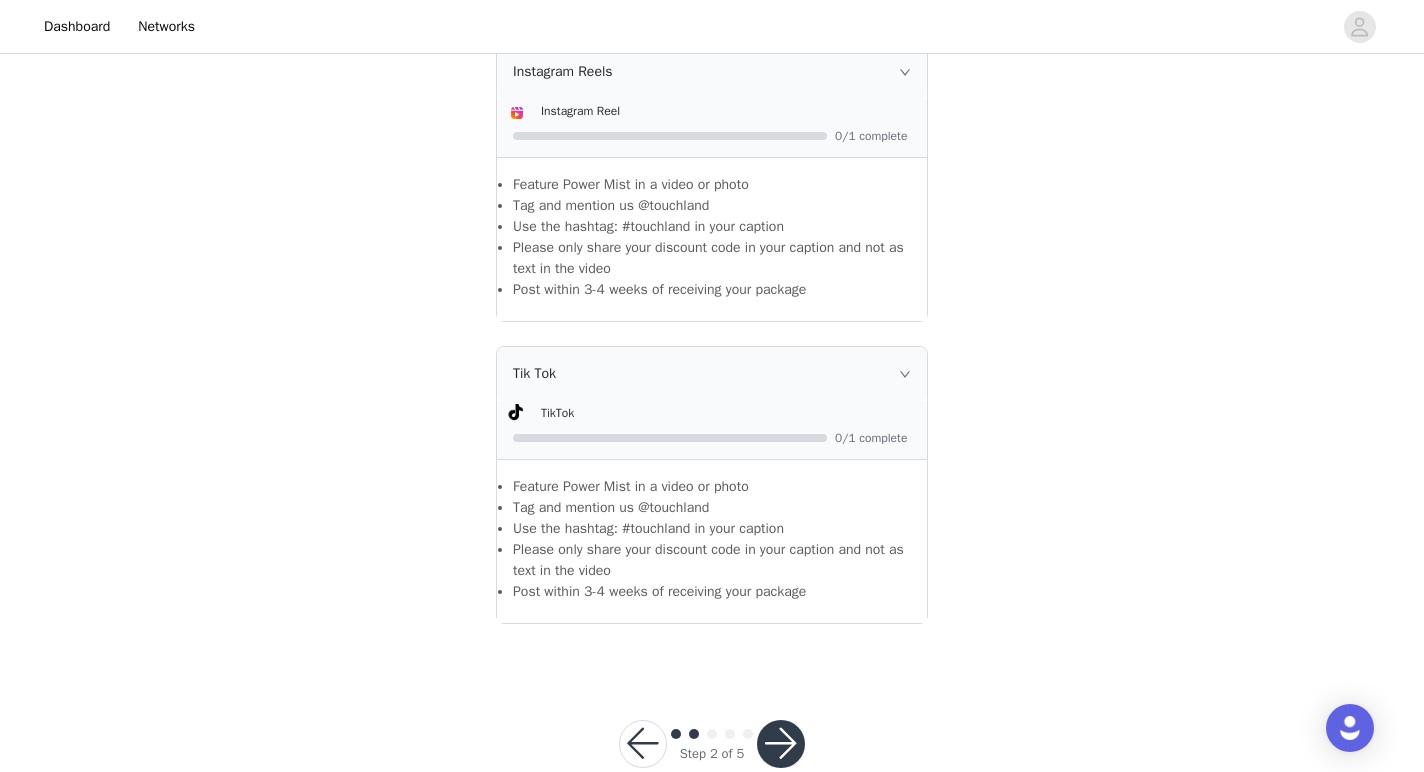 scroll, scrollTop: 881, scrollLeft: 0, axis: vertical 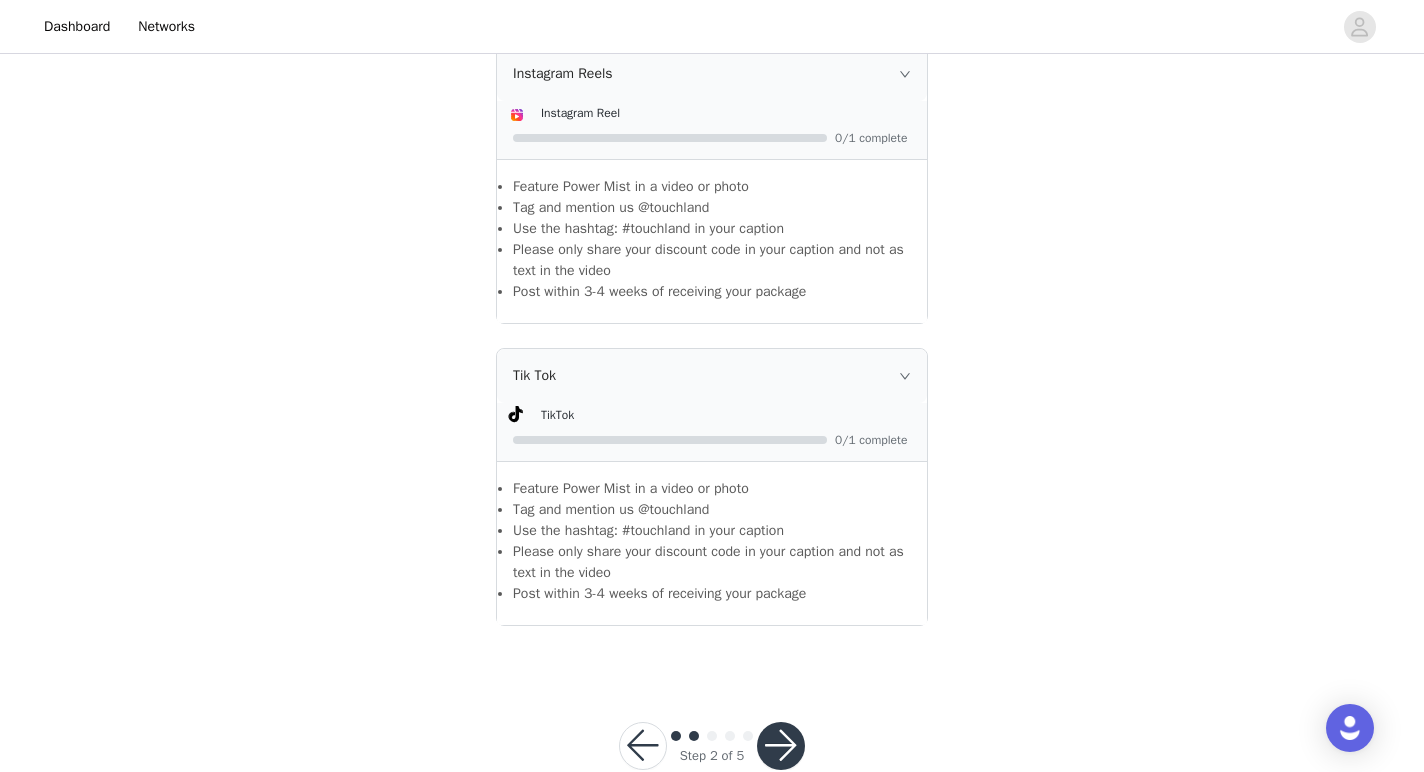 click at bounding box center (781, 746) 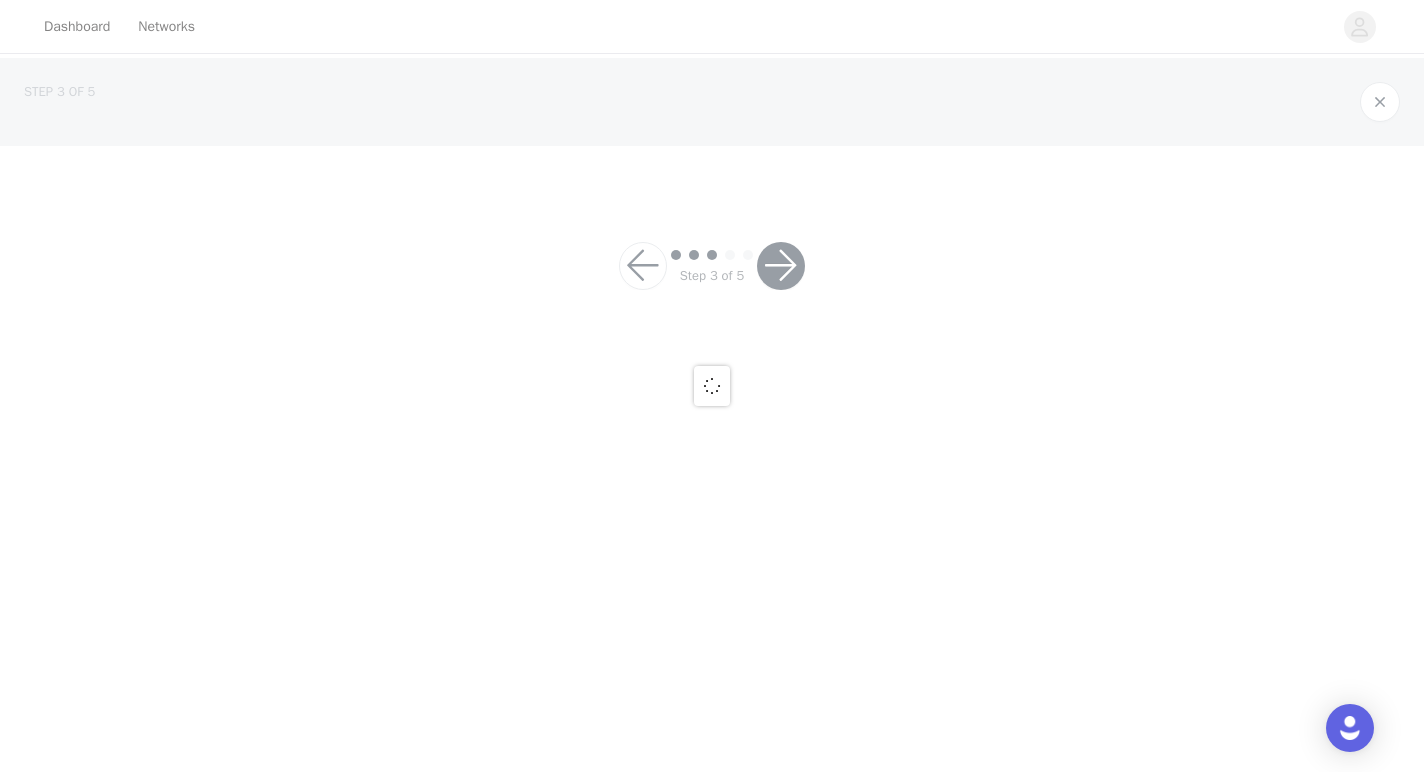 scroll, scrollTop: 0, scrollLeft: 0, axis: both 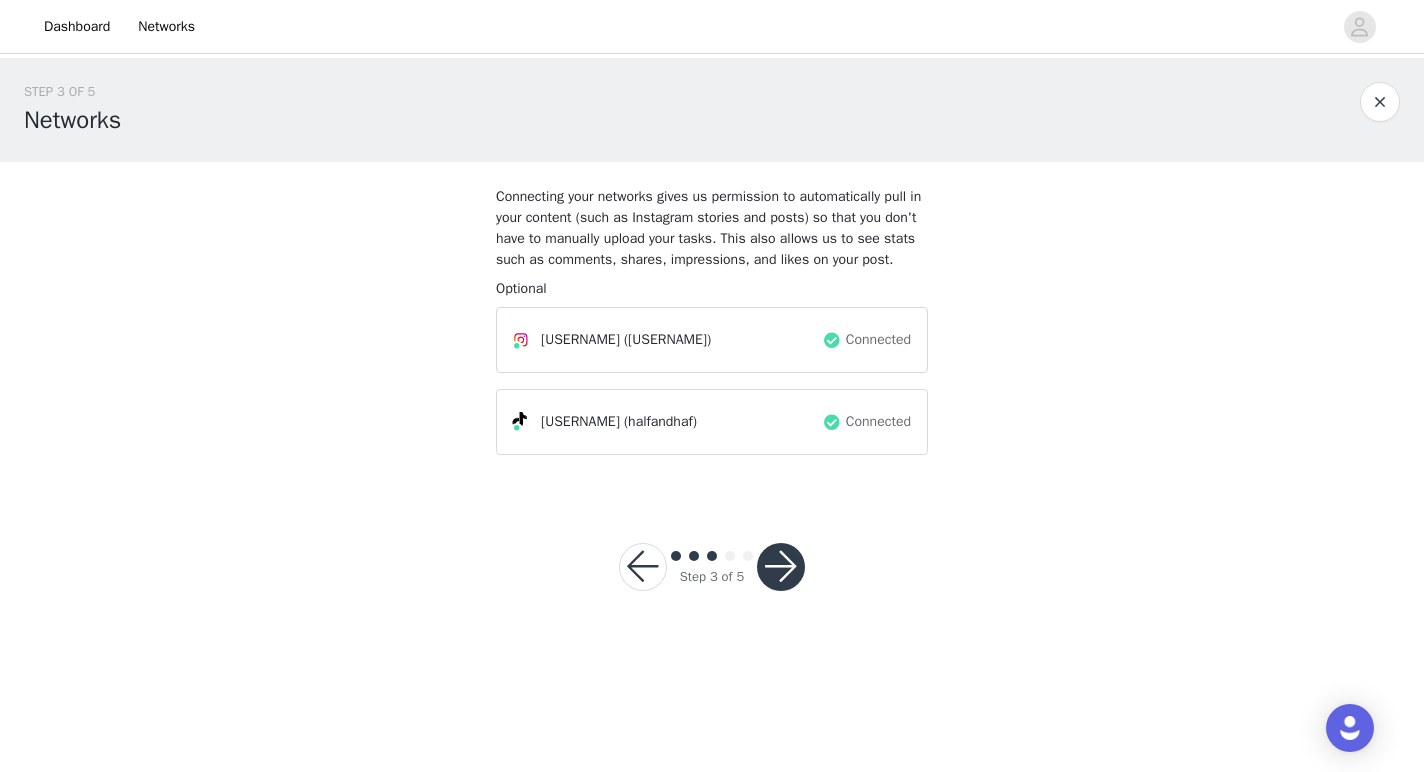 click at bounding box center (781, 567) 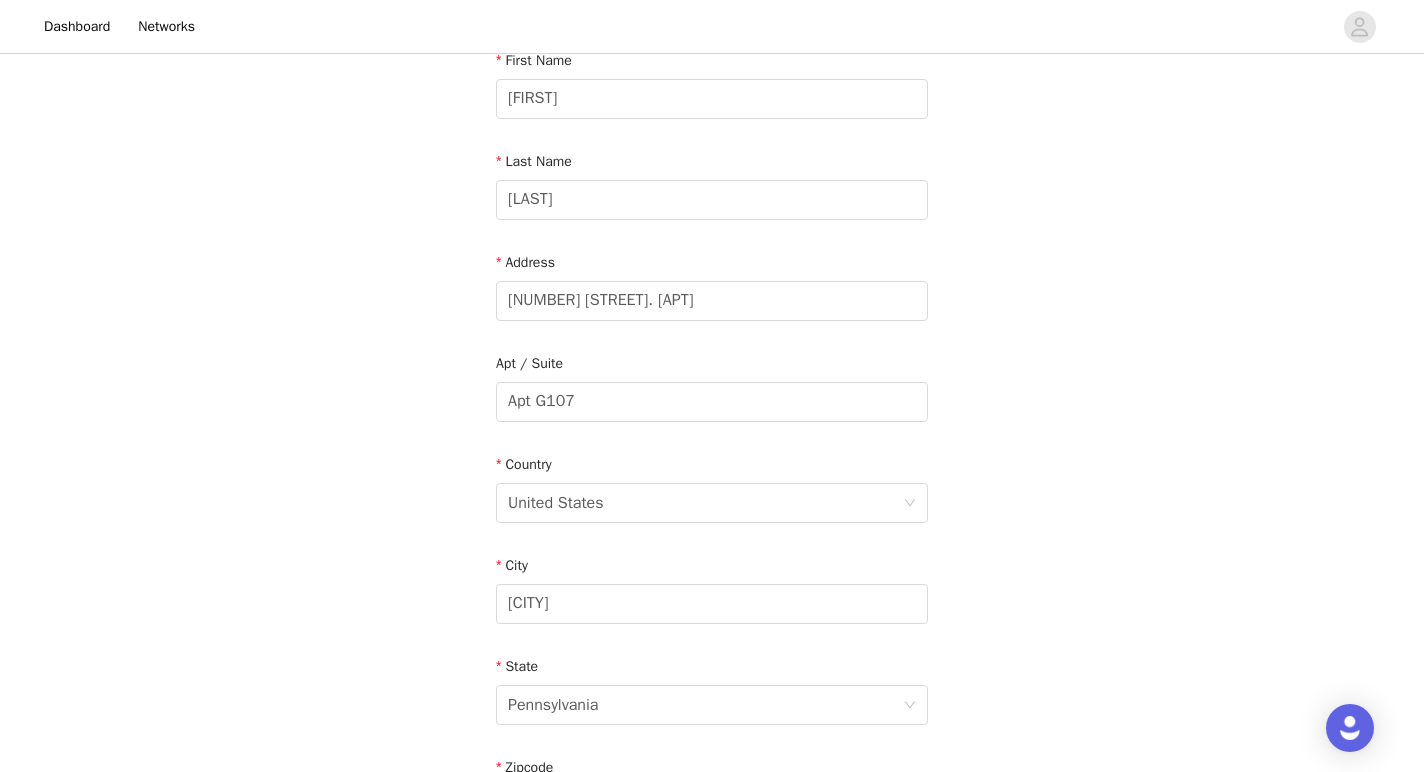 scroll, scrollTop: 612, scrollLeft: 0, axis: vertical 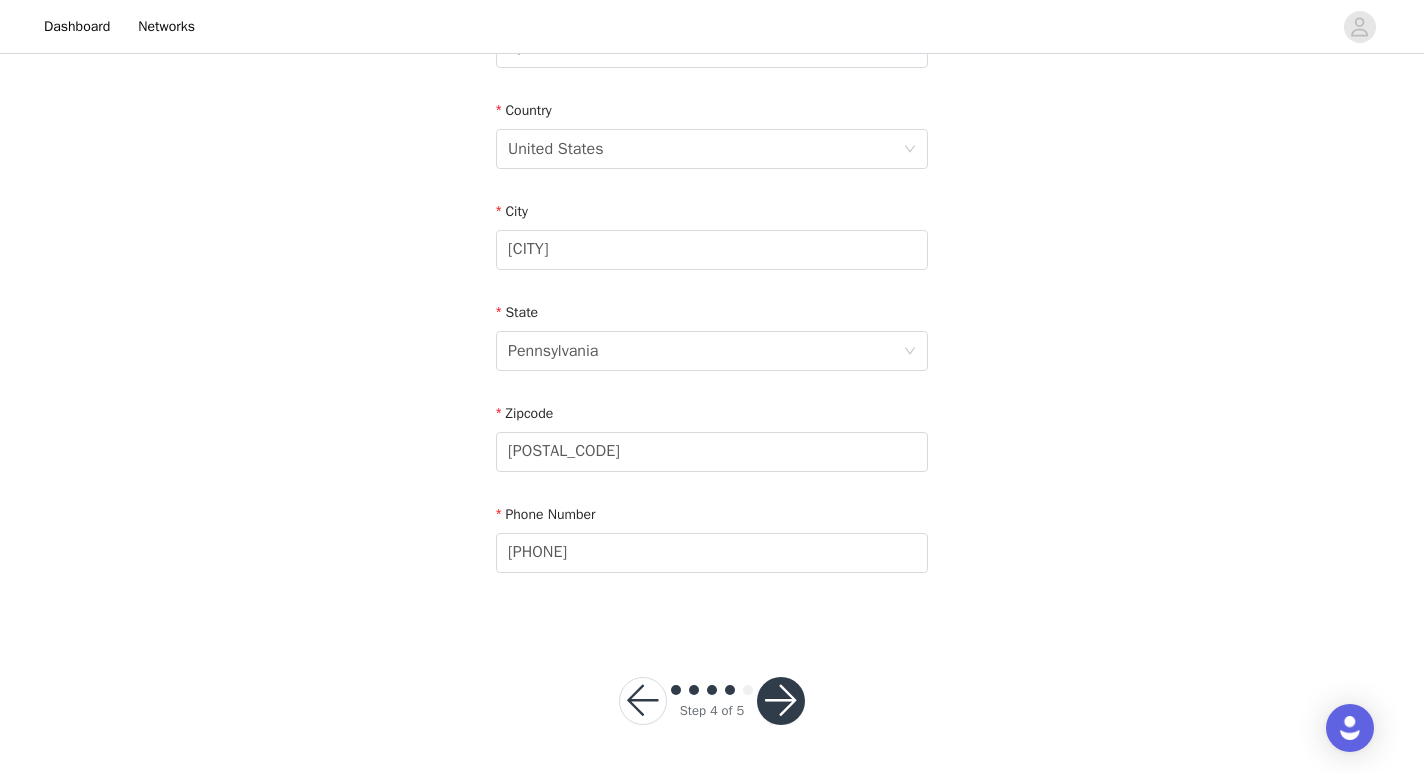 click at bounding box center (781, 701) 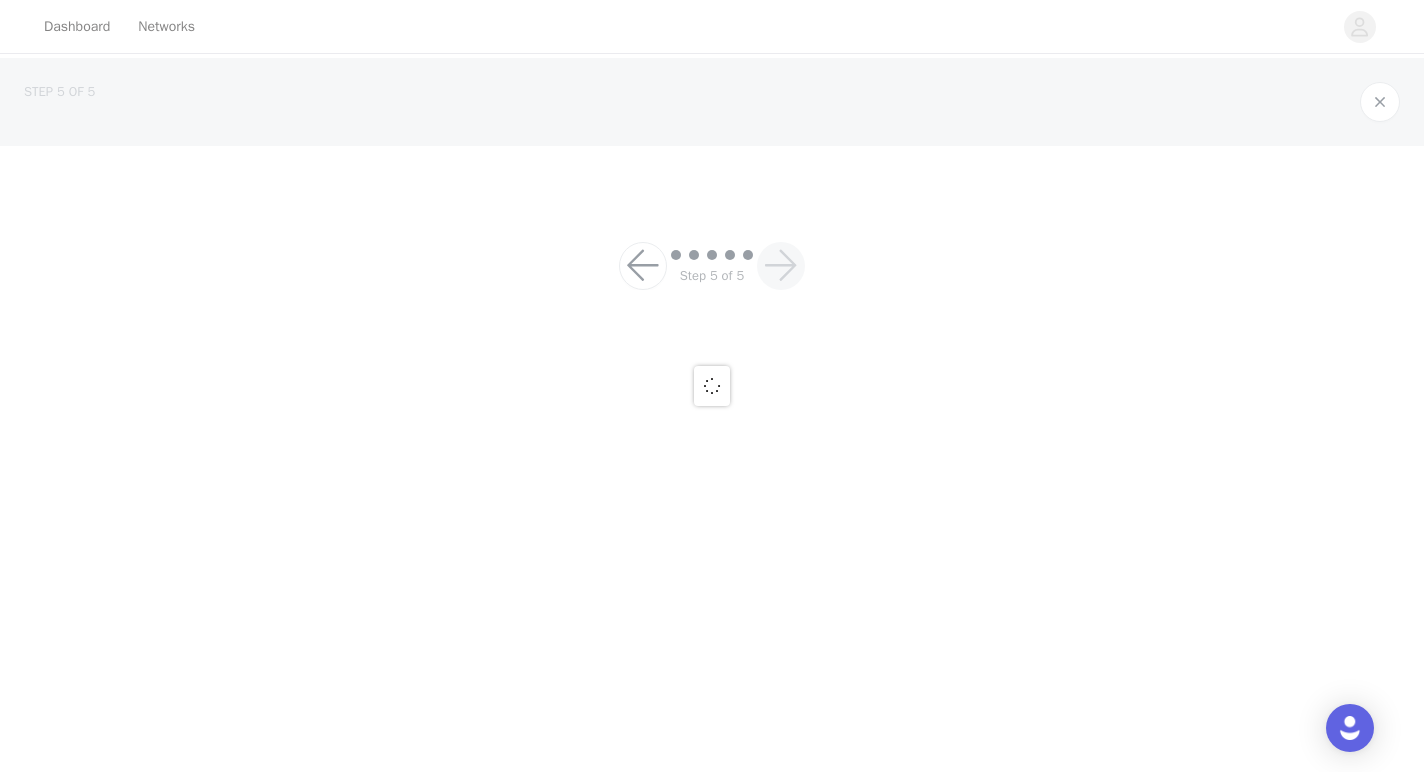 scroll, scrollTop: 0, scrollLeft: 0, axis: both 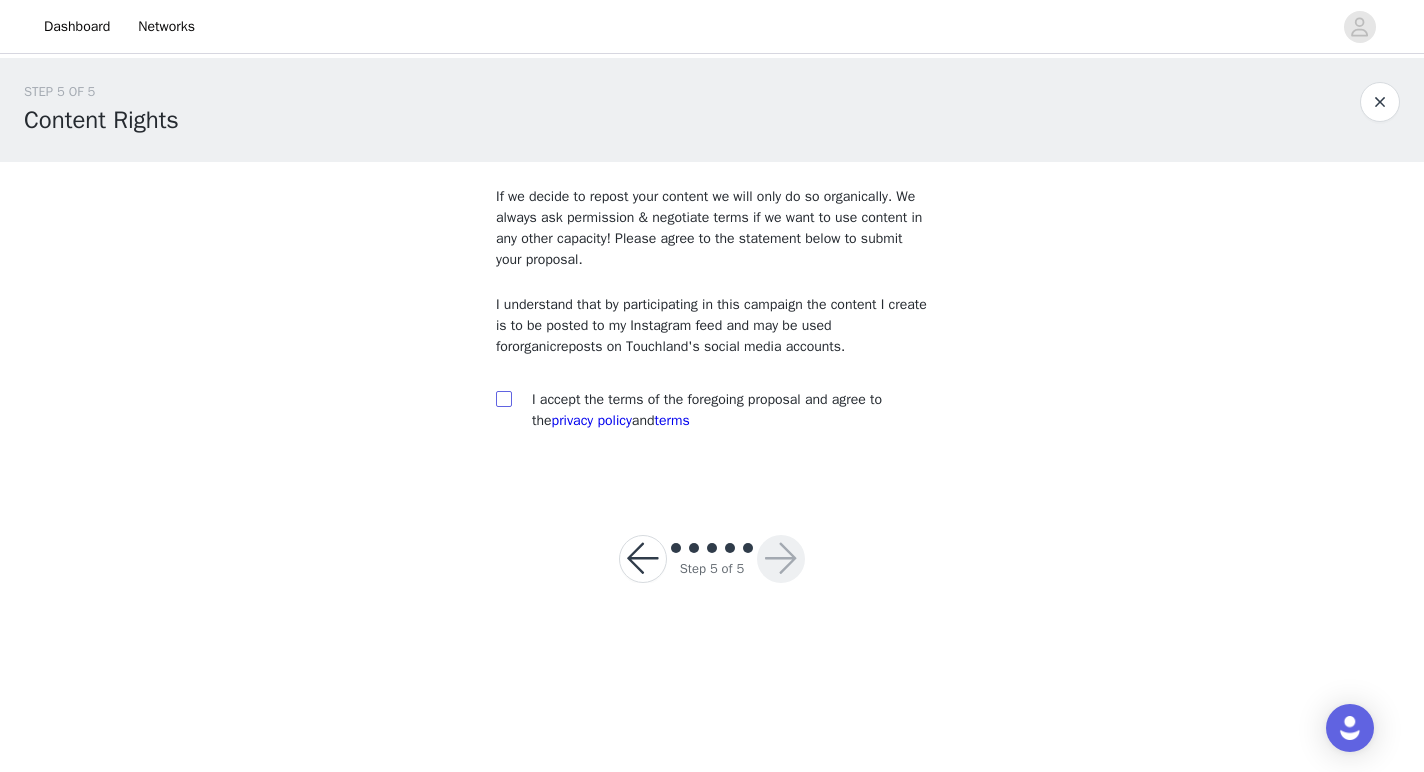 click at bounding box center [503, 398] 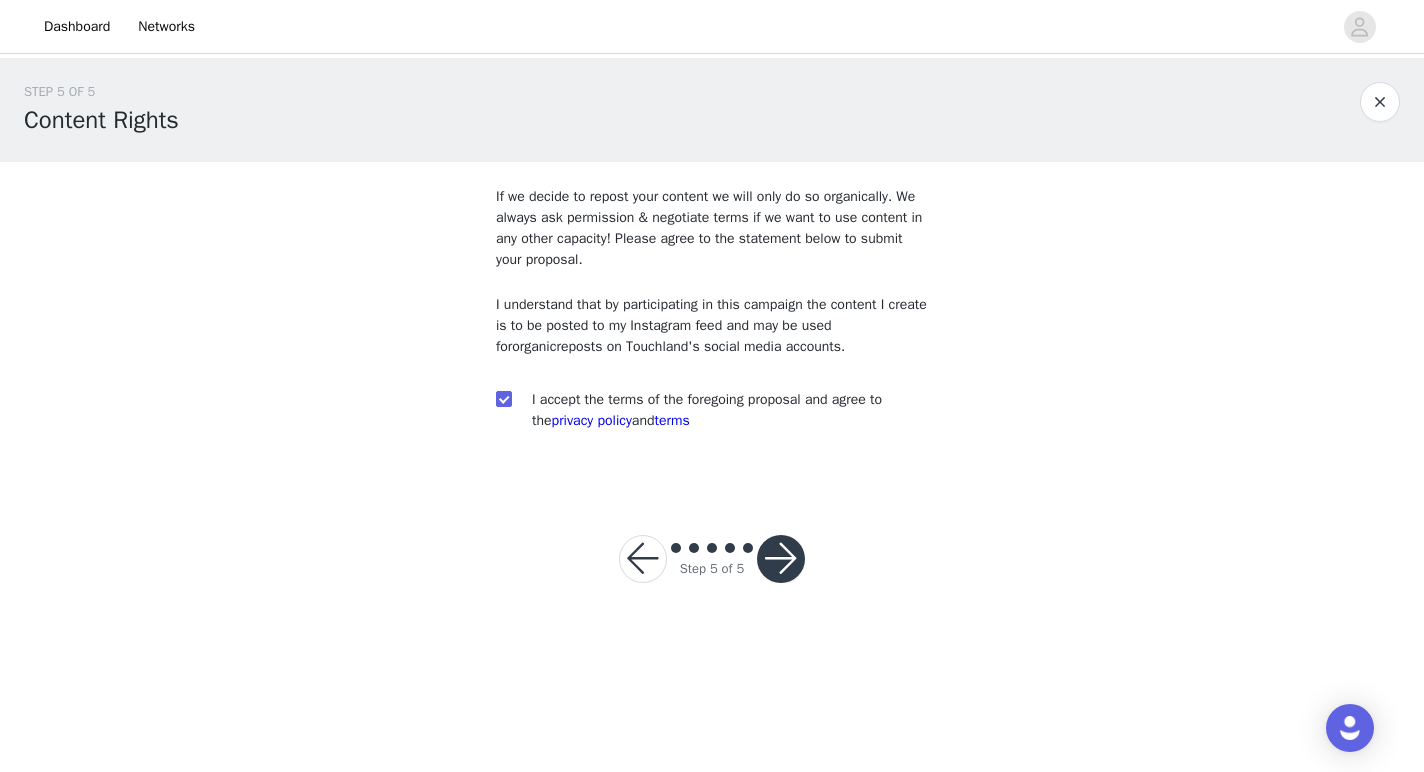 click at bounding box center [781, 559] 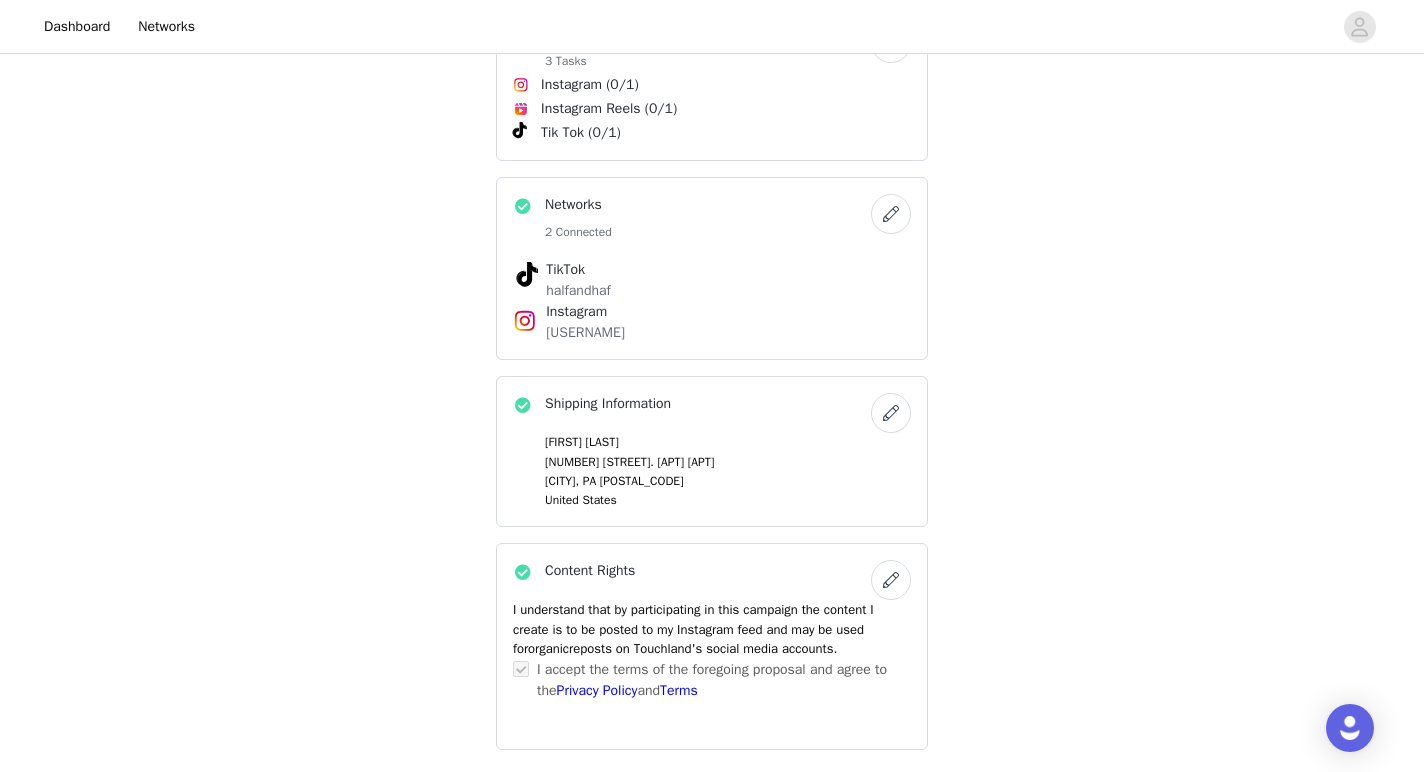 scroll, scrollTop: 1378, scrollLeft: 0, axis: vertical 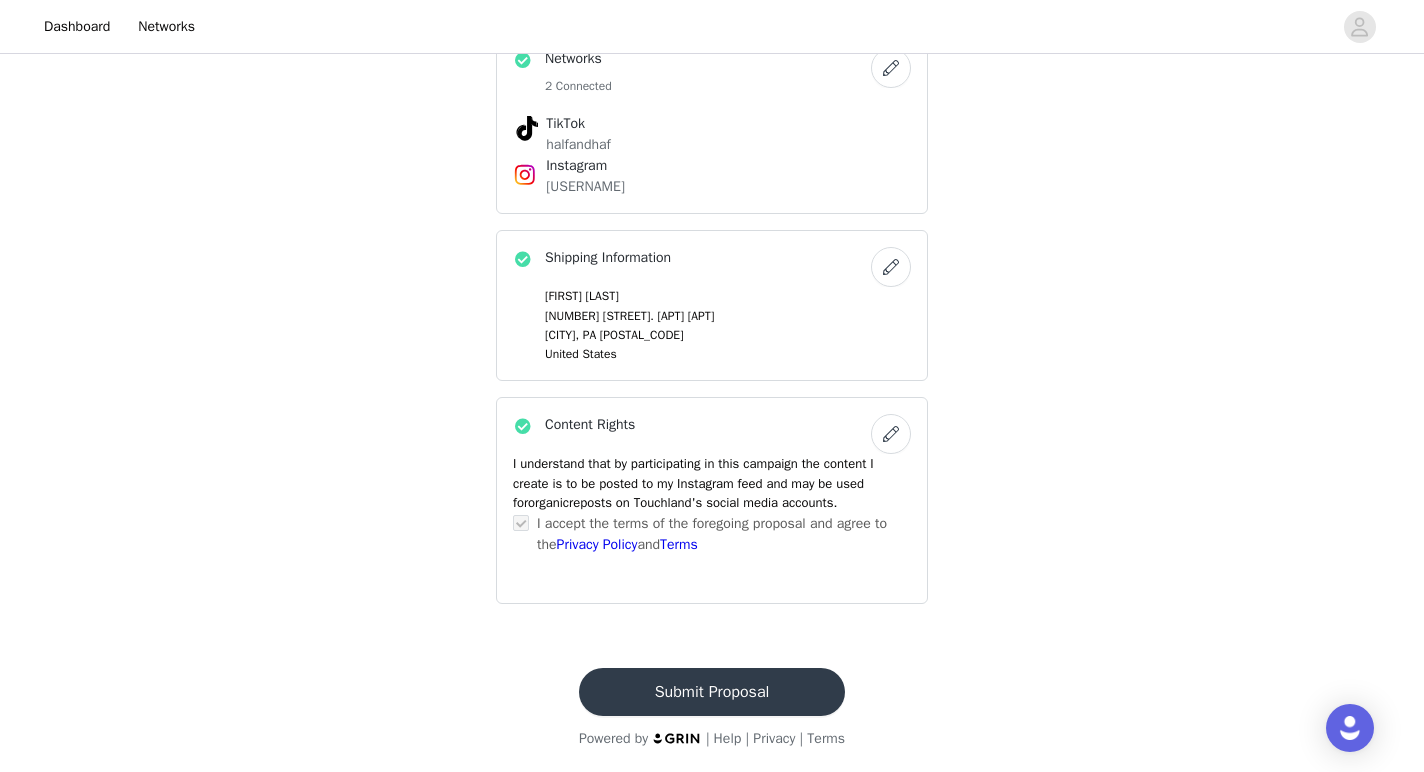 click on "Submit Proposal" at bounding box center [712, 692] 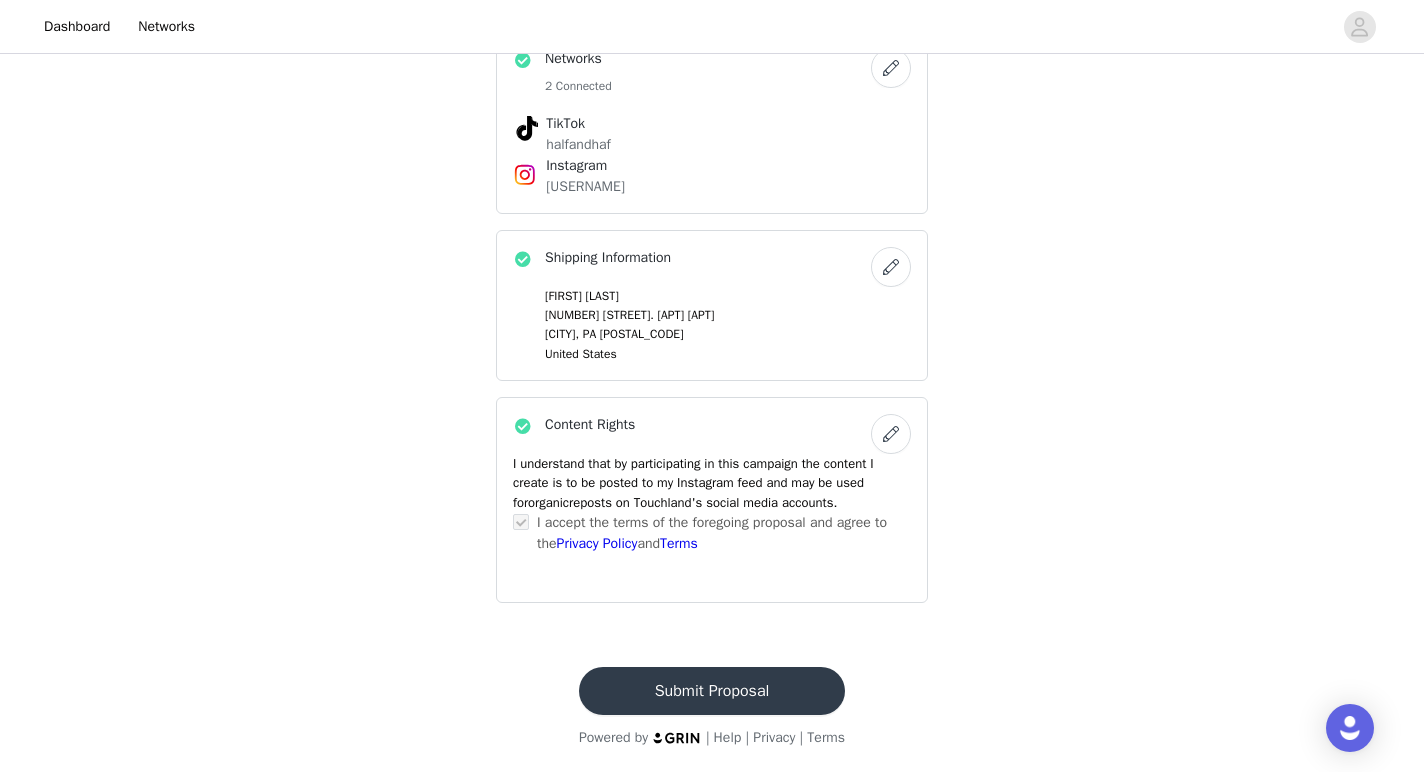 scroll, scrollTop: 525, scrollLeft: 0, axis: vertical 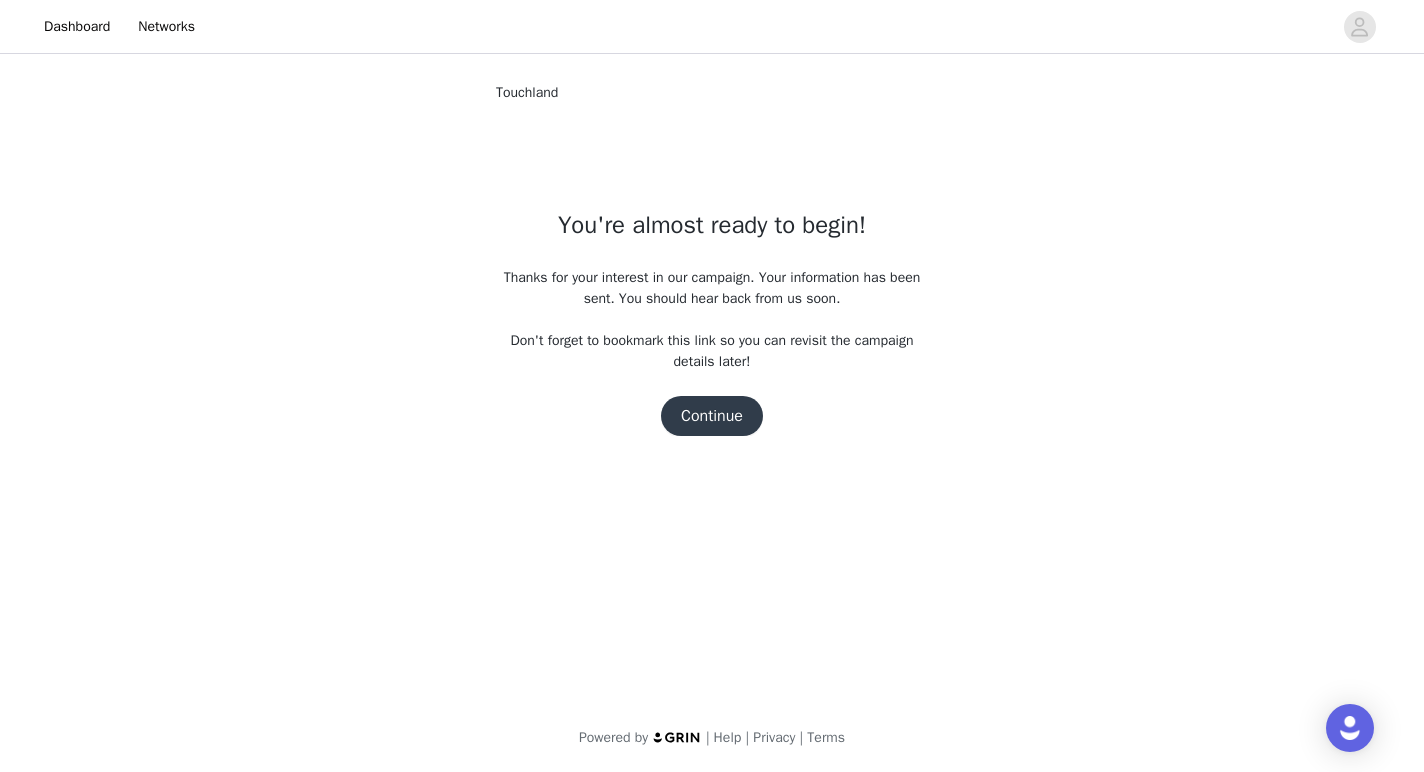 click on "Continue" at bounding box center (712, 416) 